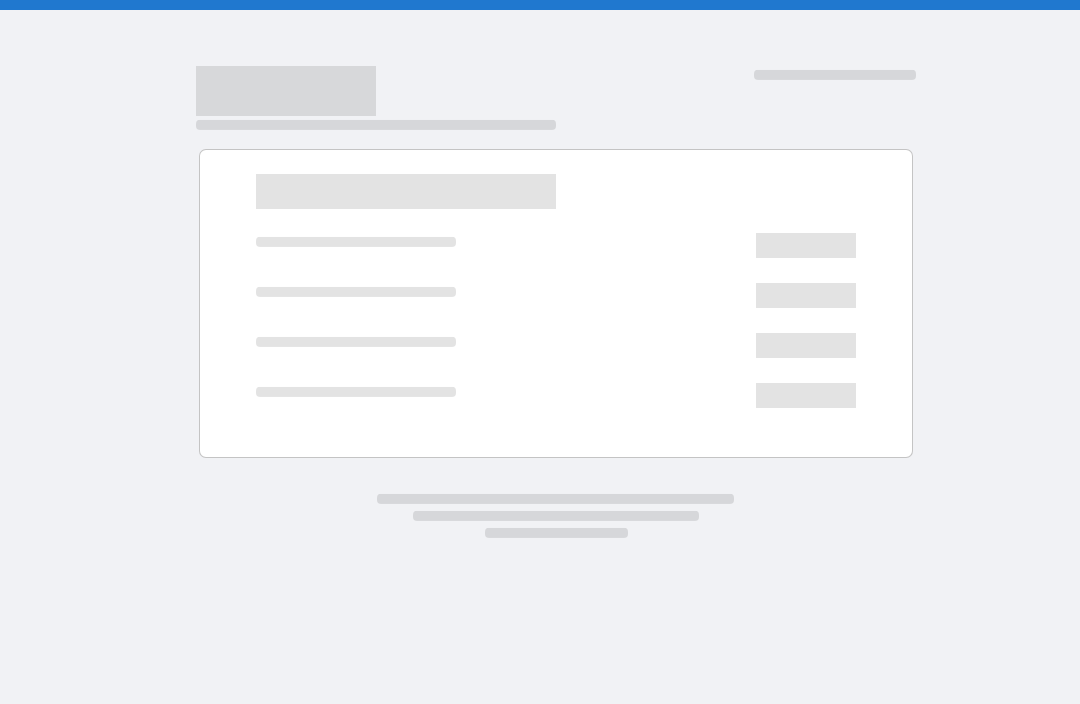 scroll, scrollTop: 0, scrollLeft: 0, axis: both 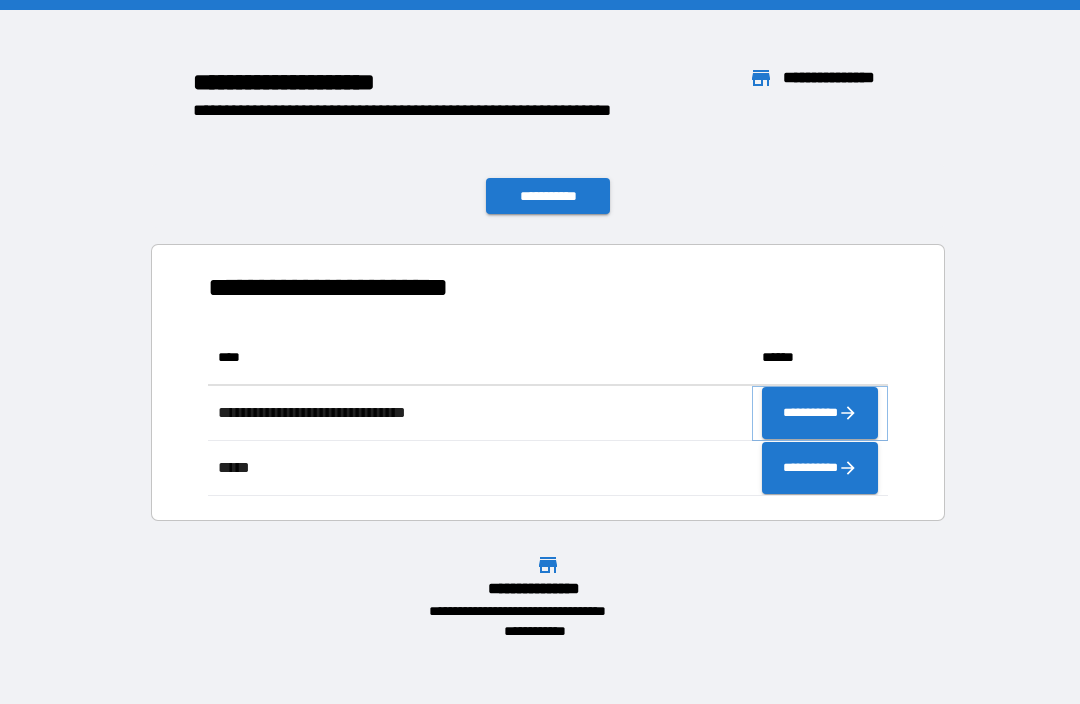 click on "**********" at bounding box center (820, 413) 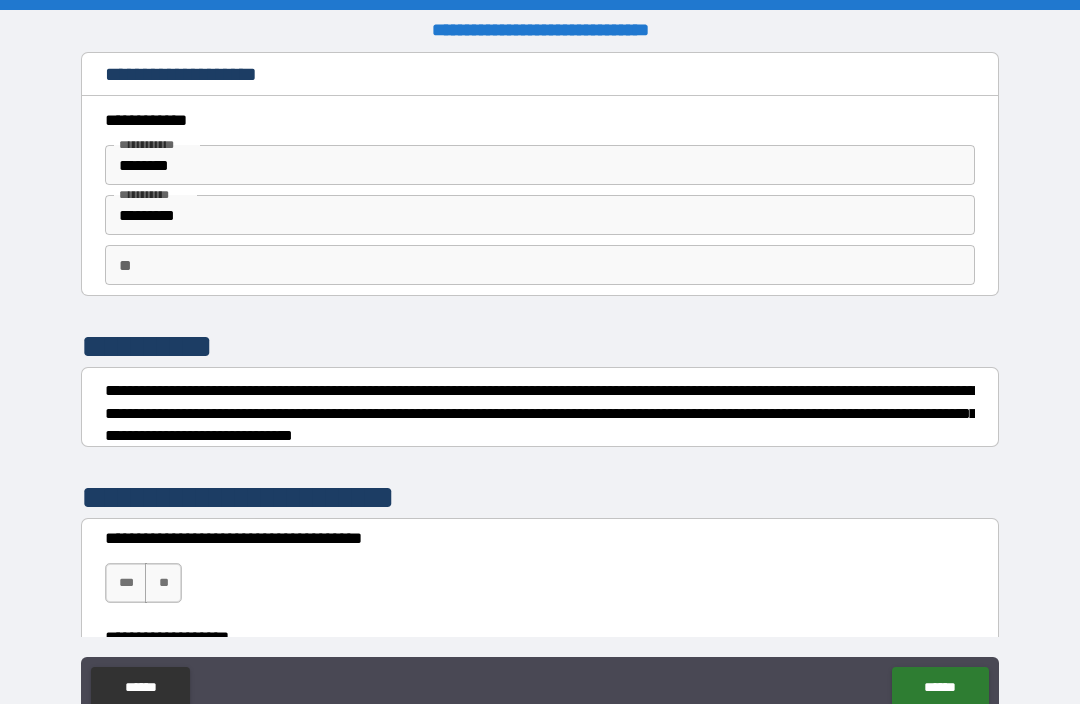 click on "**" at bounding box center [540, 265] 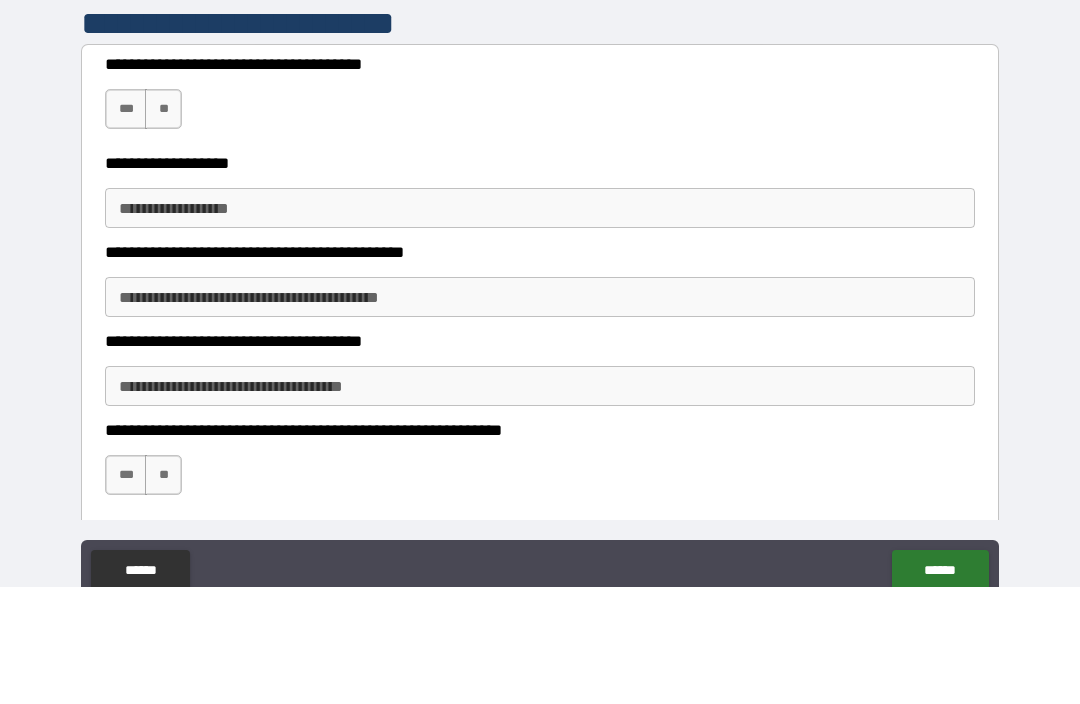 scroll, scrollTop: 360, scrollLeft: 0, axis: vertical 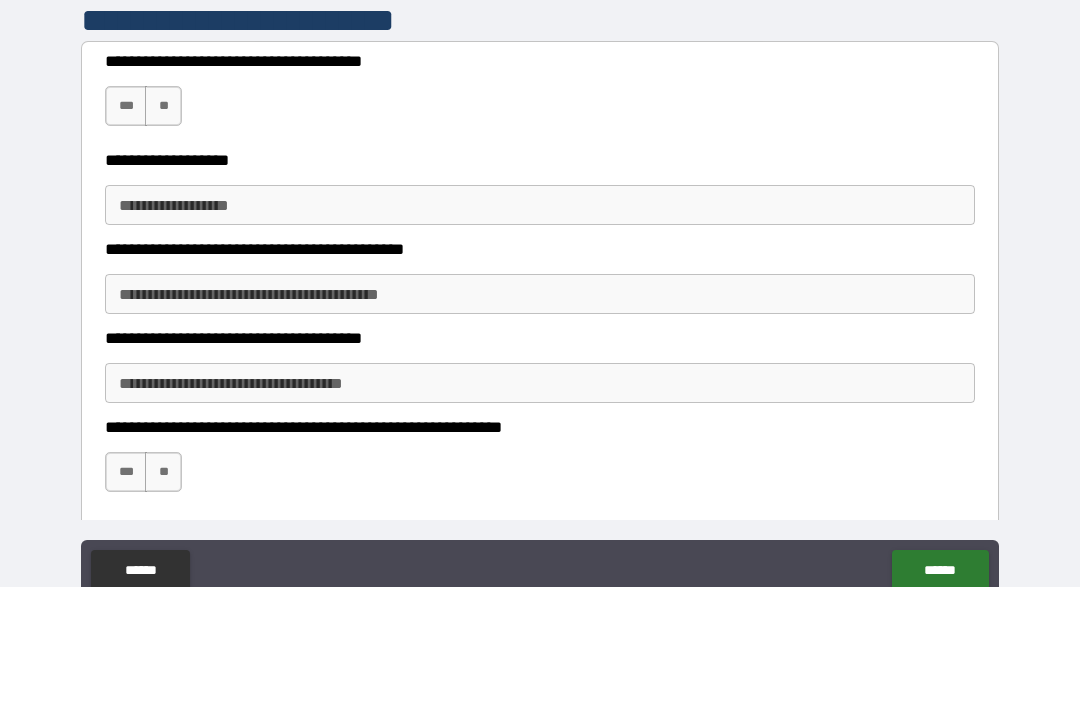 type on "*" 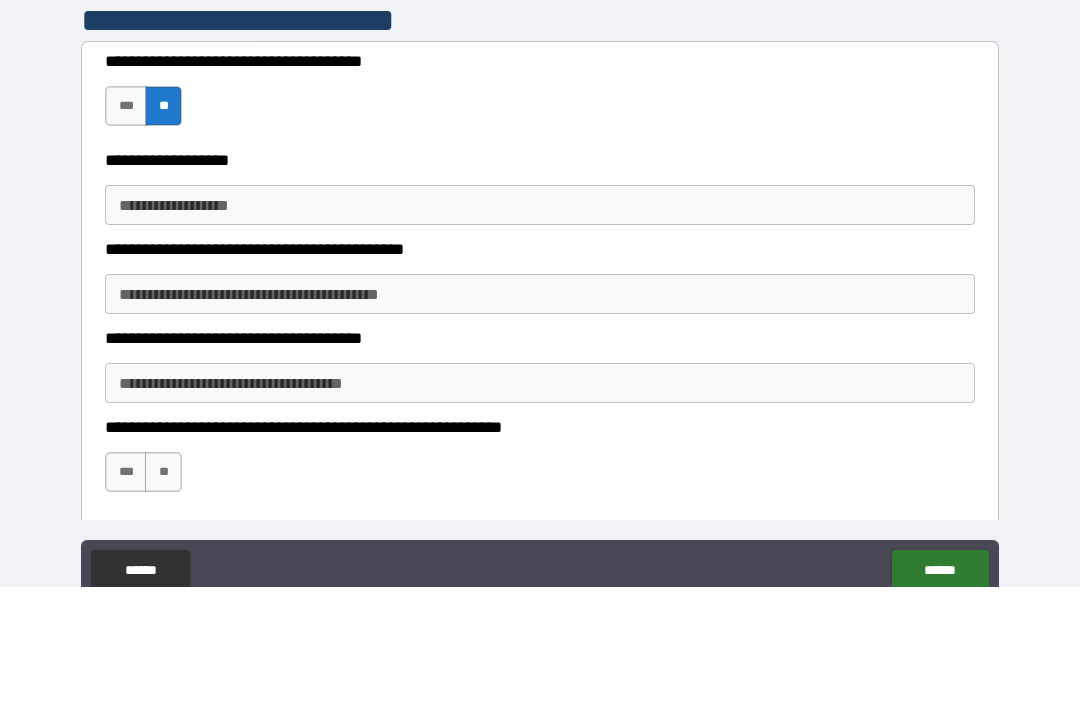 scroll, scrollTop: 66, scrollLeft: 0, axis: vertical 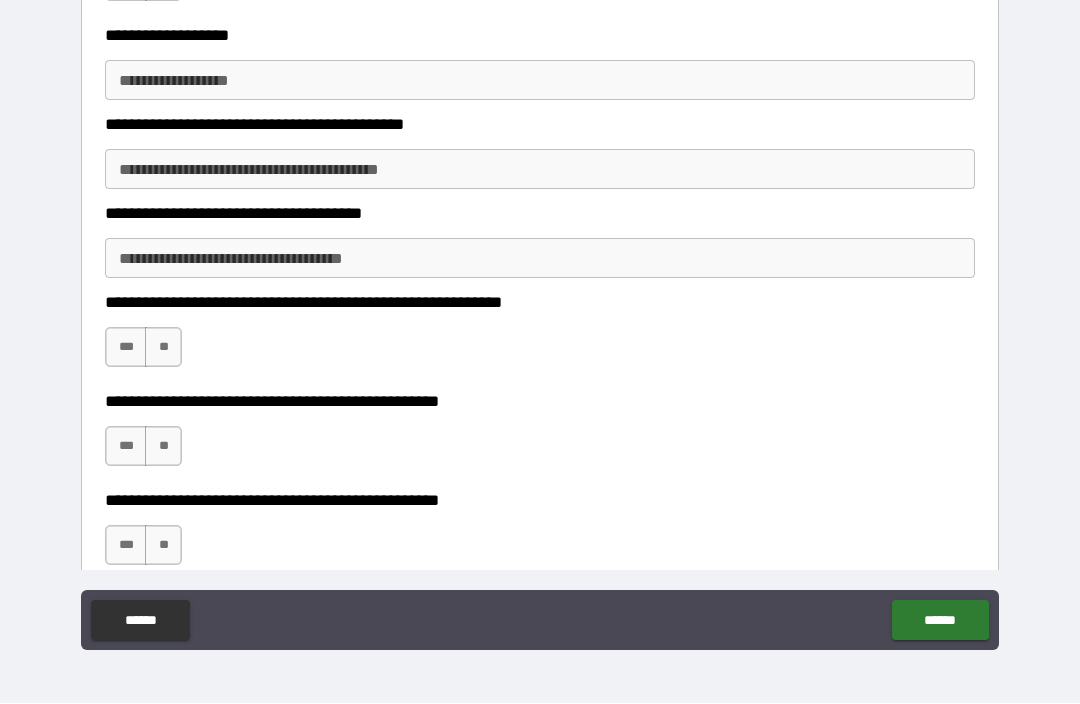 click on "**" at bounding box center [163, 348] 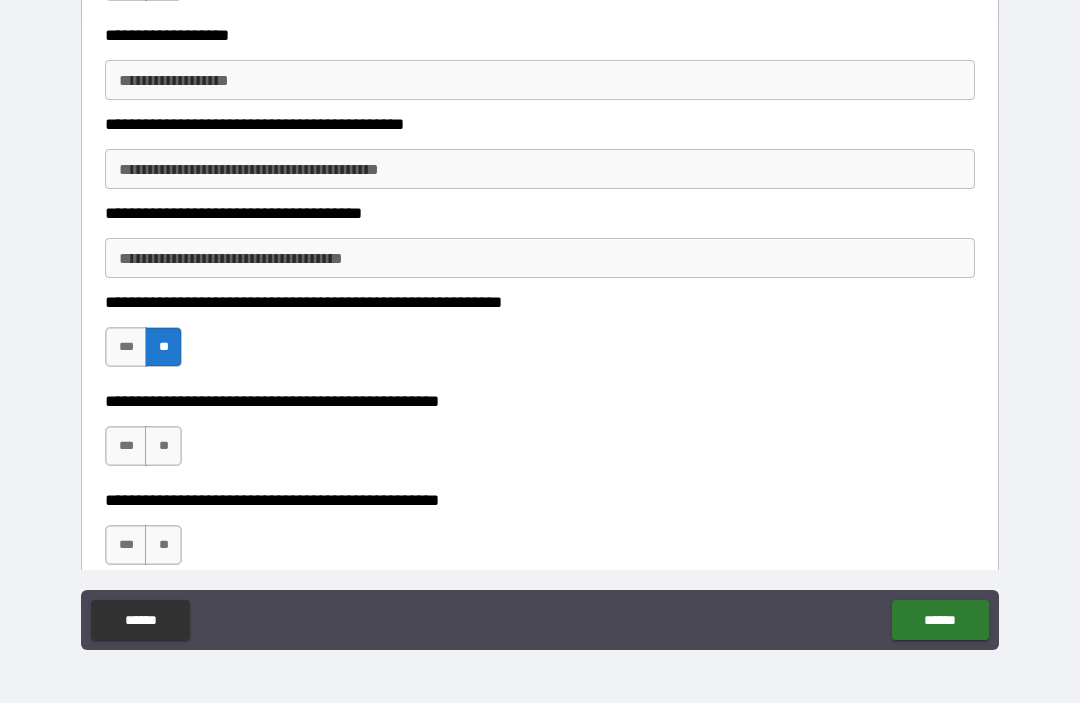 click on "**" at bounding box center [163, 447] 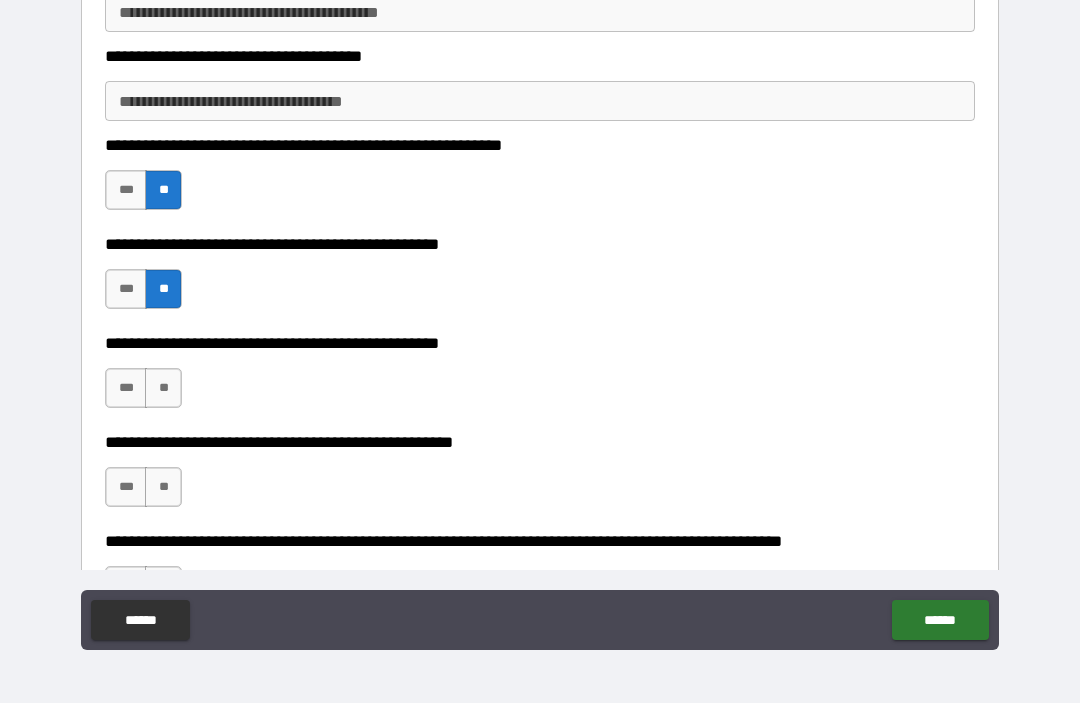 scroll, scrollTop: 704, scrollLeft: 0, axis: vertical 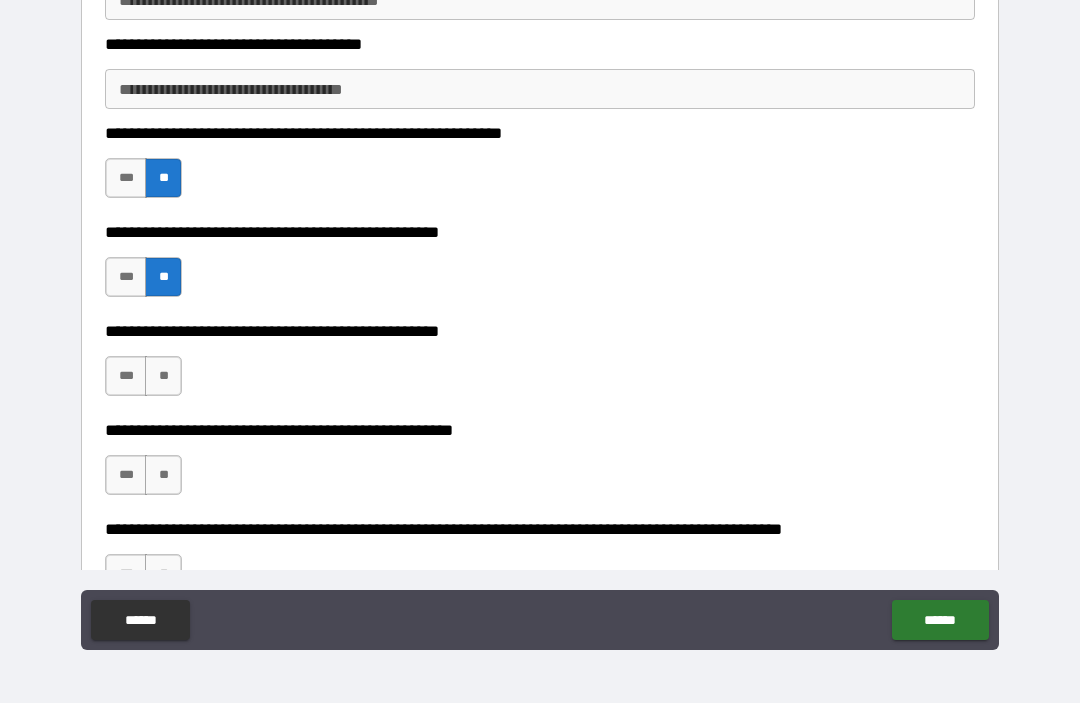 click on "***" at bounding box center (126, 377) 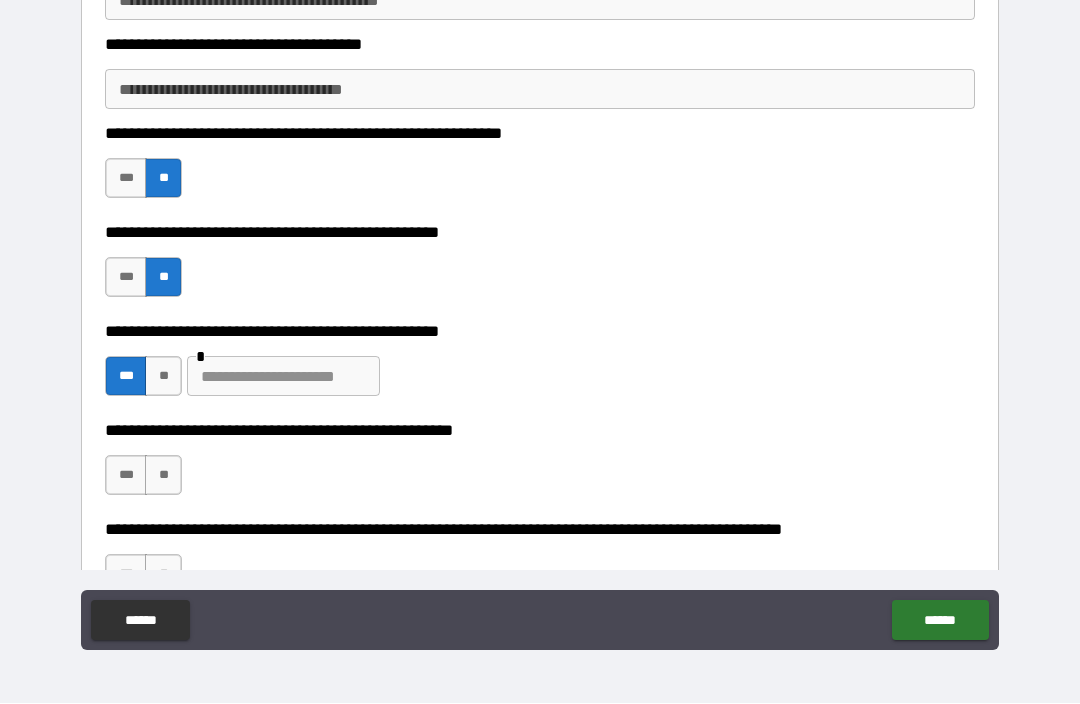click at bounding box center (283, 377) 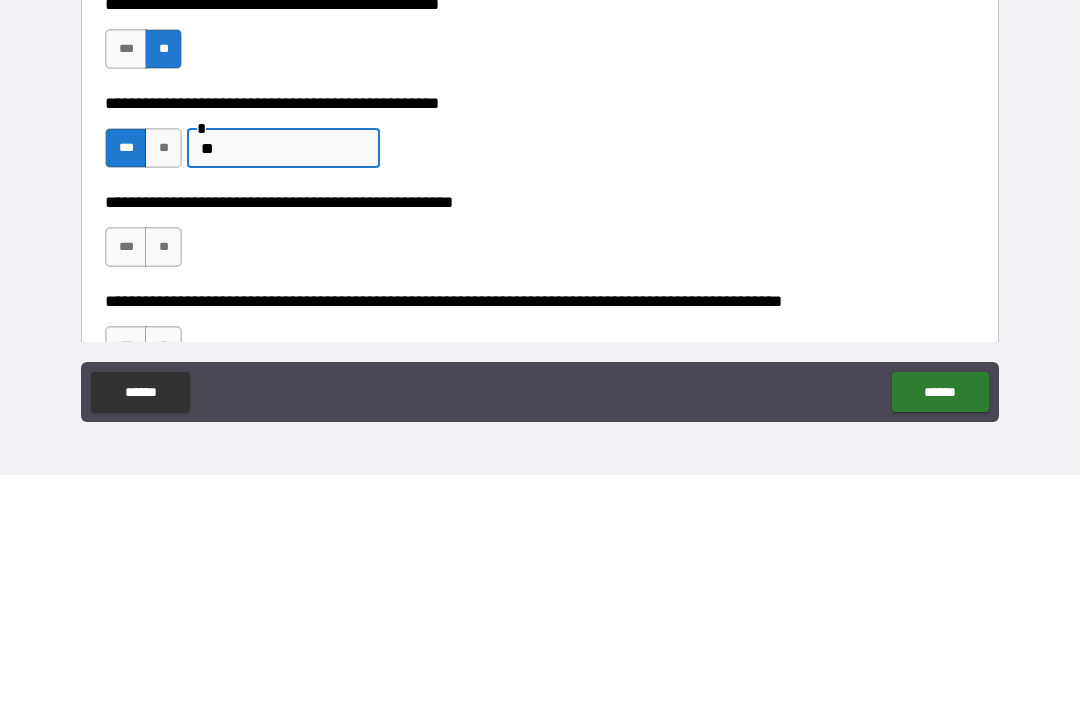 type on "*" 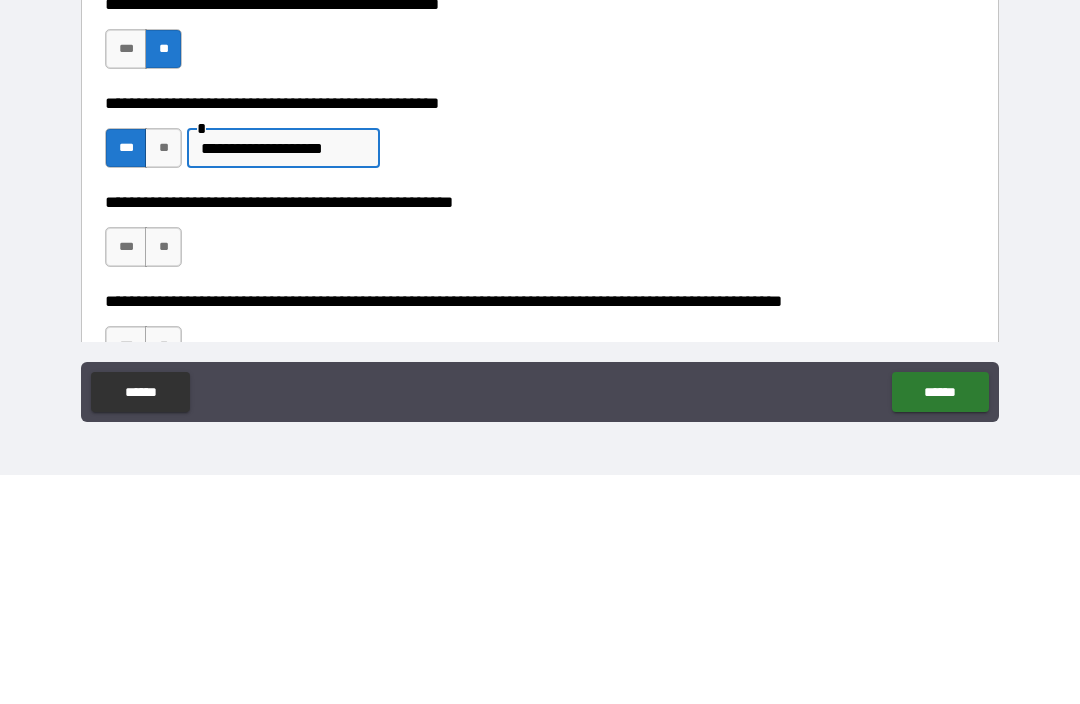 type on "**********" 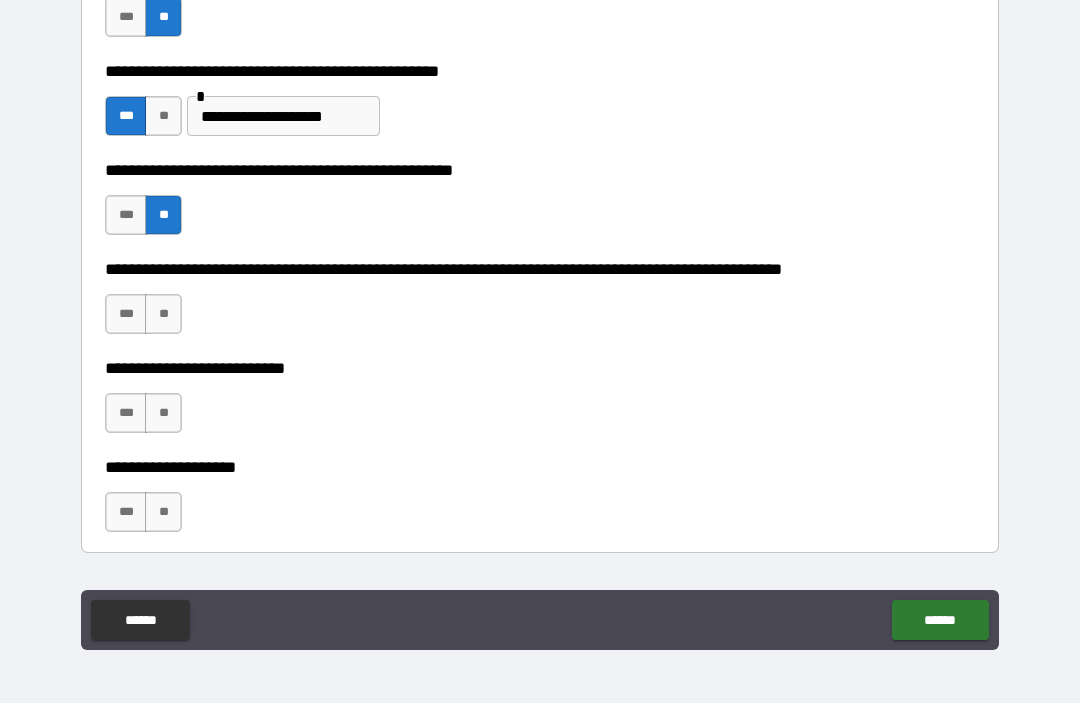 scroll, scrollTop: 992, scrollLeft: 0, axis: vertical 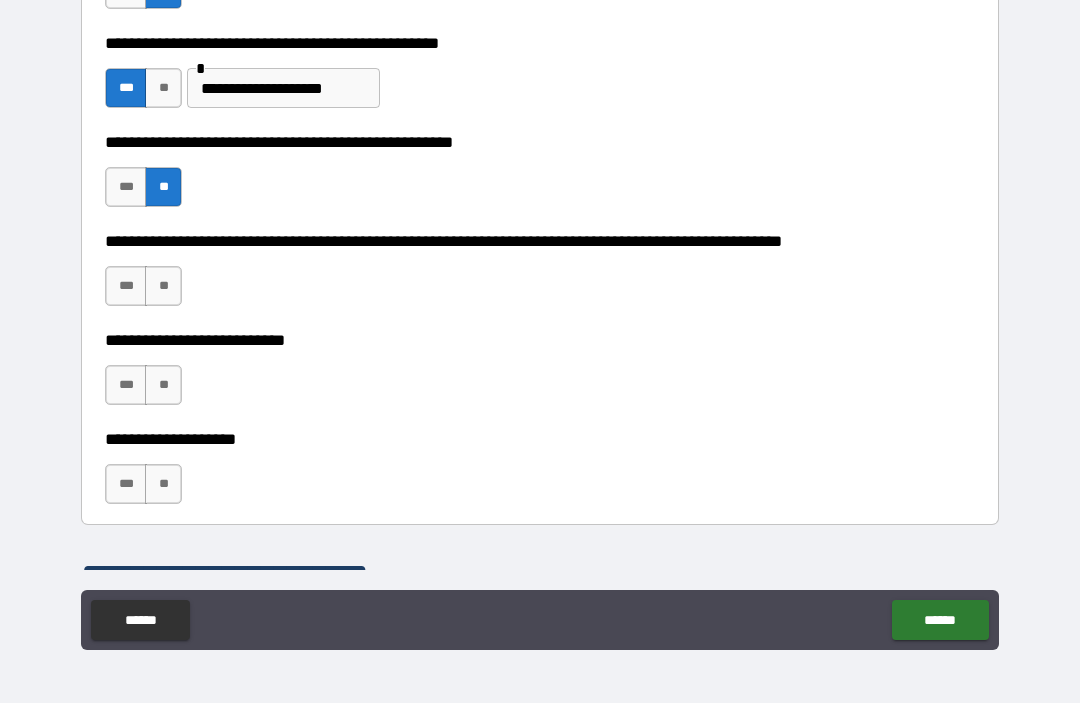 click on "**" at bounding box center (163, 287) 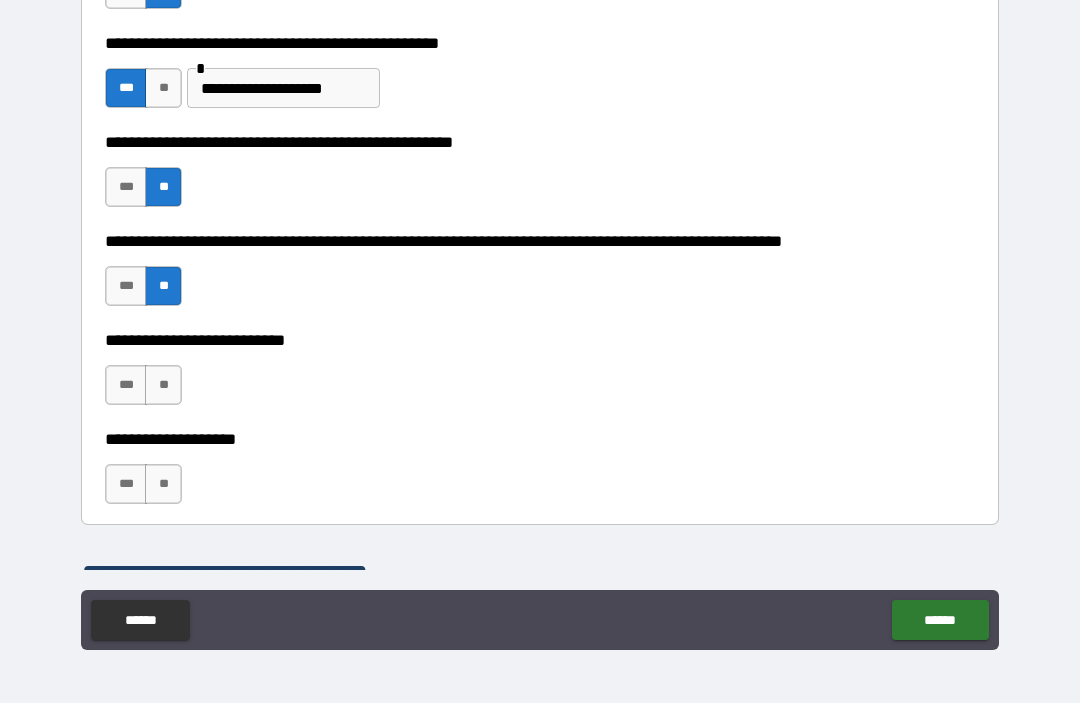 click on "**" at bounding box center (163, 386) 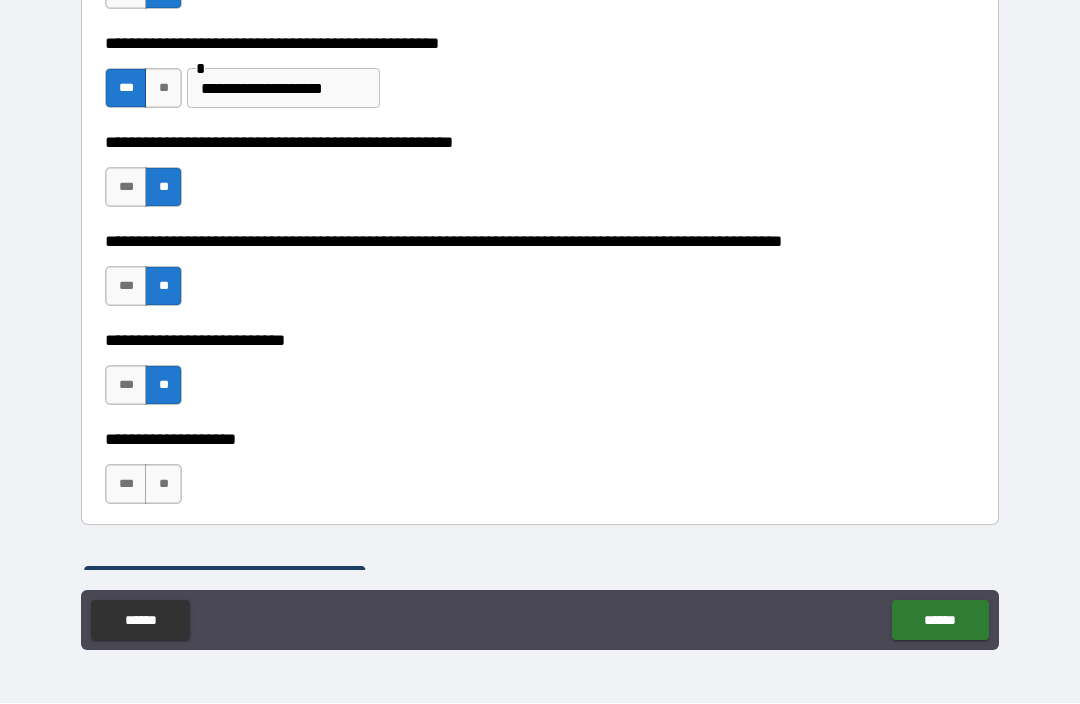 click on "***" at bounding box center [126, 485] 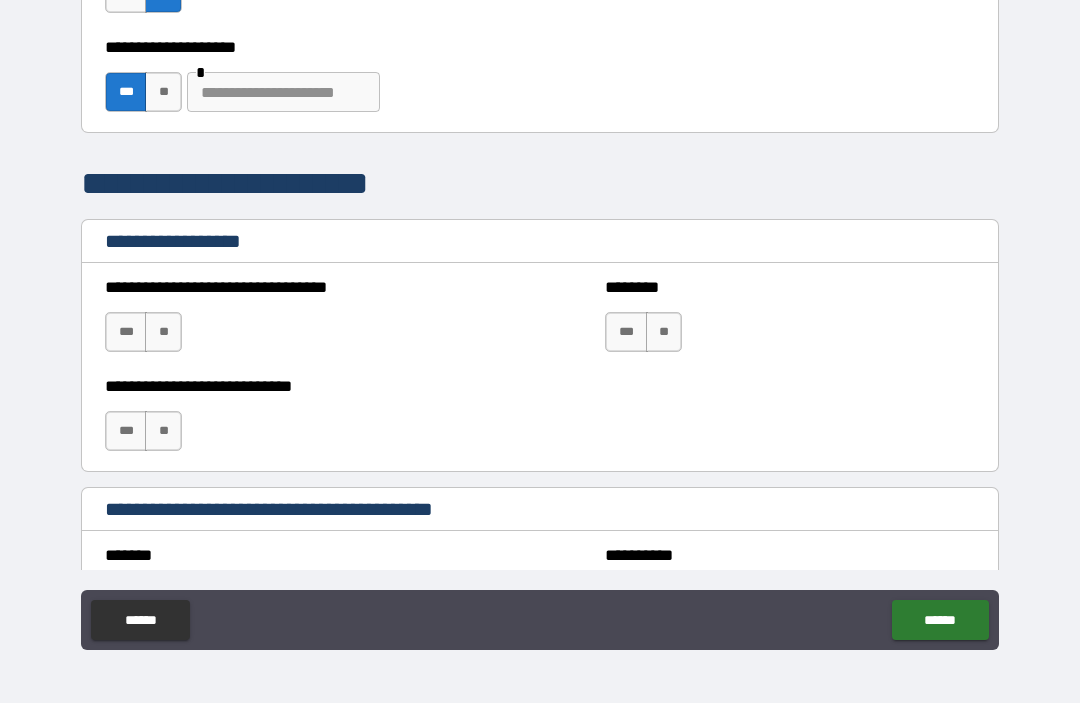 scroll, scrollTop: 1385, scrollLeft: 0, axis: vertical 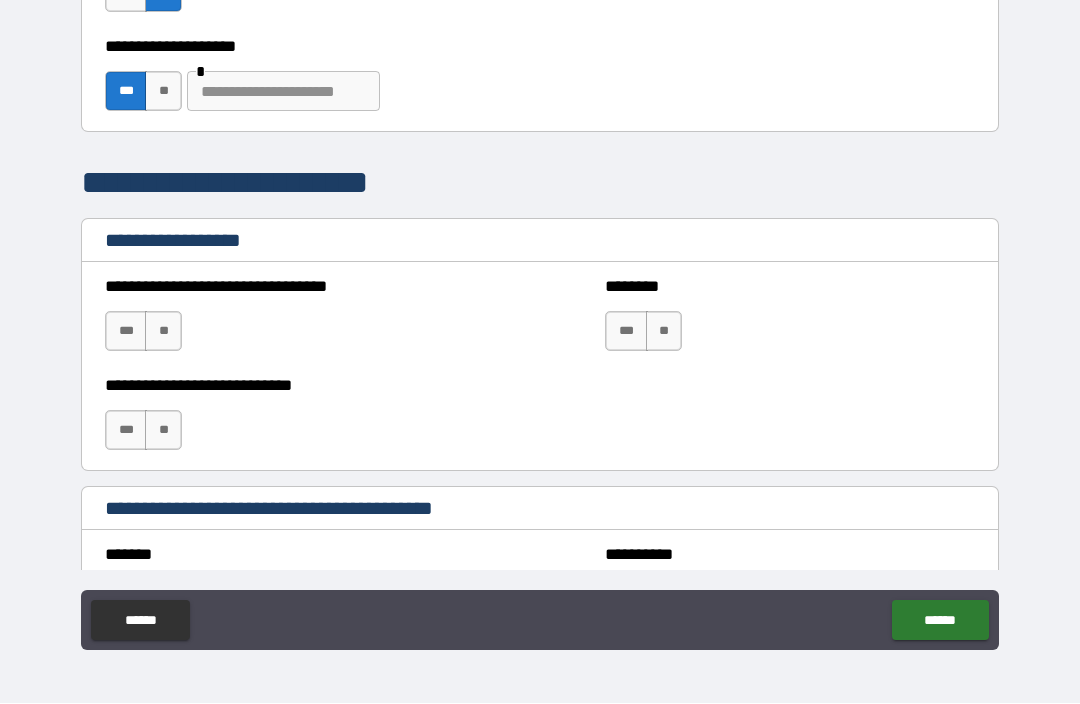 click on "**" at bounding box center (163, 332) 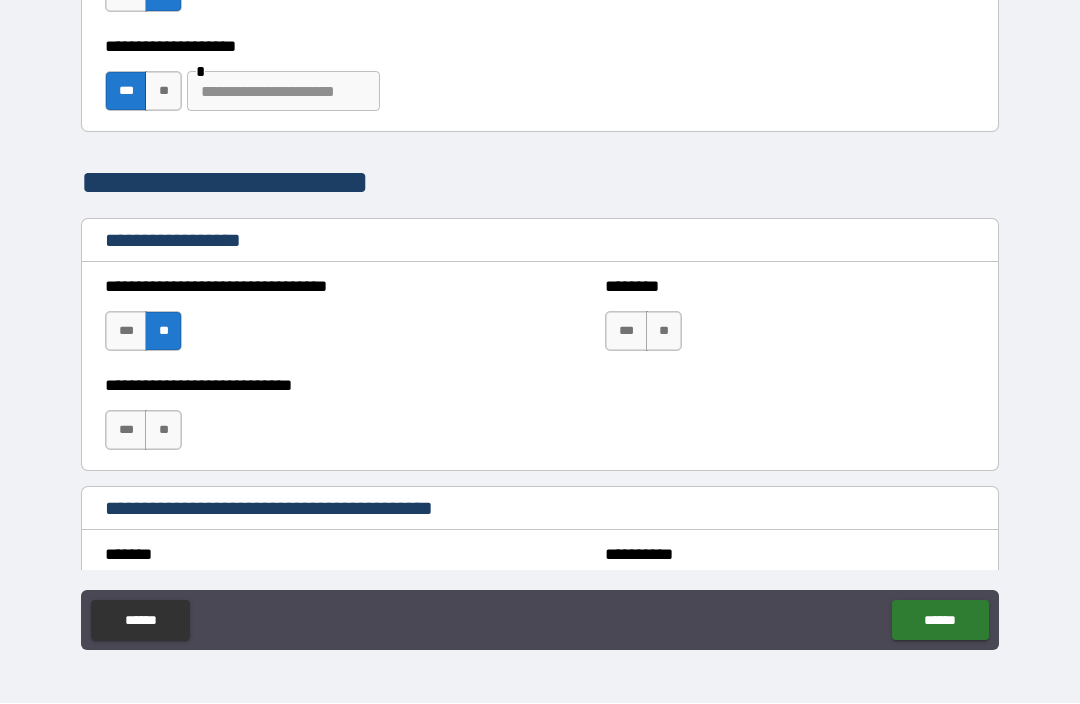 click on "**" at bounding box center [664, 332] 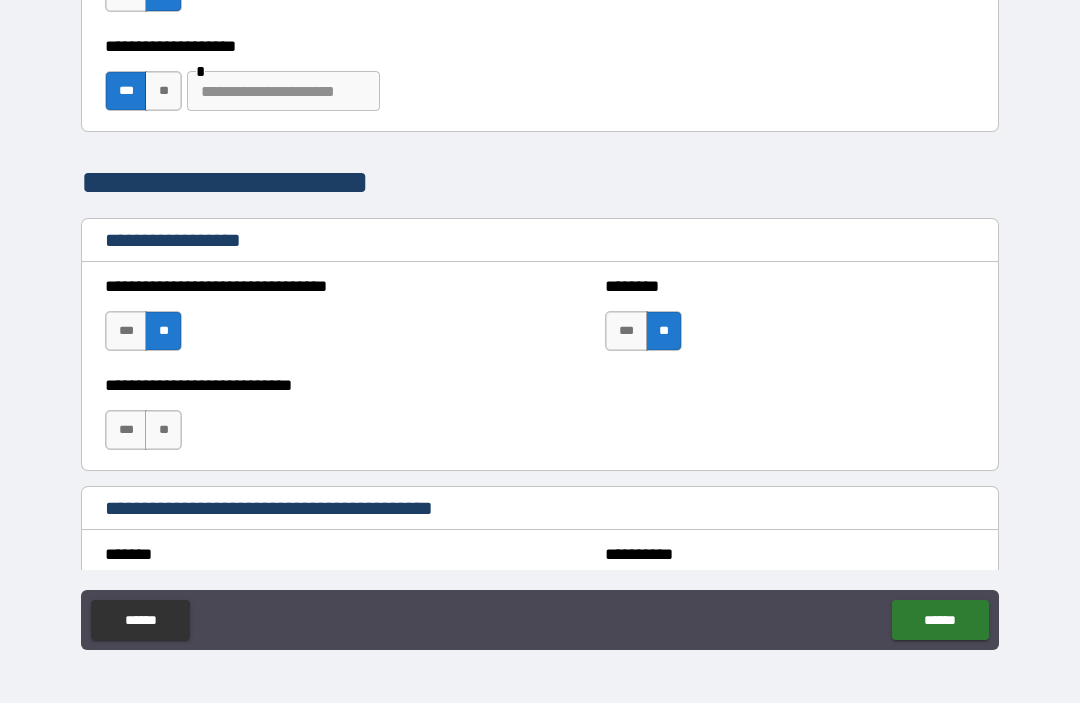 click on "**" at bounding box center (163, 431) 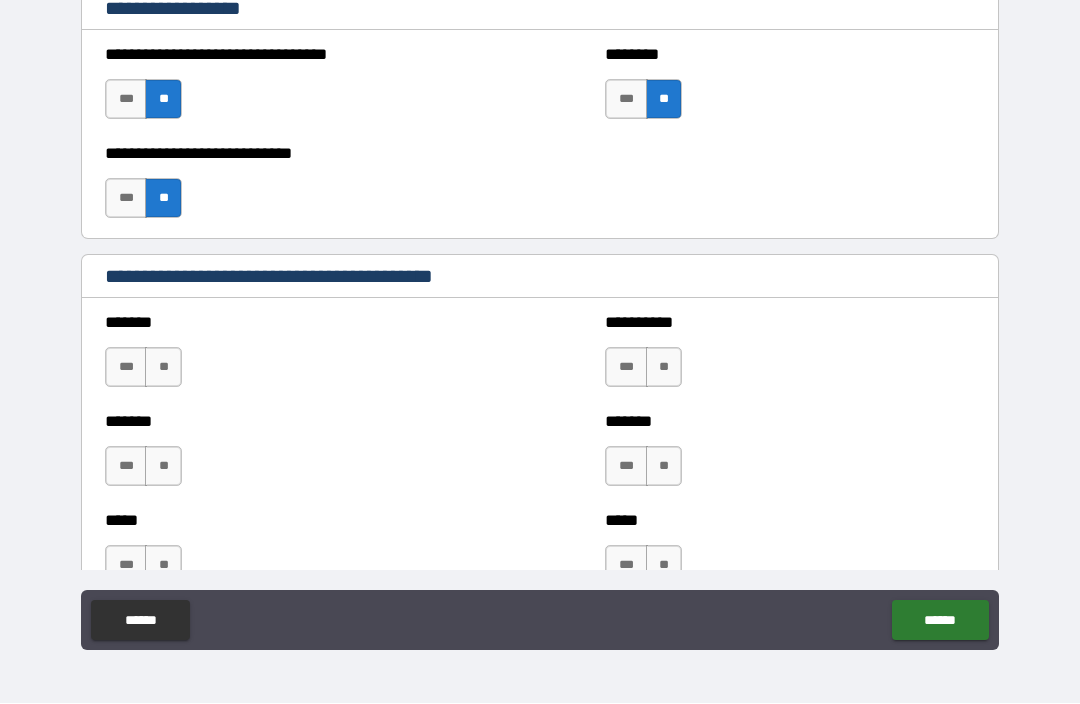 scroll, scrollTop: 1648, scrollLeft: 0, axis: vertical 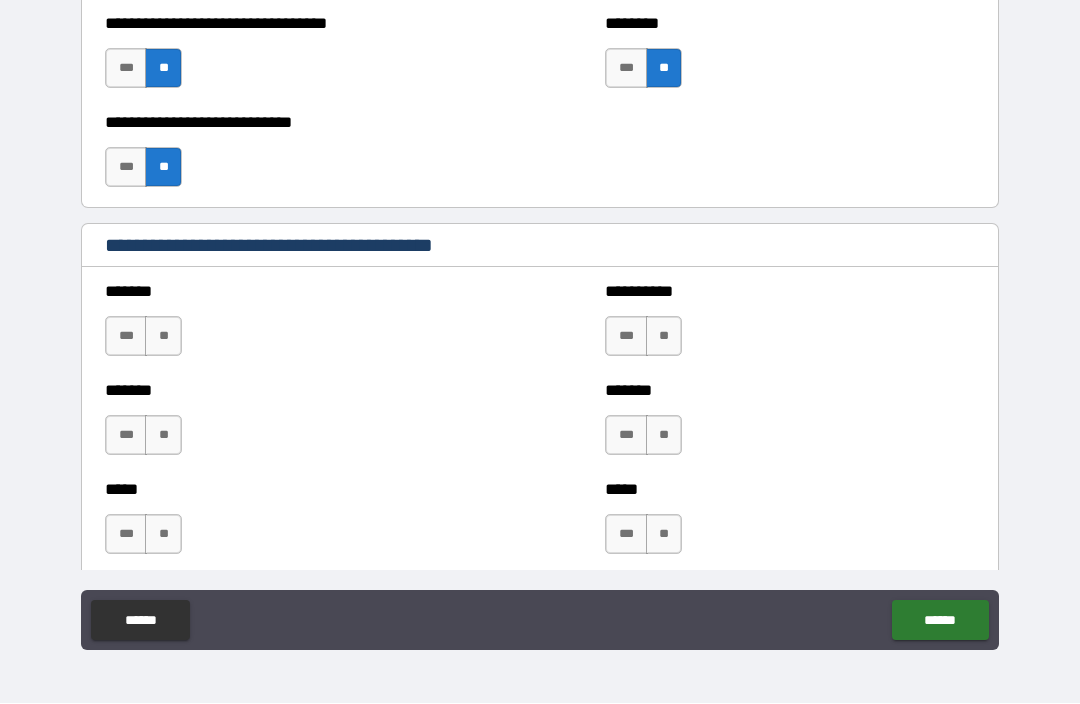 click on "**" at bounding box center [163, 337] 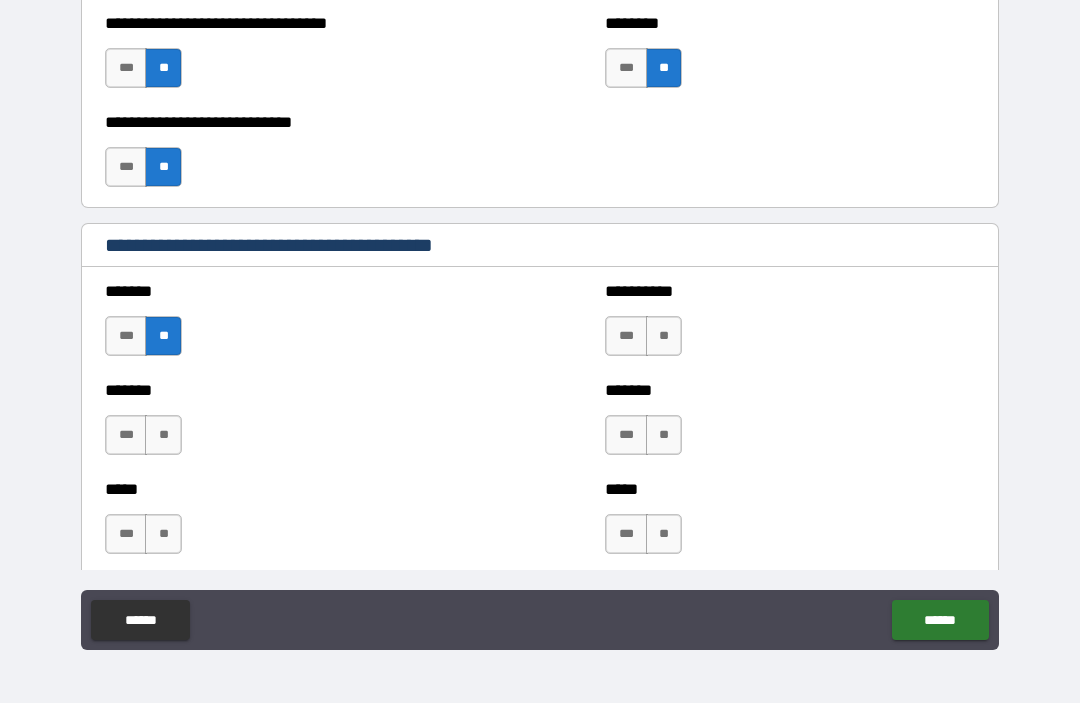 click on "**" at bounding box center [163, 436] 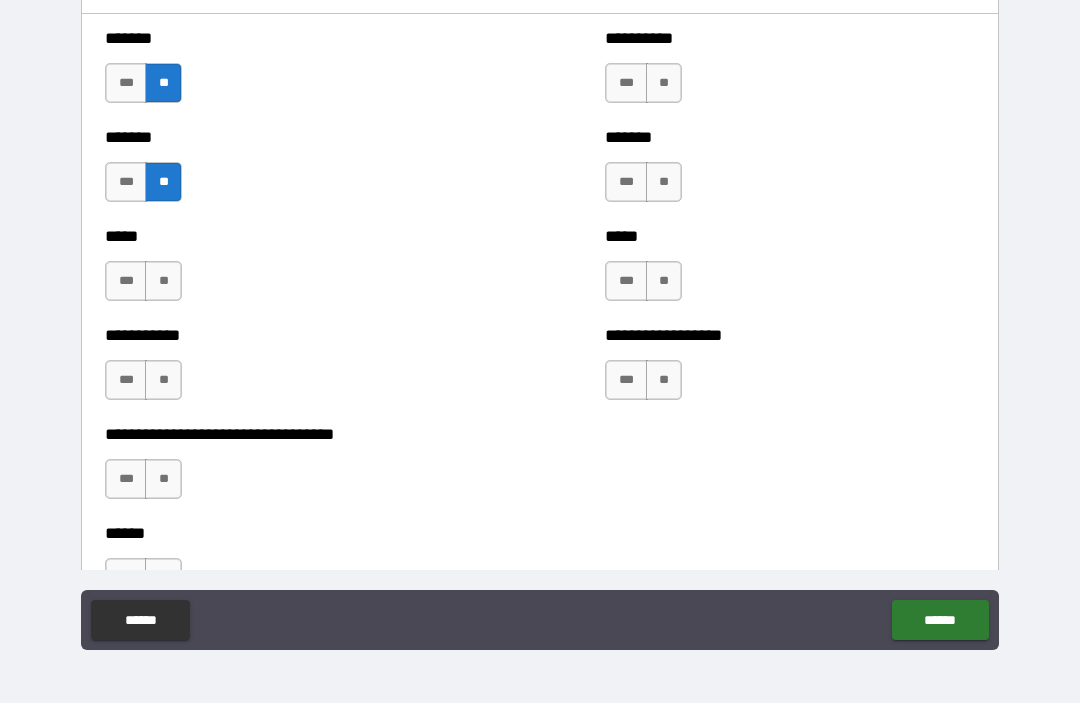 scroll, scrollTop: 1902, scrollLeft: 0, axis: vertical 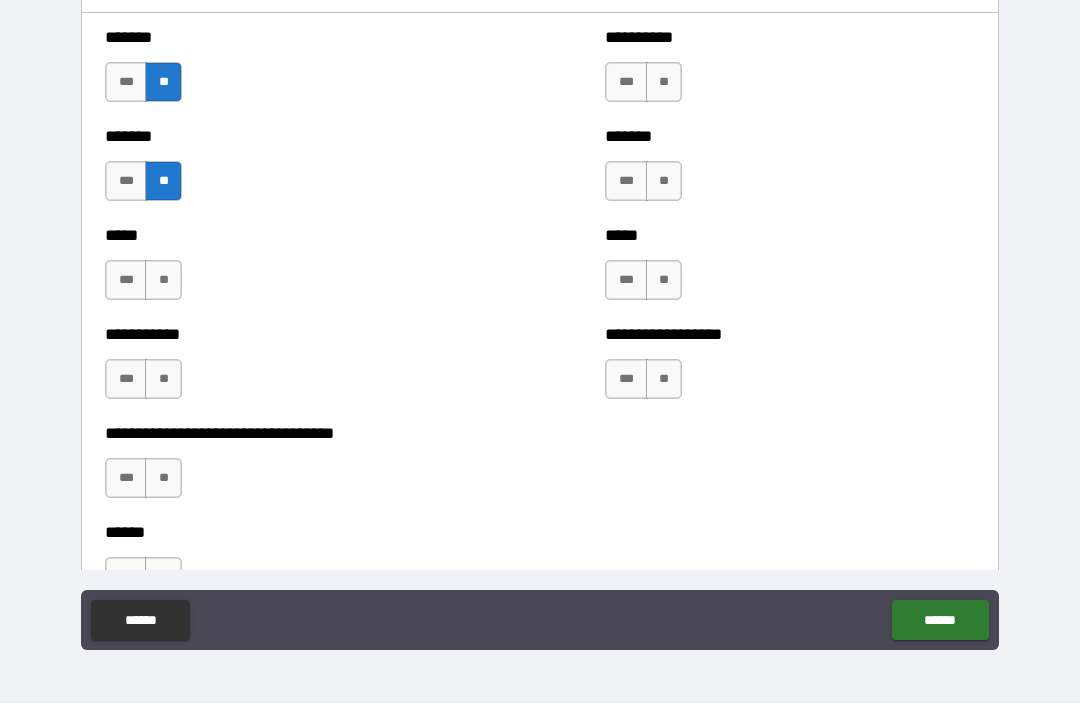 click on "**" at bounding box center [163, 281] 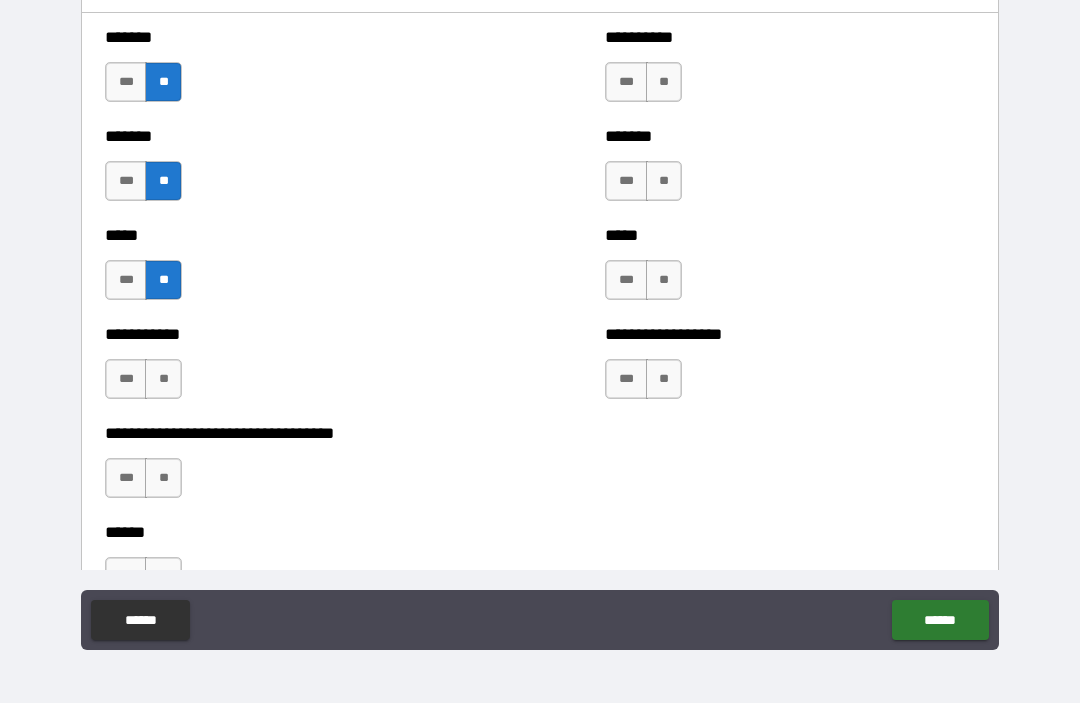 click on "**" at bounding box center (163, 380) 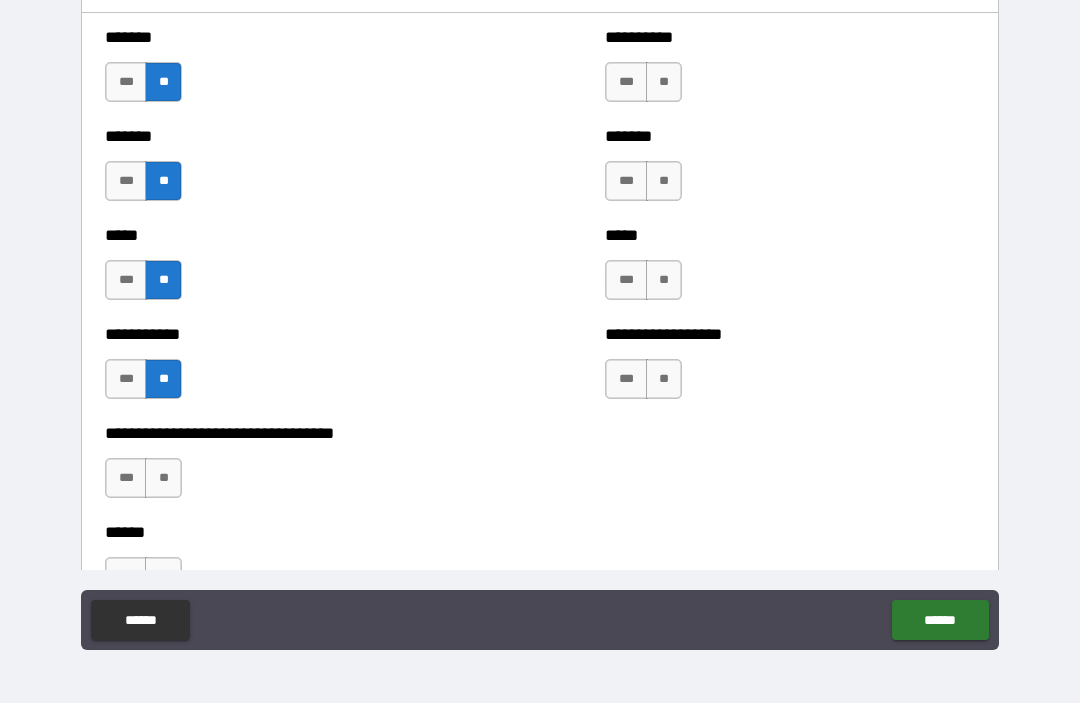 click on "**" at bounding box center (163, 479) 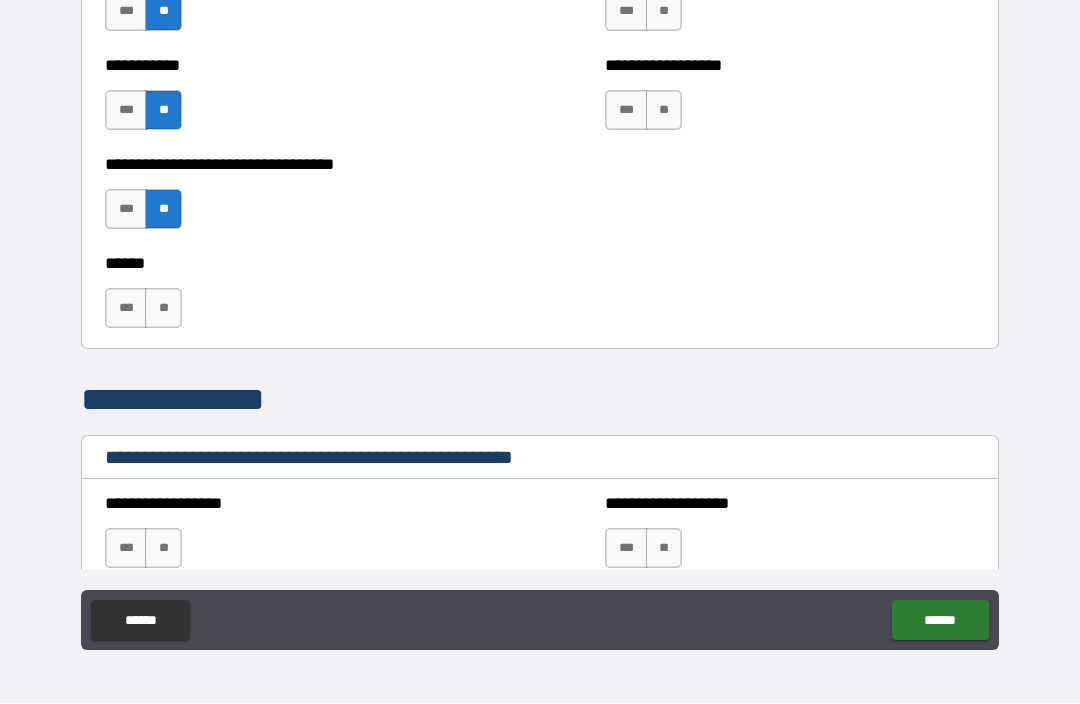scroll, scrollTop: 2192, scrollLeft: 0, axis: vertical 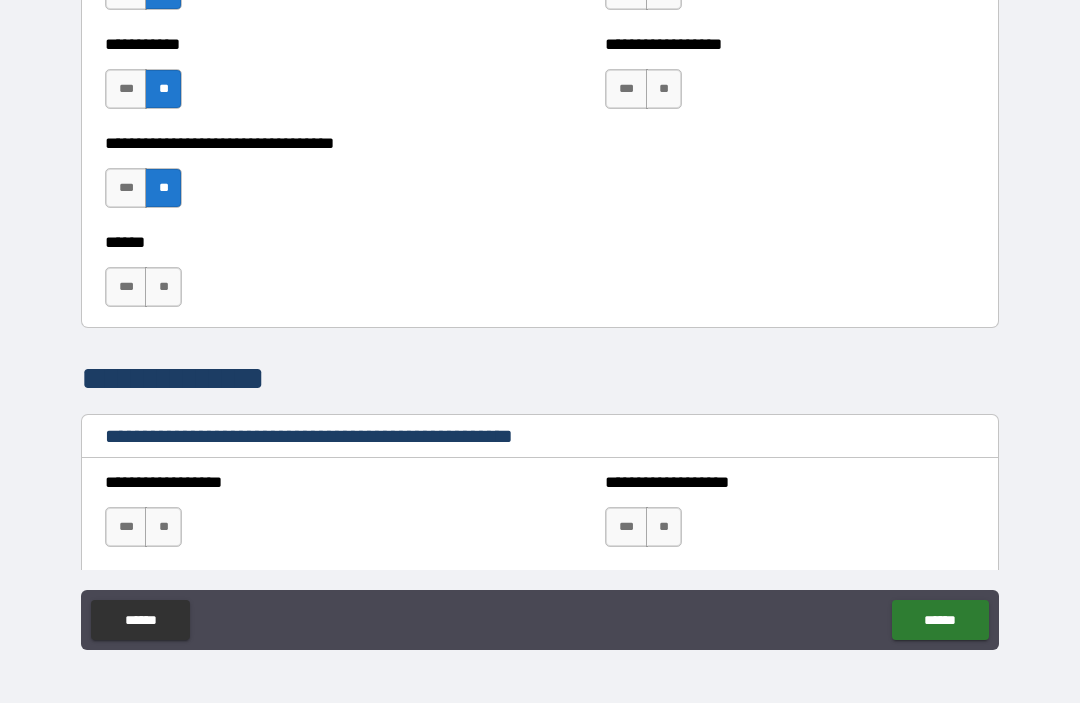 click on "**" at bounding box center (163, 288) 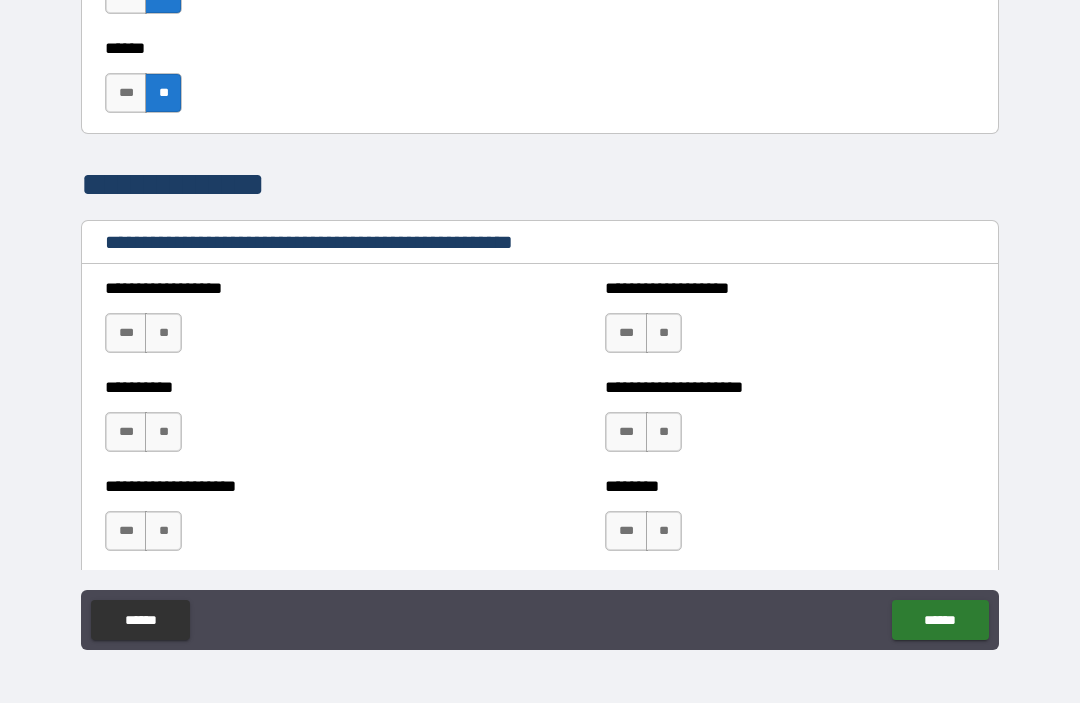 scroll, scrollTop: 2389, scrollLeft: 0, axis: vertical 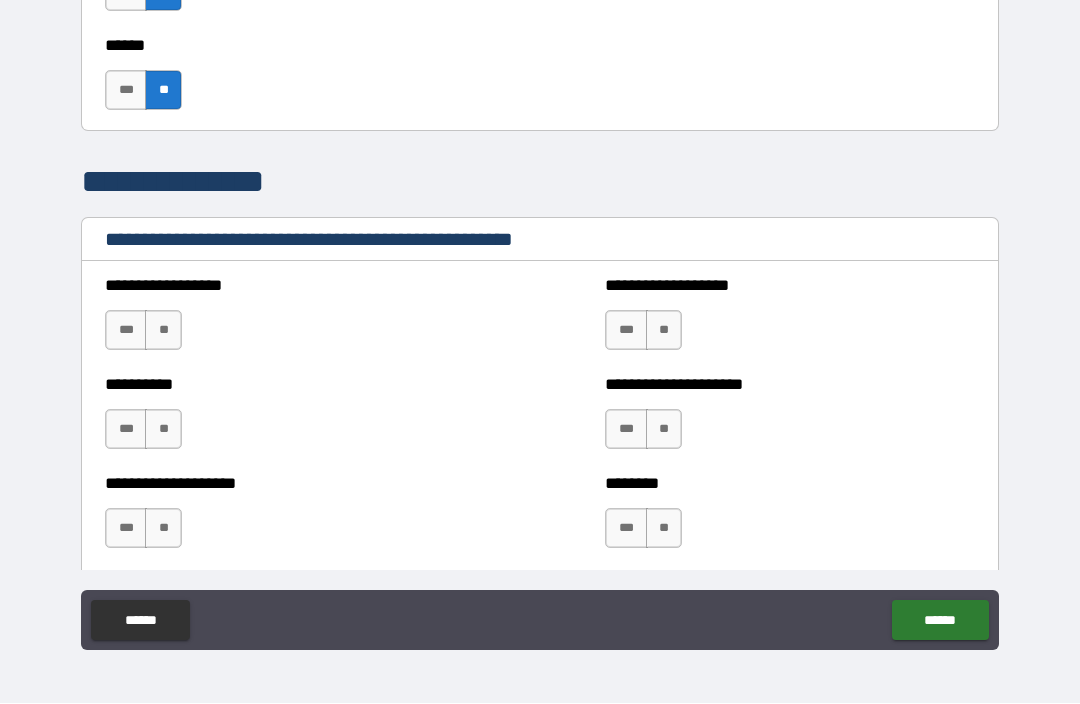 click on "**" at bounding box center (163, 331) 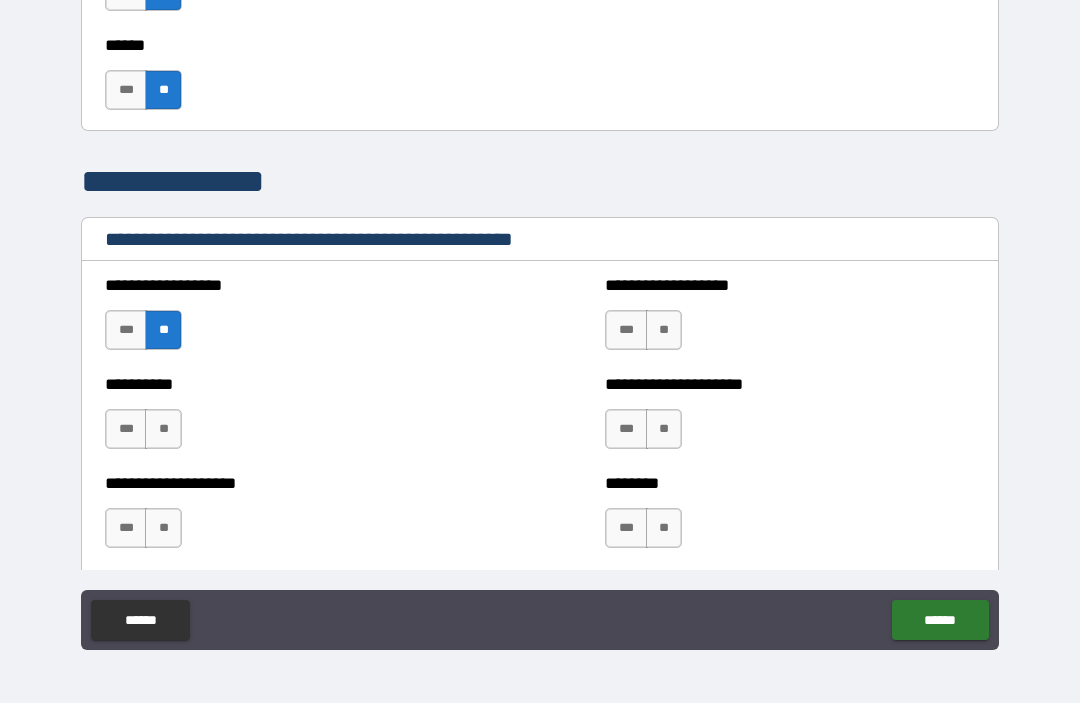 click on "**" at bounding box center [163, 430] 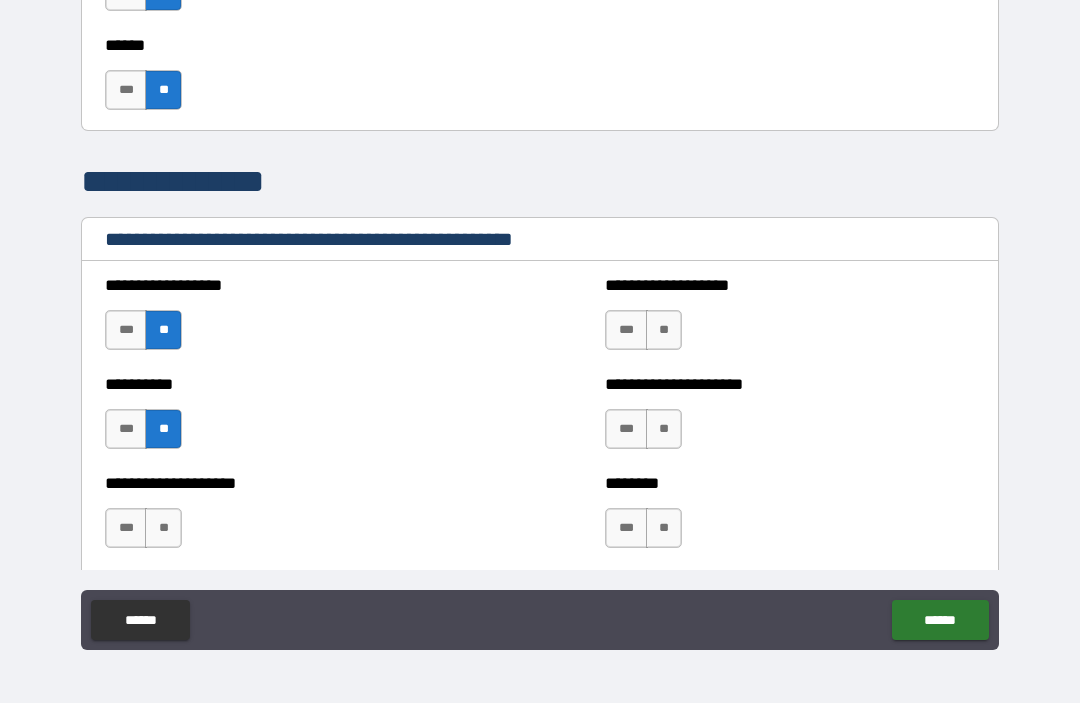 click on "**" at bounding box center (163, 529) 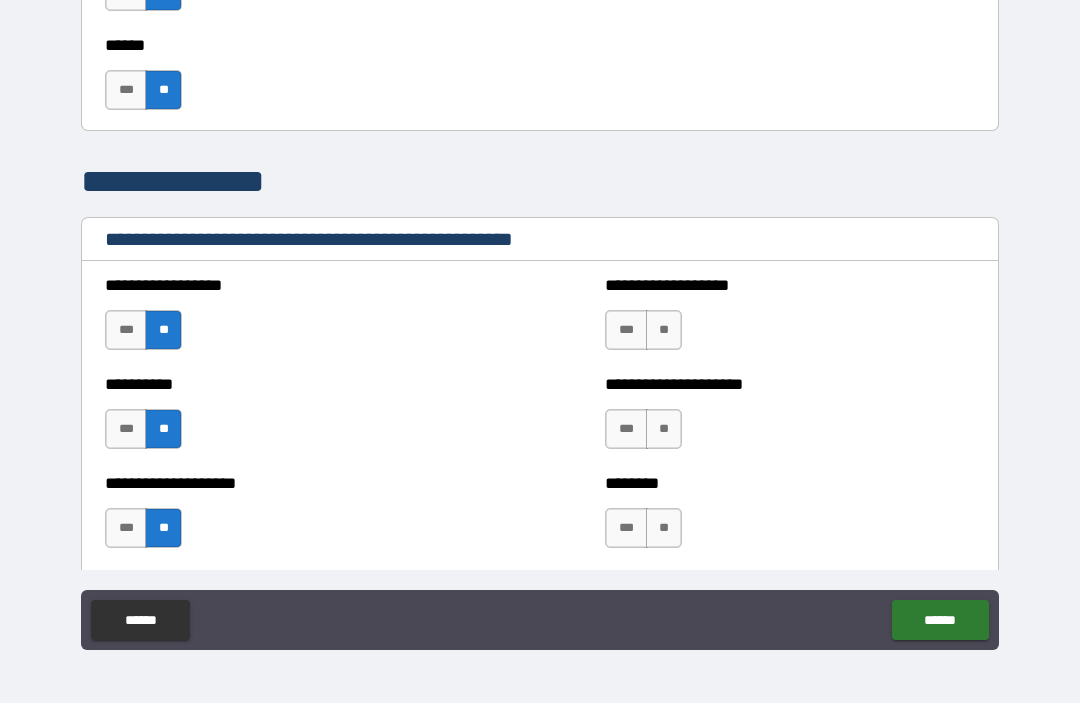 click on "**" at bounding box center [664, 331] 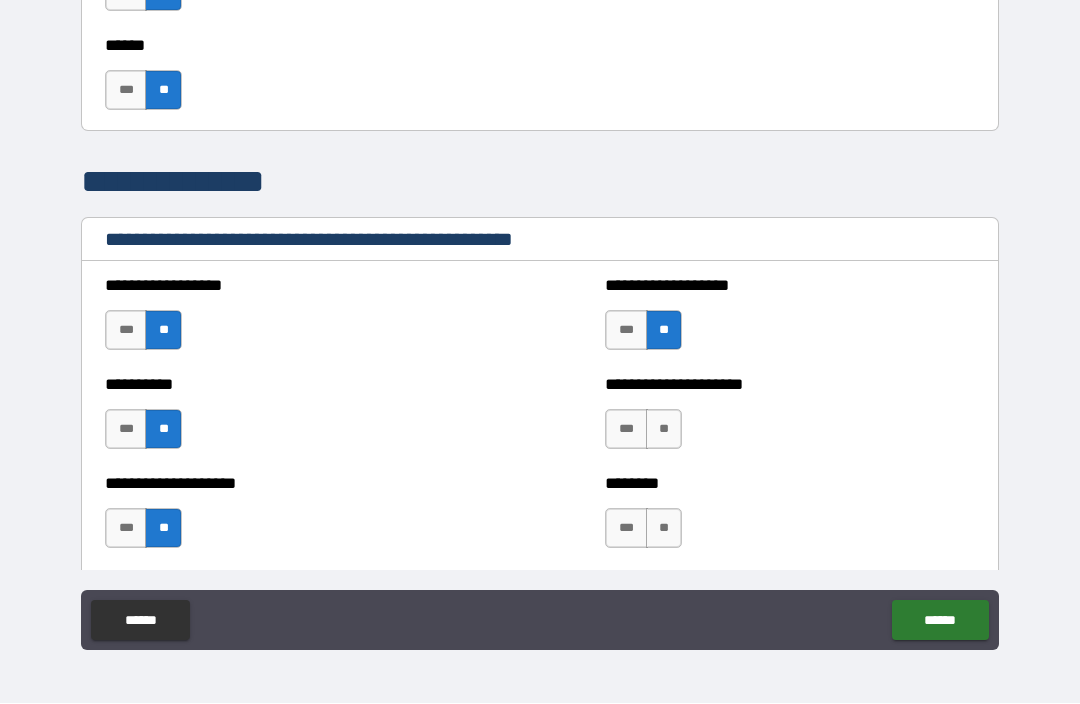 click on "**" at bounding box center (664, 430) 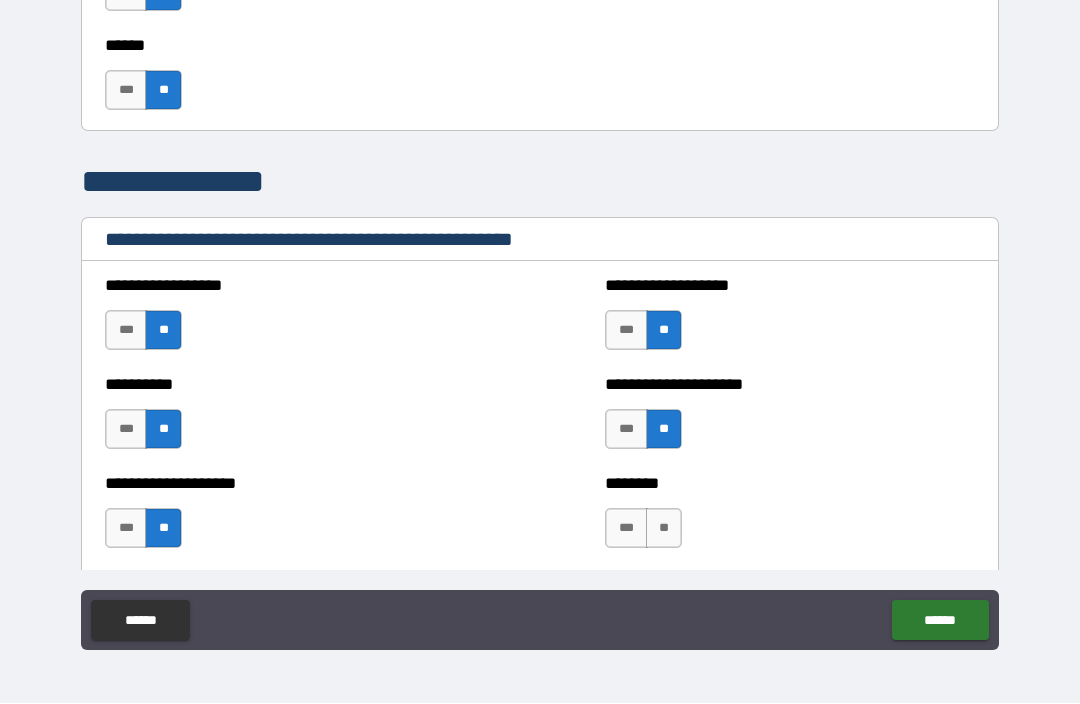 click on "***" at bounding box center [626, 529] 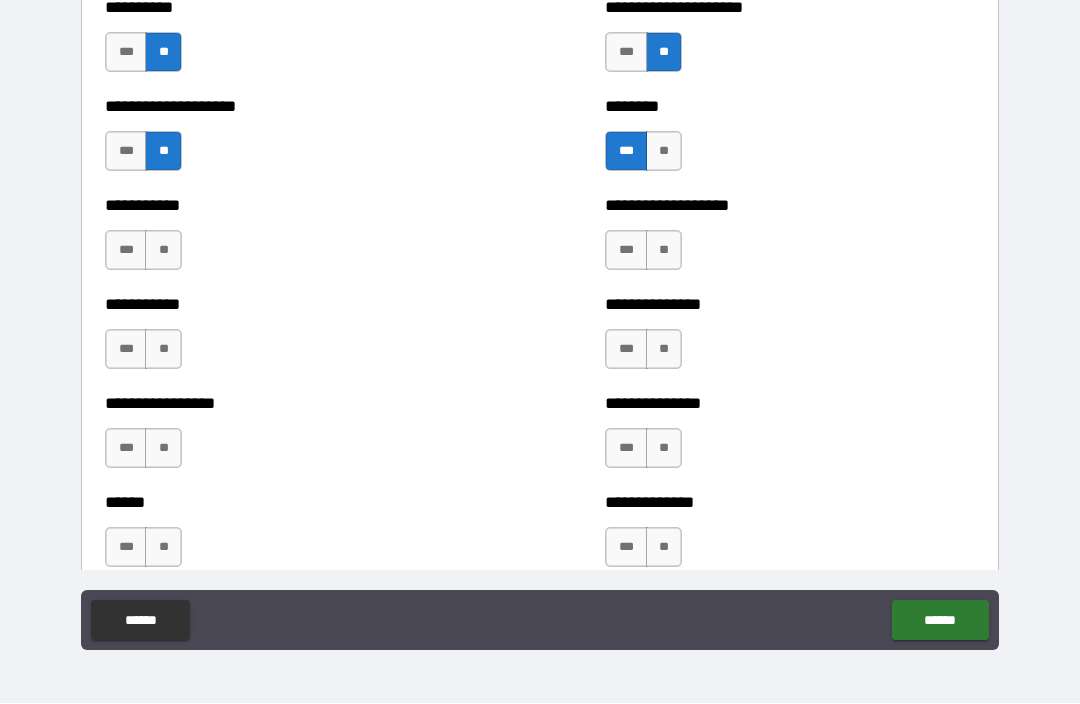 scroll, scrollTop: 2769, scrollLeft: 0, axis: vertical 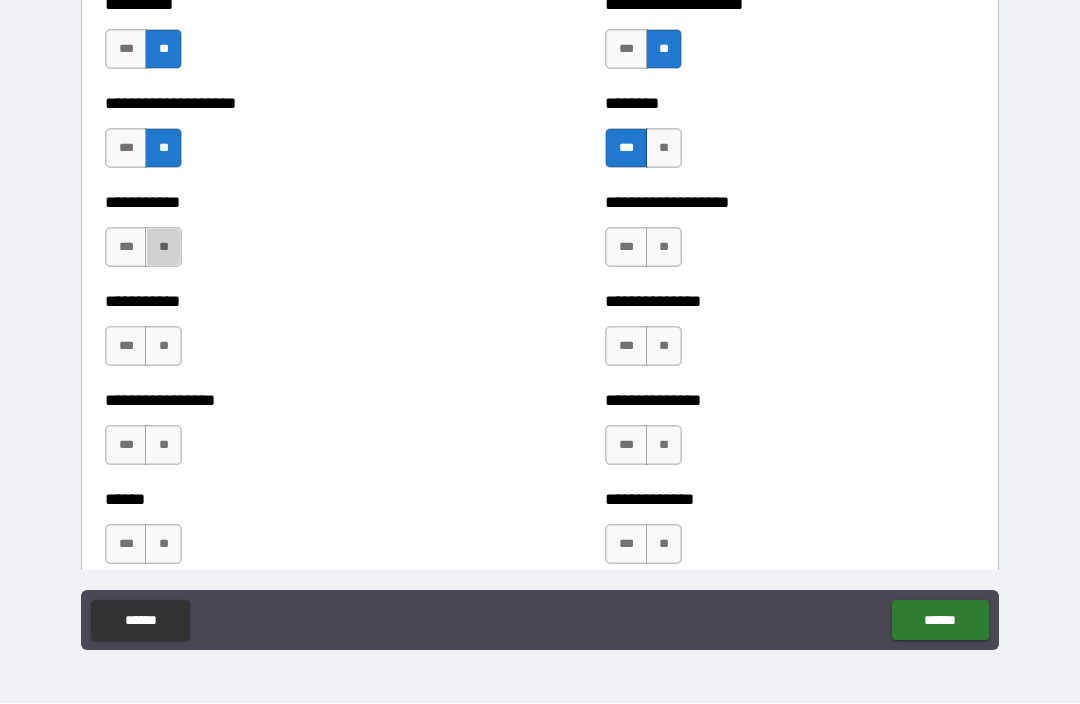 click on "**" at bounding box center (163, 248) 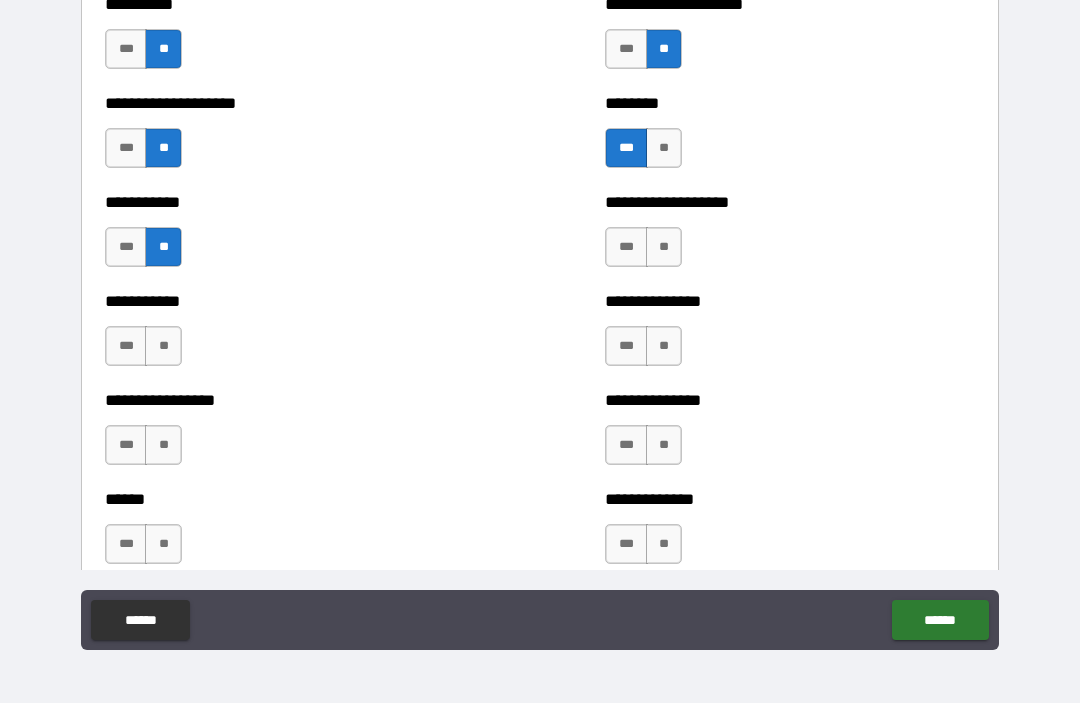 click on "**" at bounding box center (163, 347) 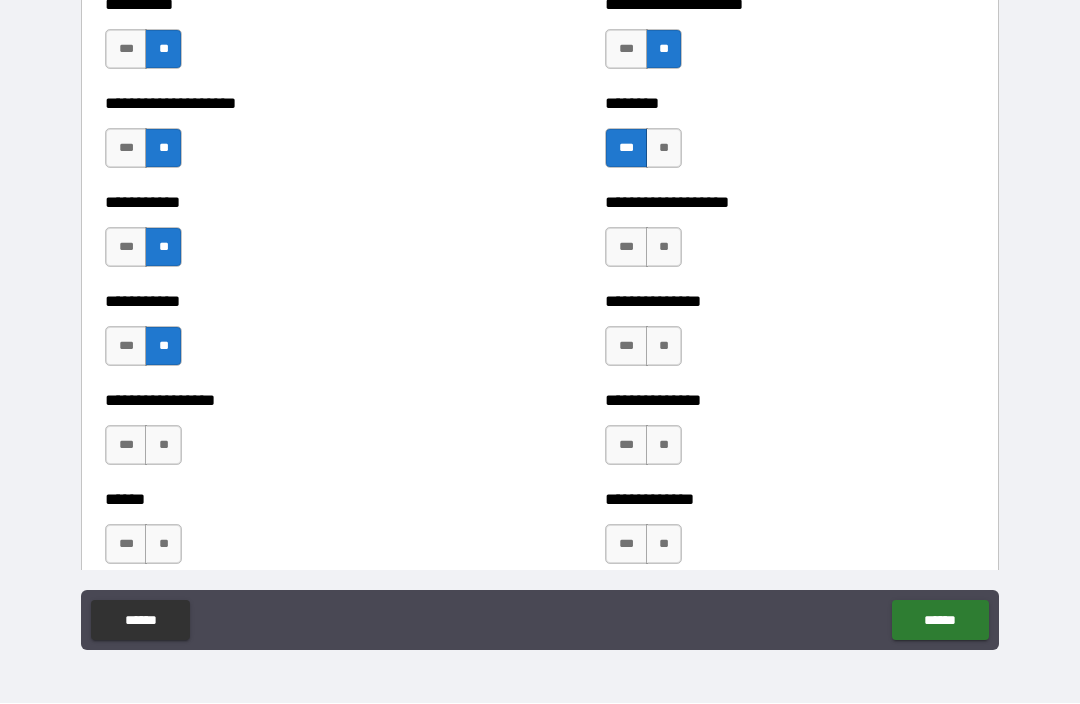 click on "**" at bounding box center [163, 446] 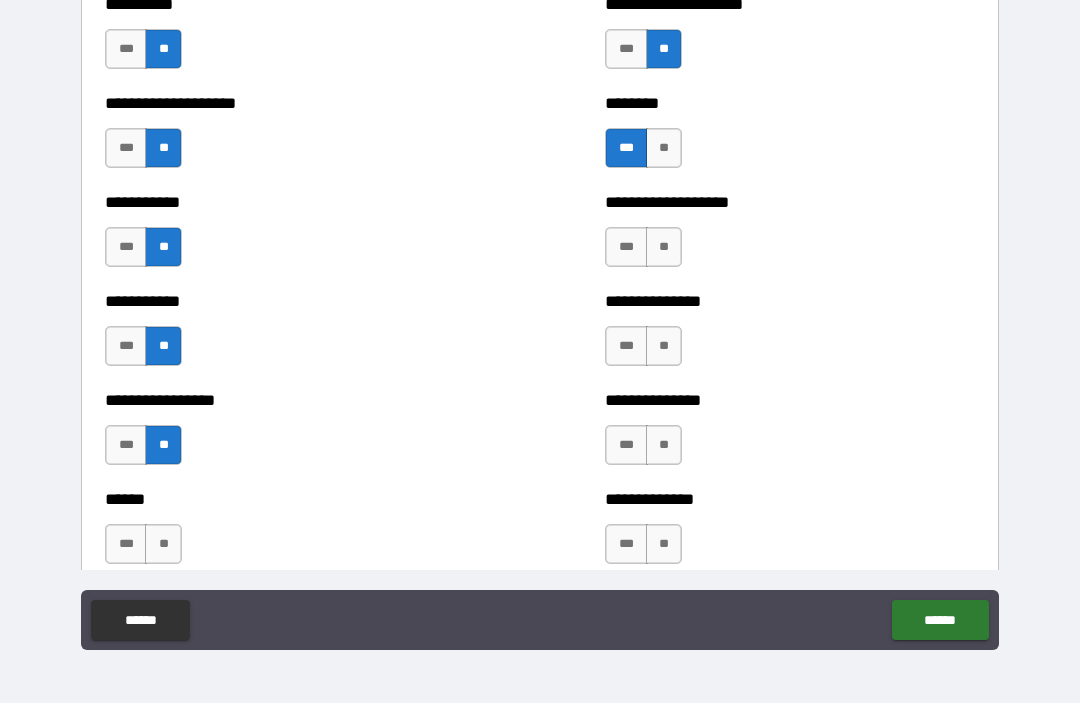 click on "**" at bounding box center (664, 446) 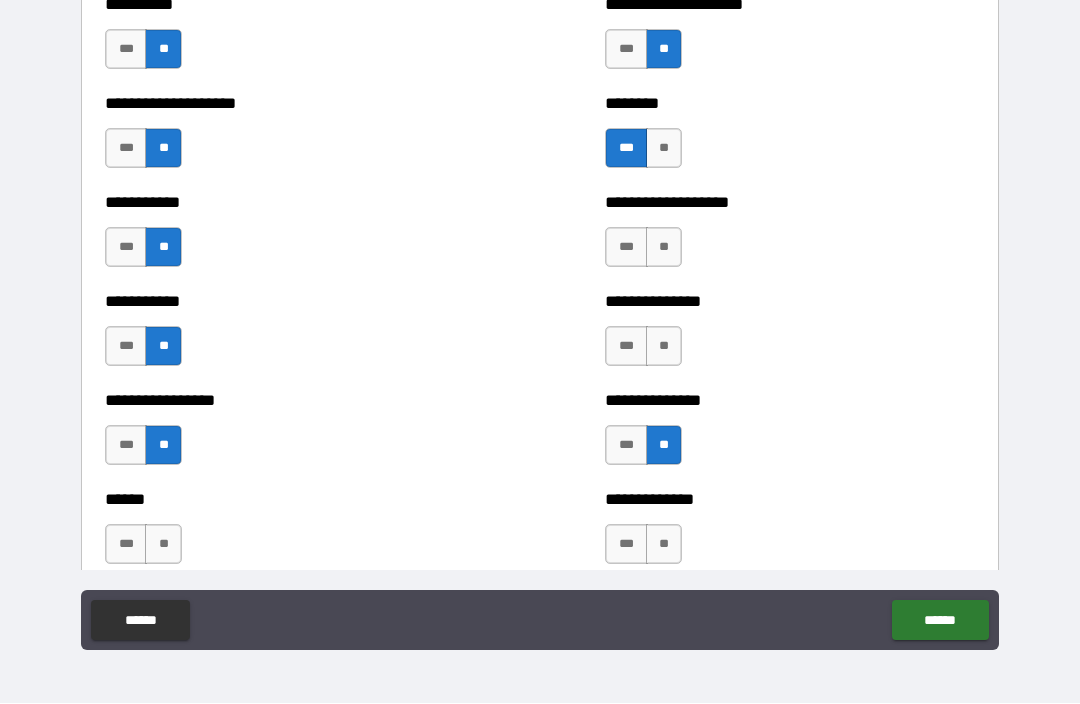 click on "**" at bounding box center (664, 347) 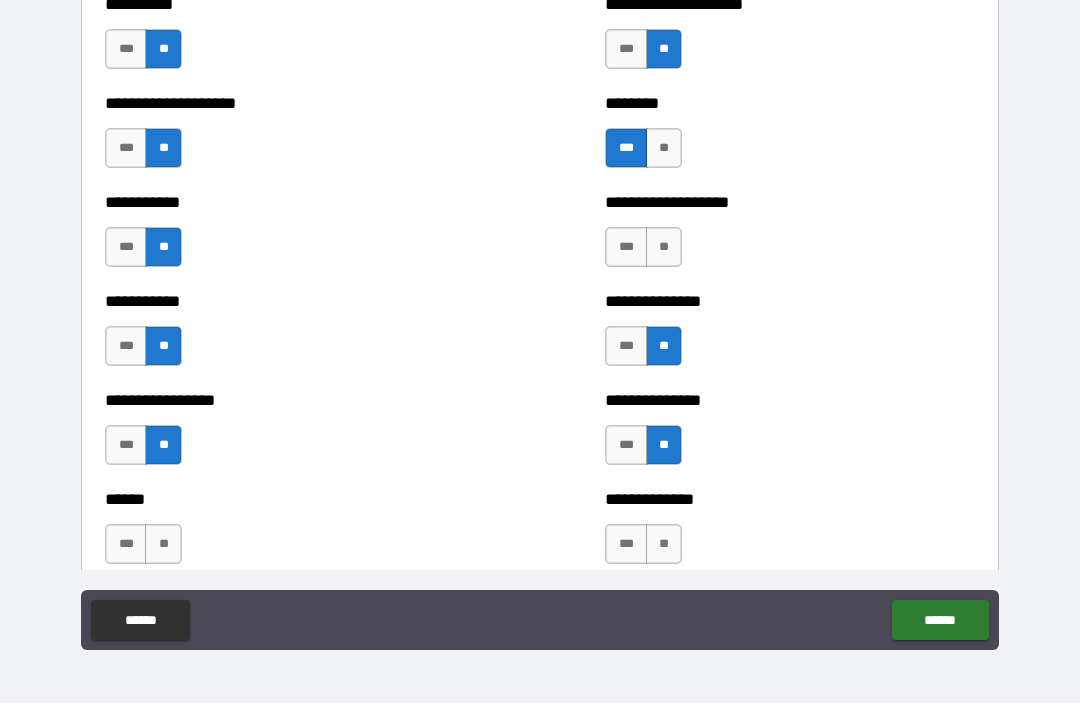 click on "**" at bounding box center [664, 248] 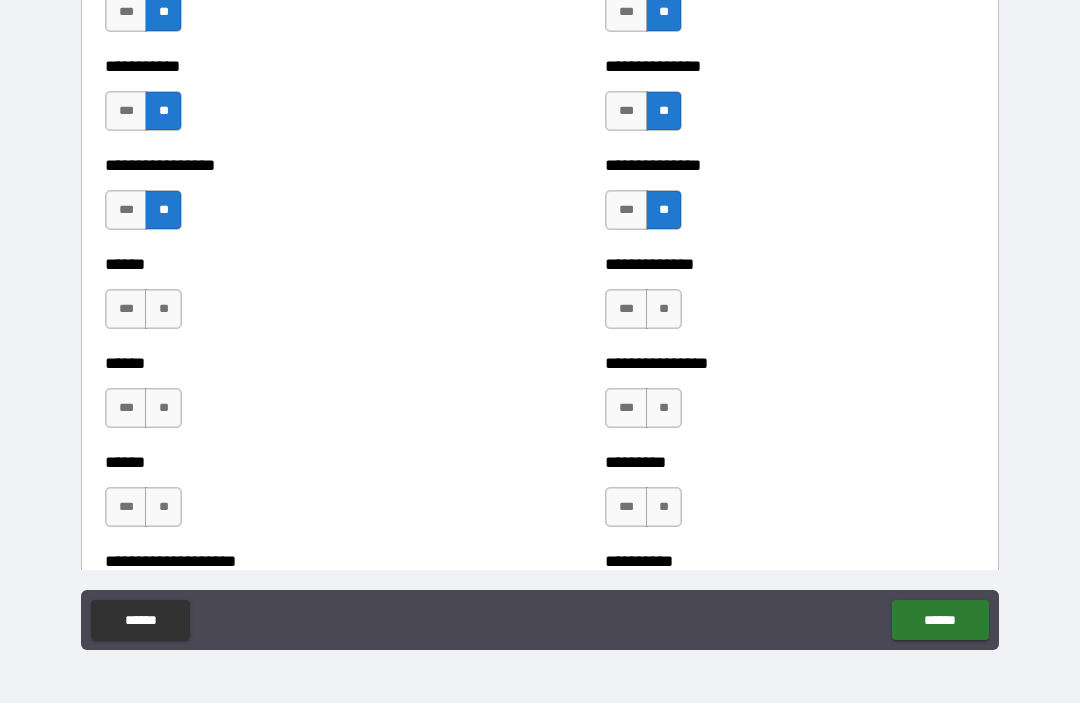 scroll, scrollTop: 3011, scrollLeft: 0, axis: vertical 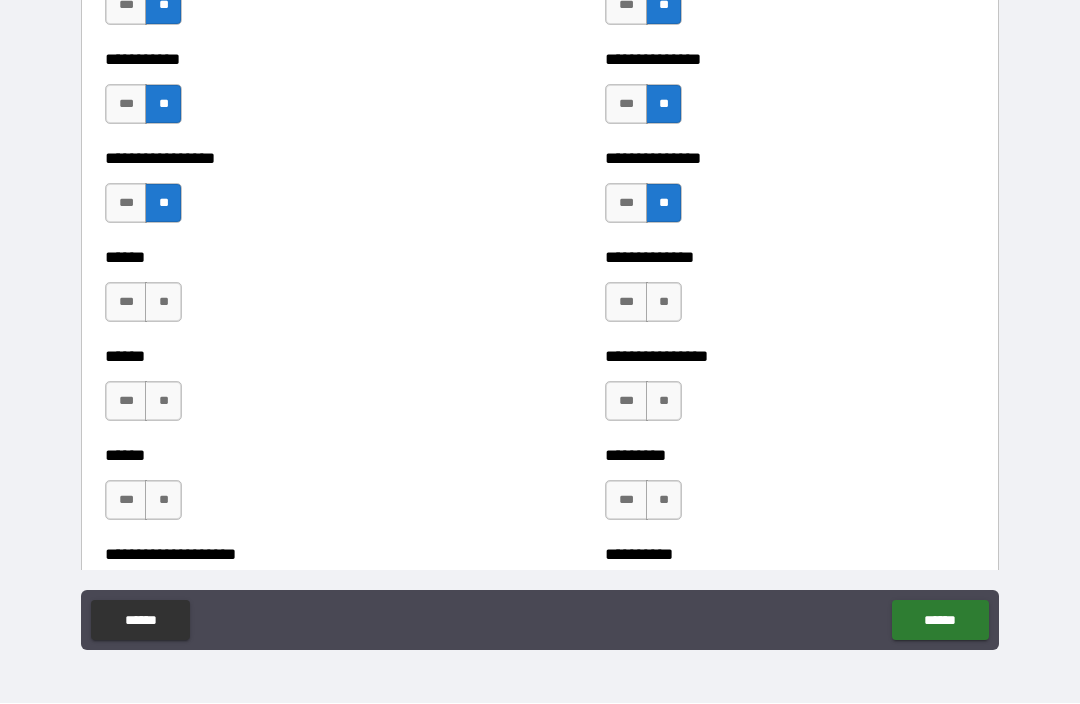 click on "**" at bounding box center (163, 303) 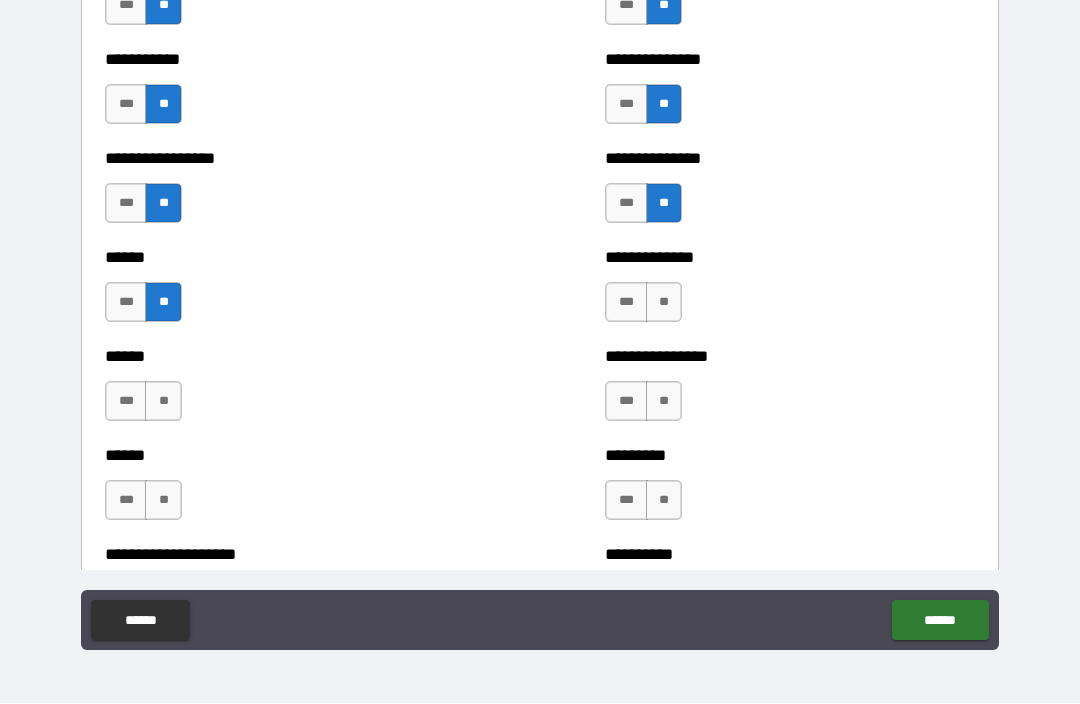 click on "**" at bounding box center (163, 402) 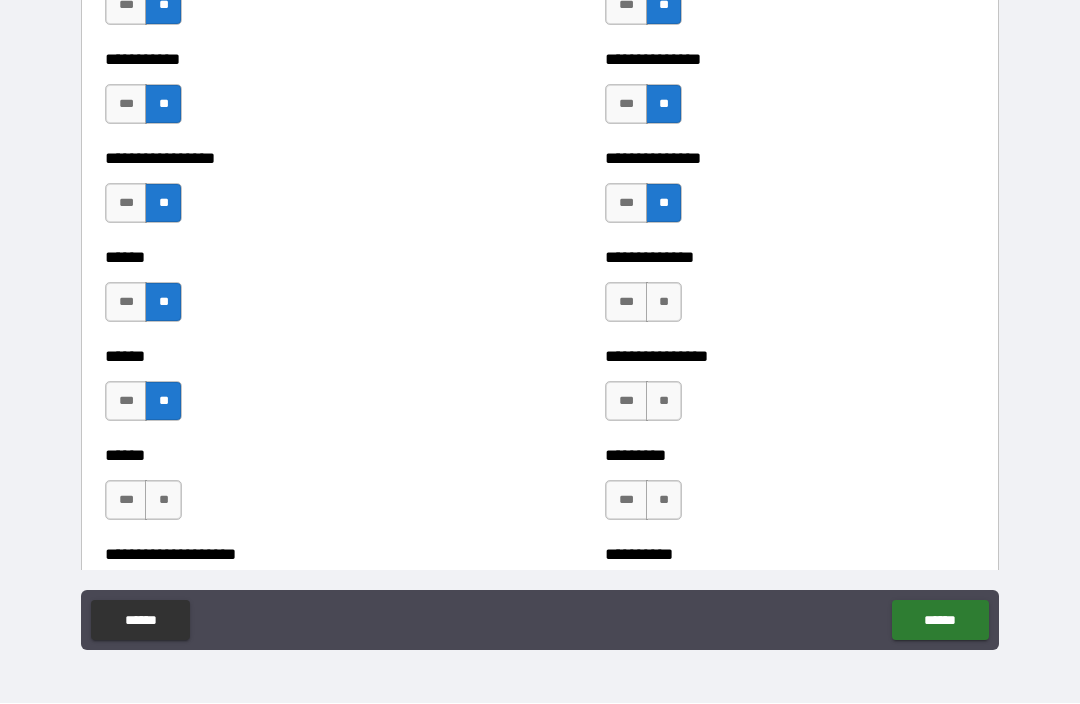 click on "**" at bounding box center (163, 501) 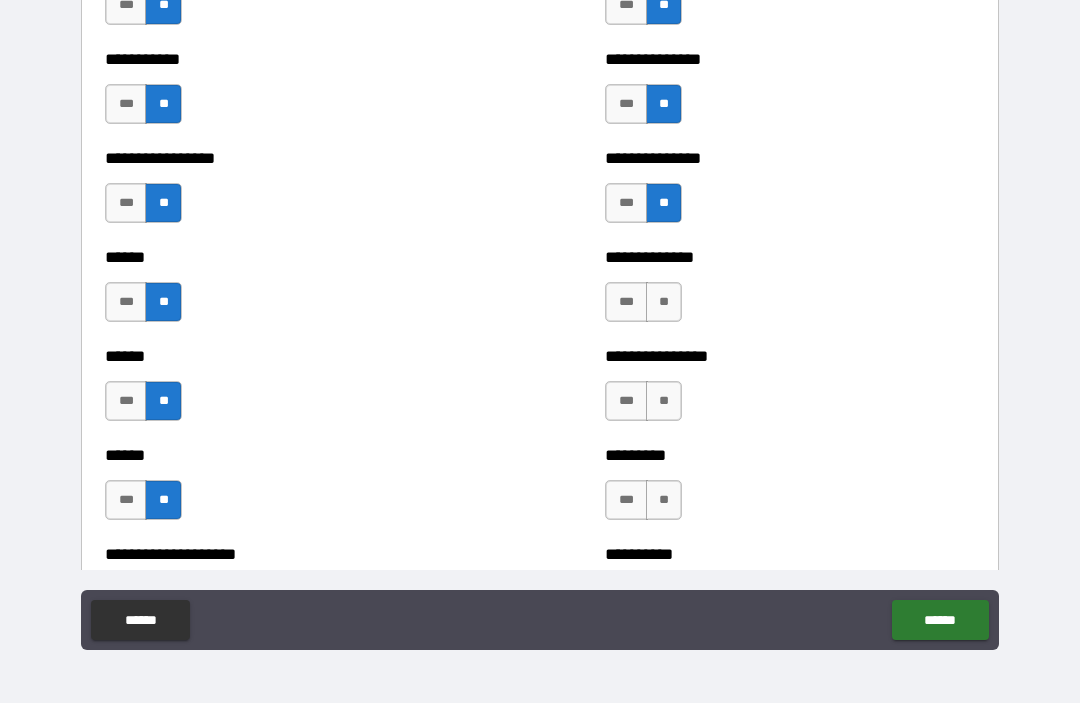 click on "**" at bounding box center [664, 501] 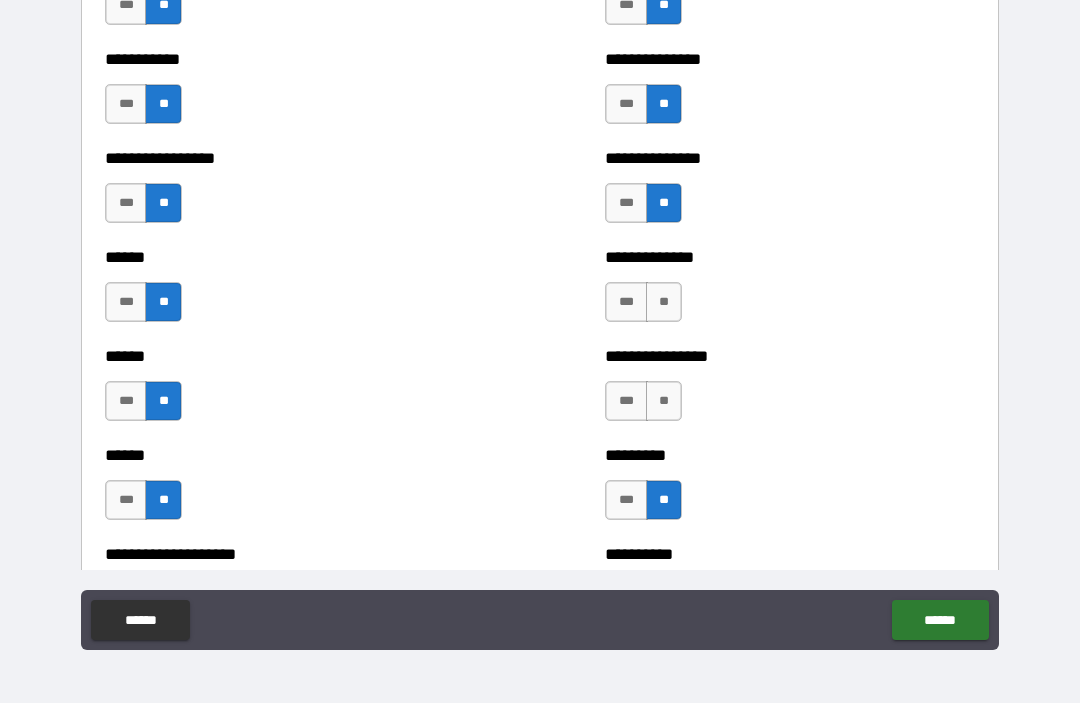 click on "**" at bounding box center [664, 402] 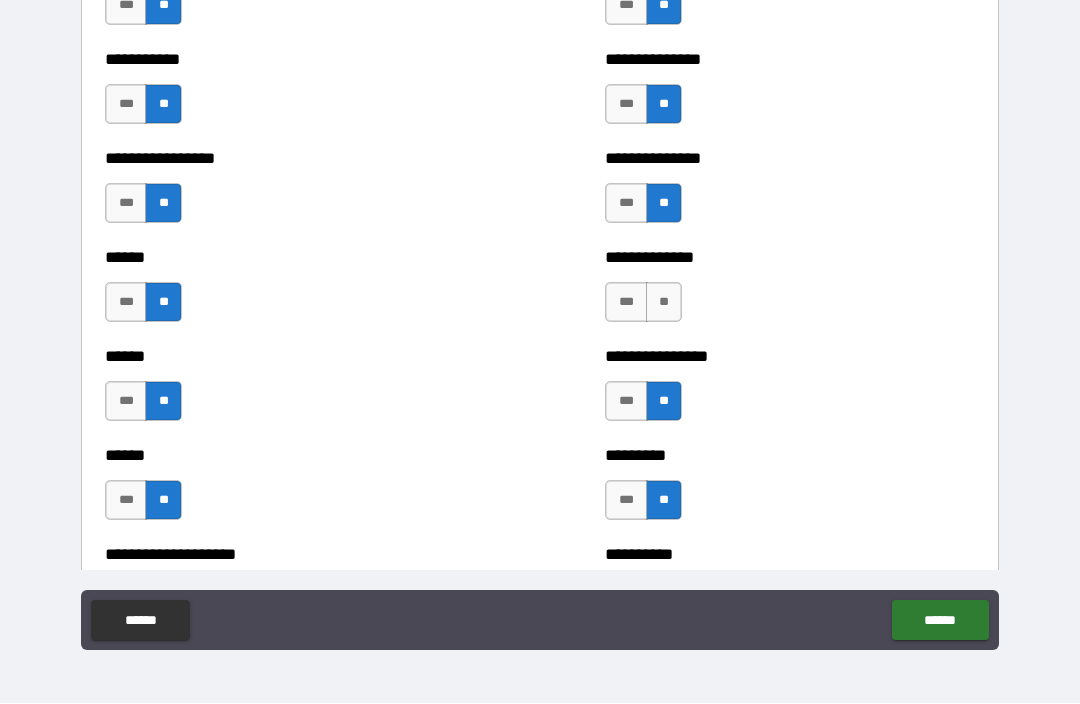 click on "**" at bounding box center (664, 303) 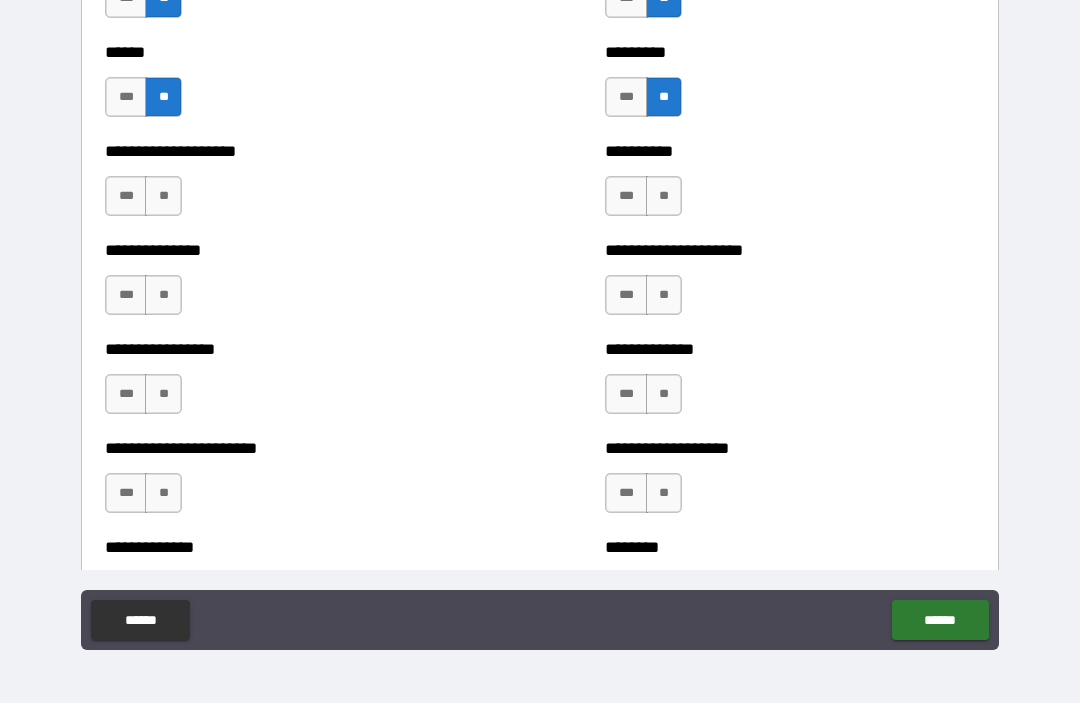 scroll, scrollTop: 3416, scrollLeft: 0, axis: vertical 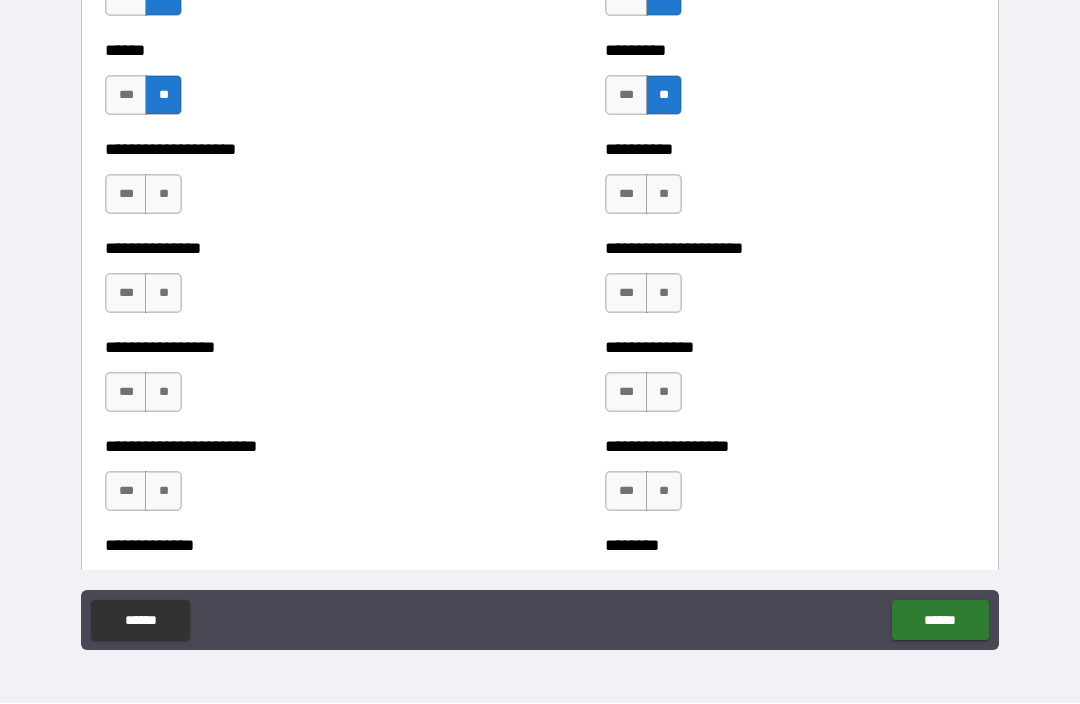 click on "***" at bounding box center [126, 195] 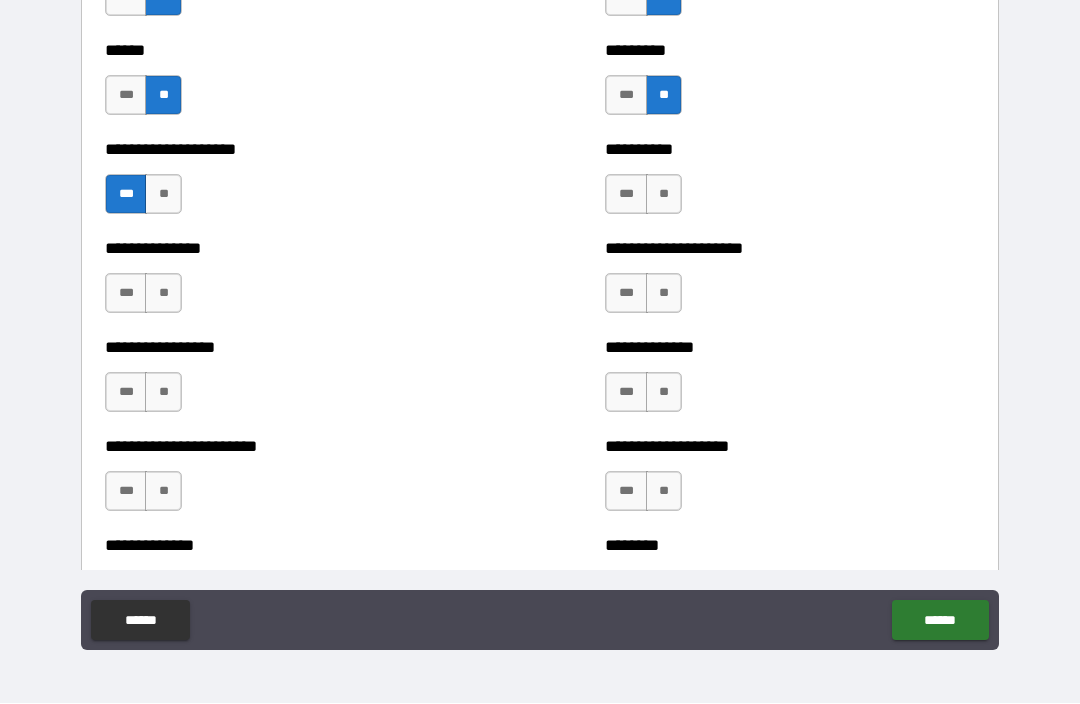 click on "**" at bounding box center [163, 294] 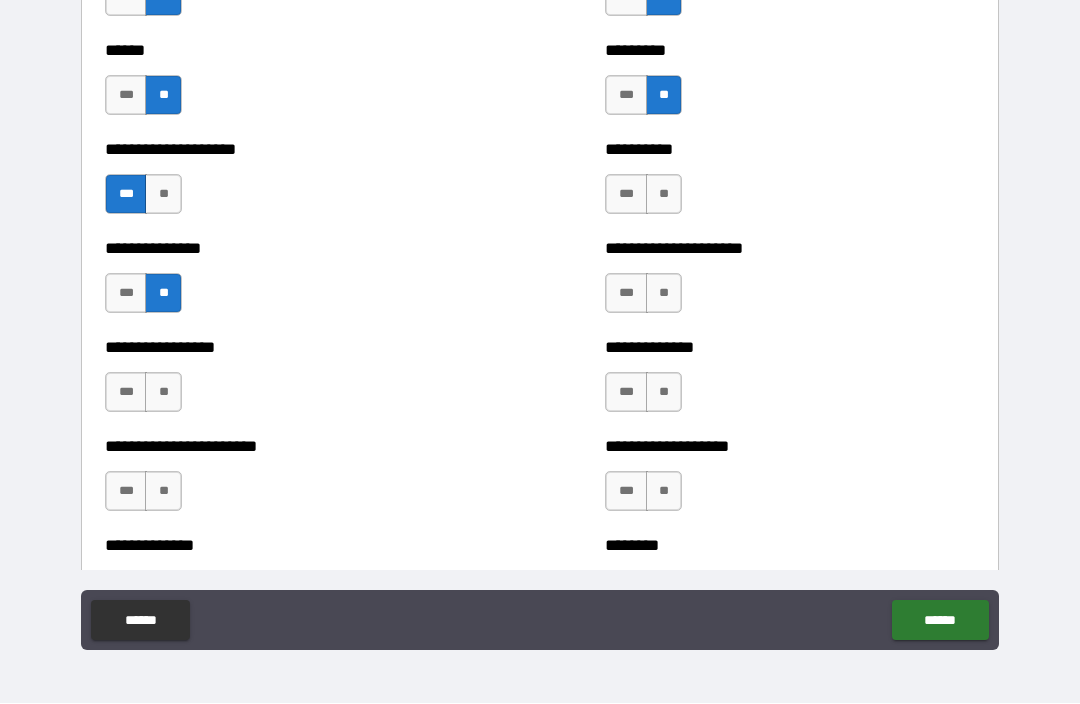 click on "**" at bounding box center (664, 294) 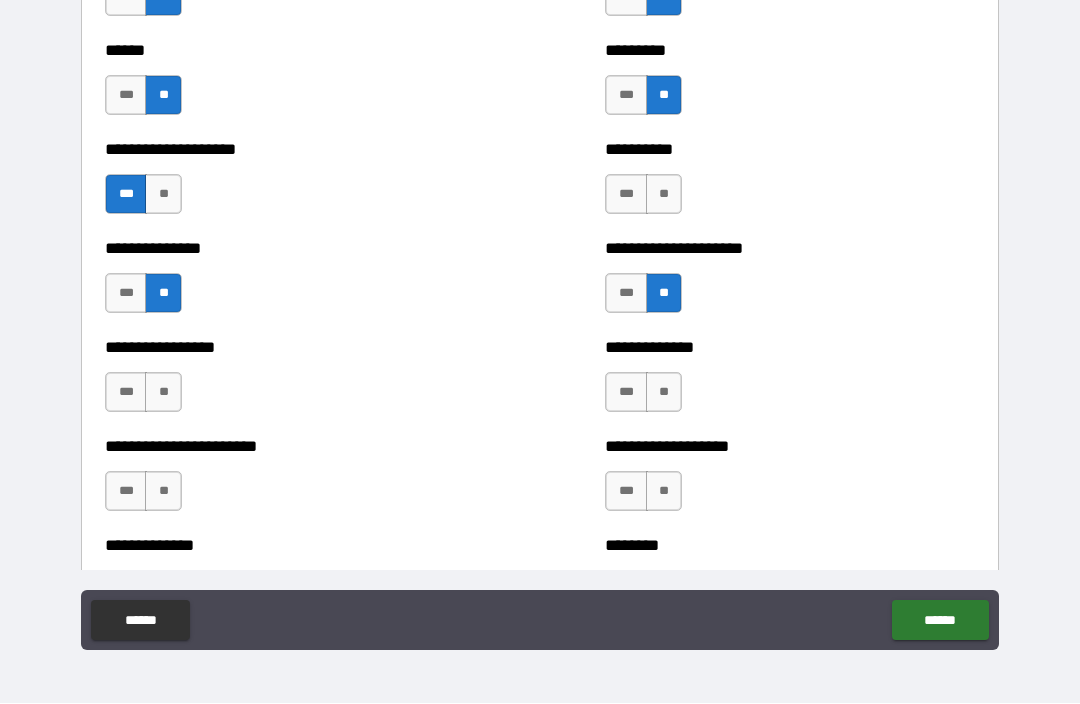click on "**" at bounding box center [664, 195] 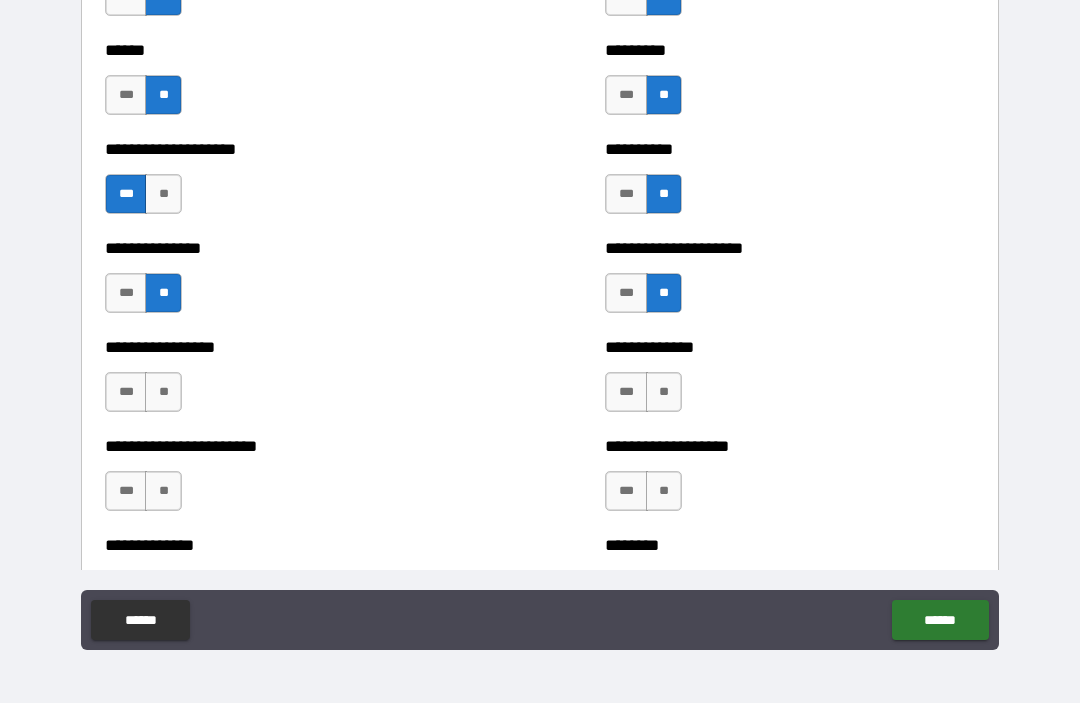 click on "**" at bounding box center (664, 393) 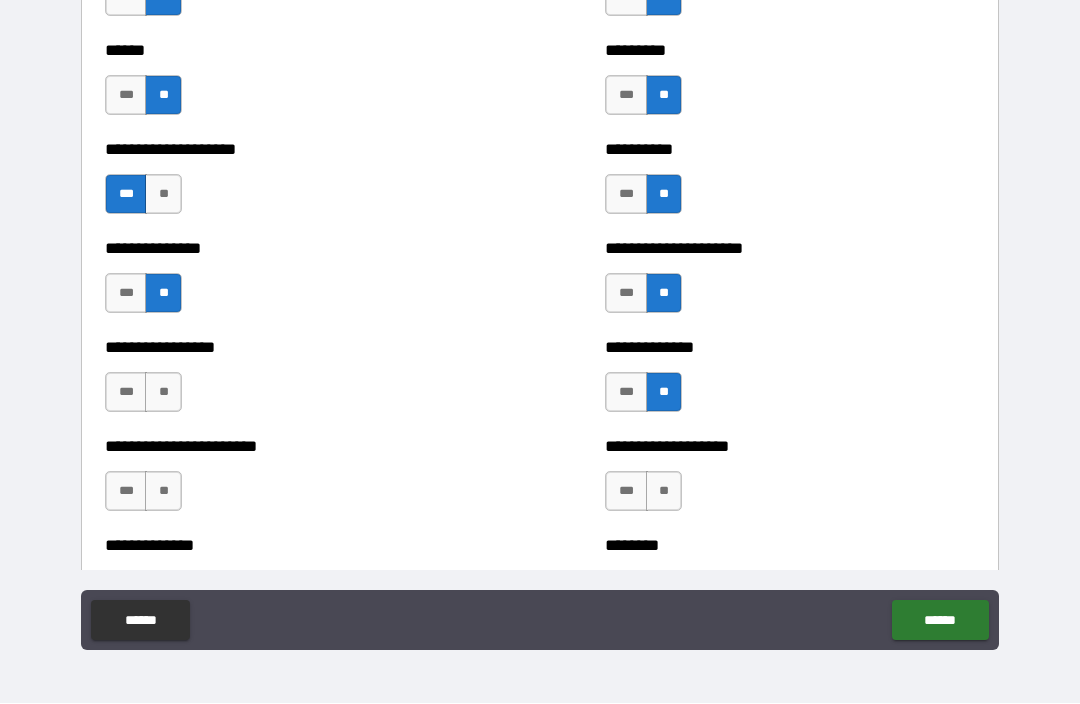 click on "**" at bounding box center (664, 492) 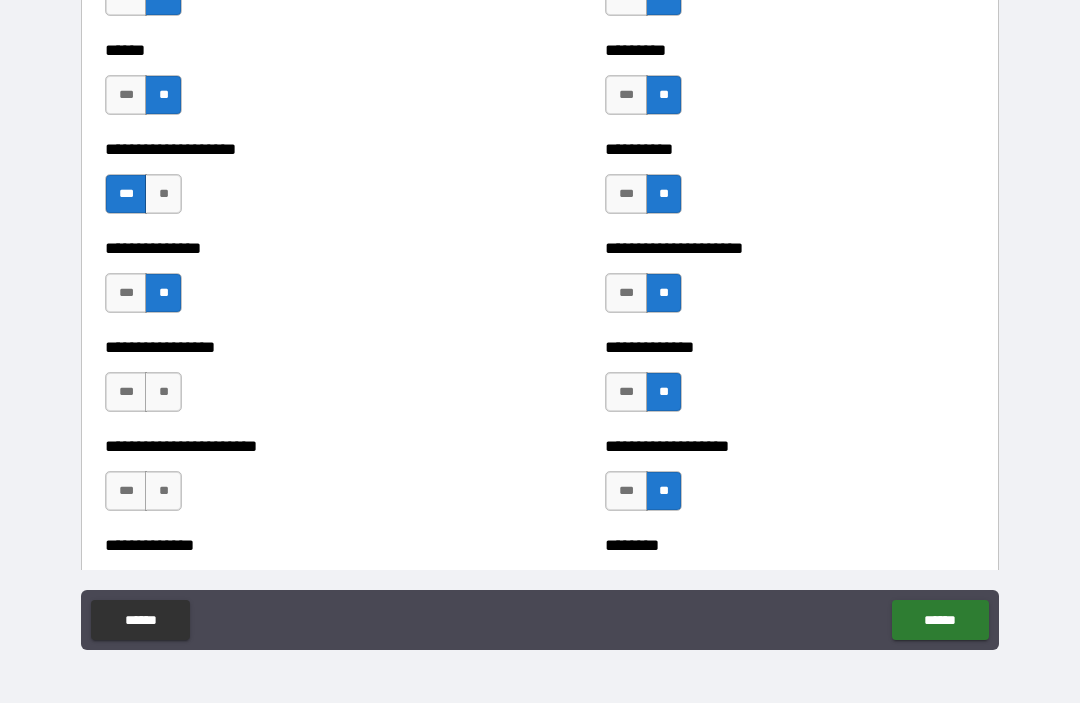click on "**" at bounding box center (163, 492) 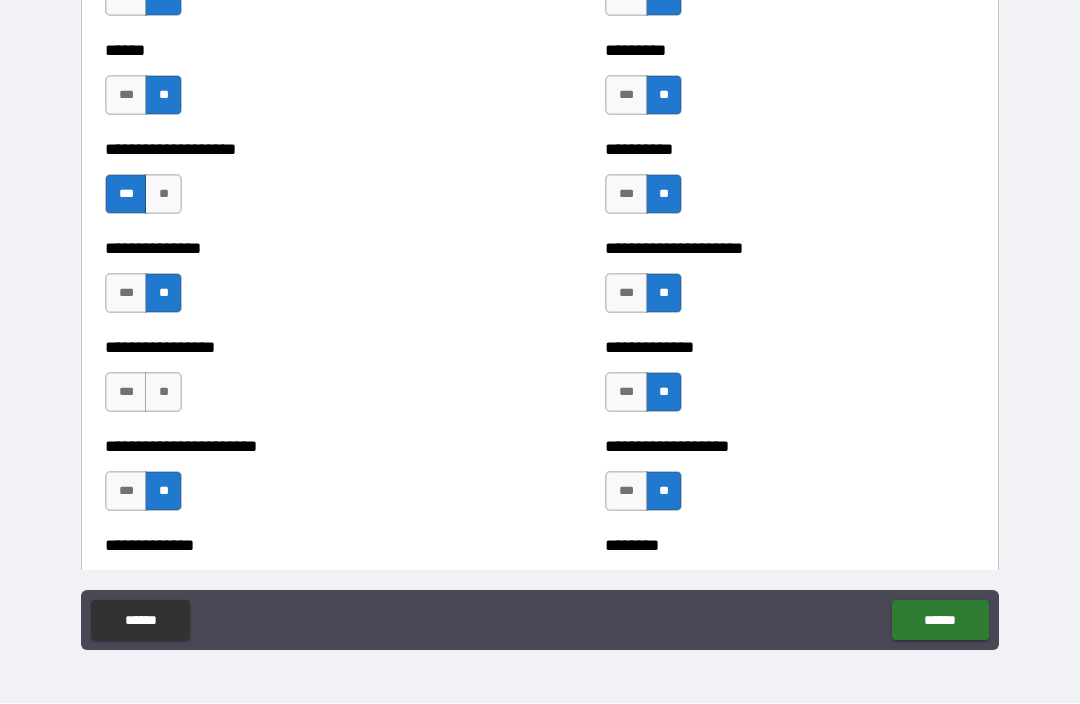 click on "**" at bounding box center (163, 393) 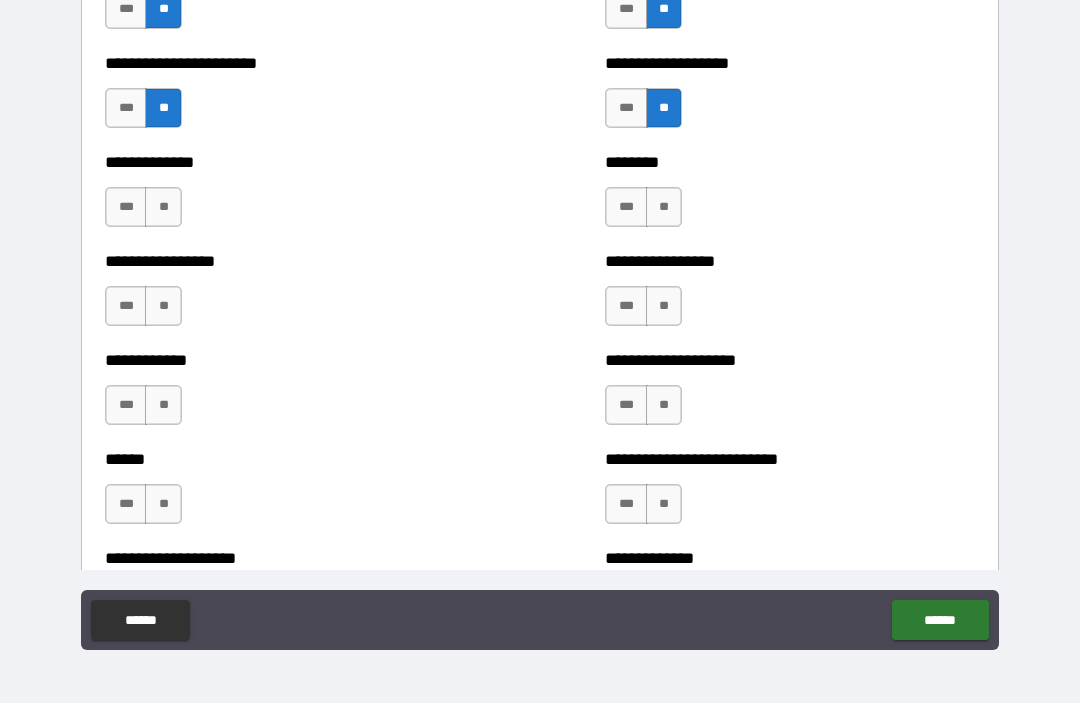 scroll, scrollTop: 3798, scrollLeft: 0, axis: vertical 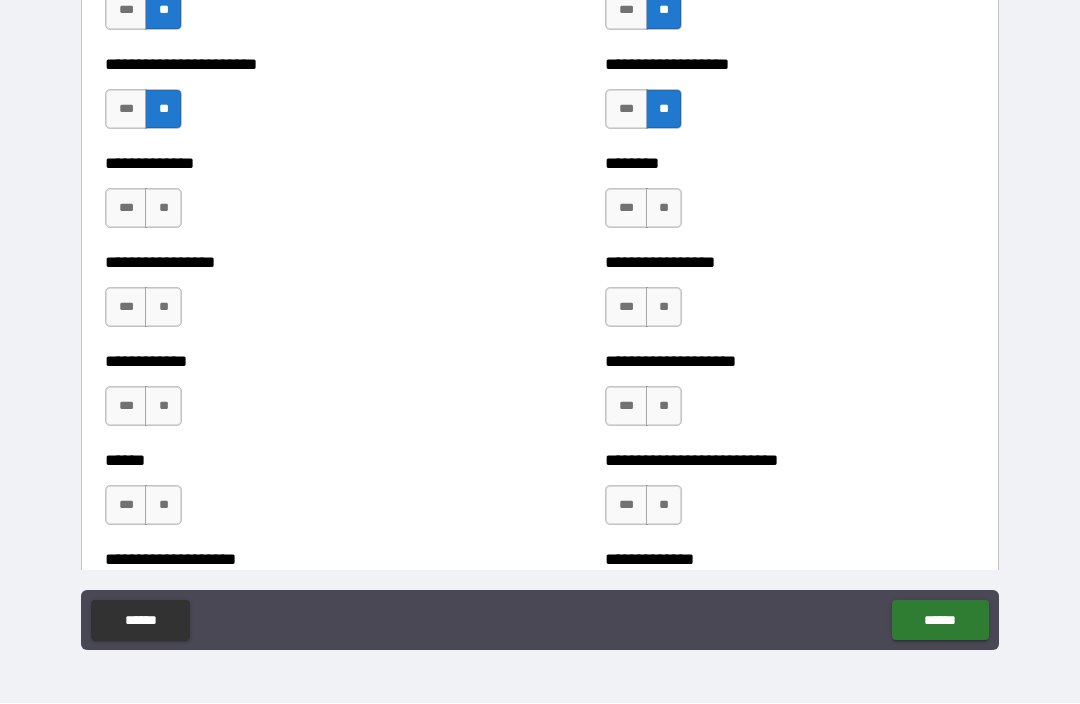 click on "**" at bounding box center (163, 209) 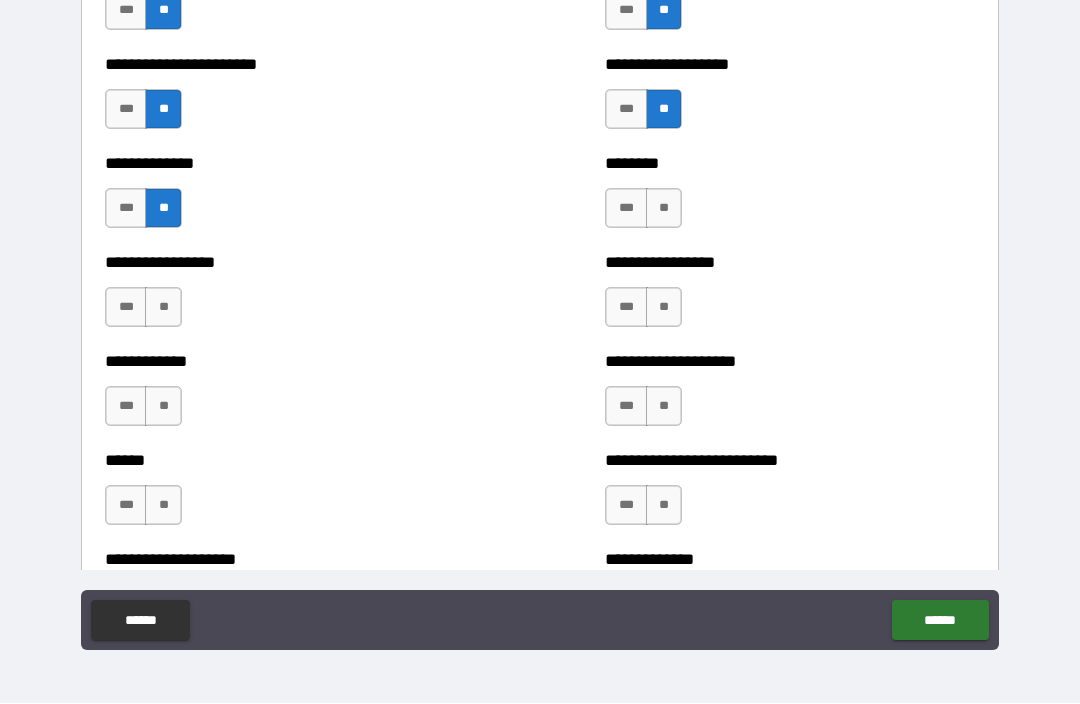 click on "**" at bounding box center [163, 308] 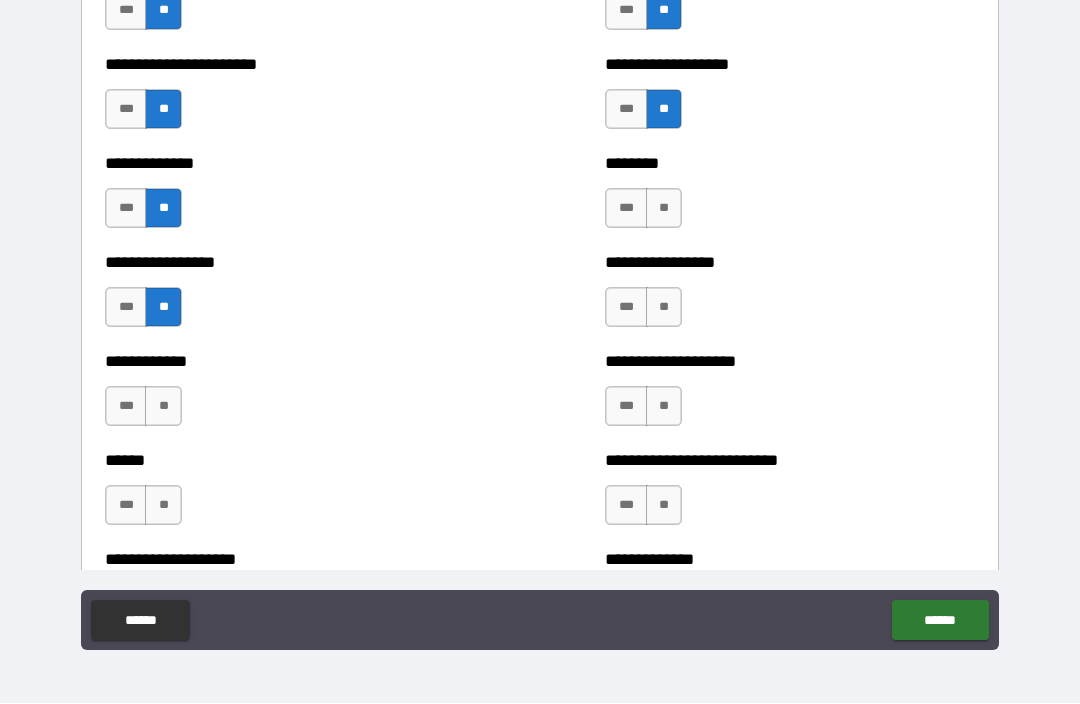 click on "**" at bounding box center [163, 407] 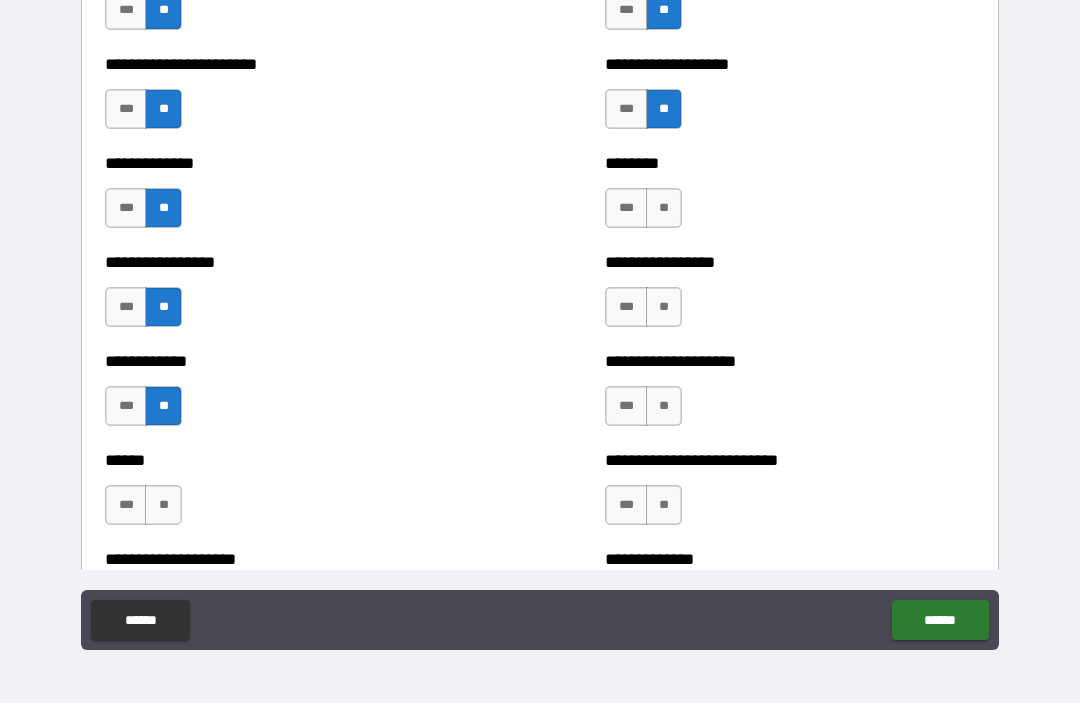click on "**" at bounding box center [163, 506] 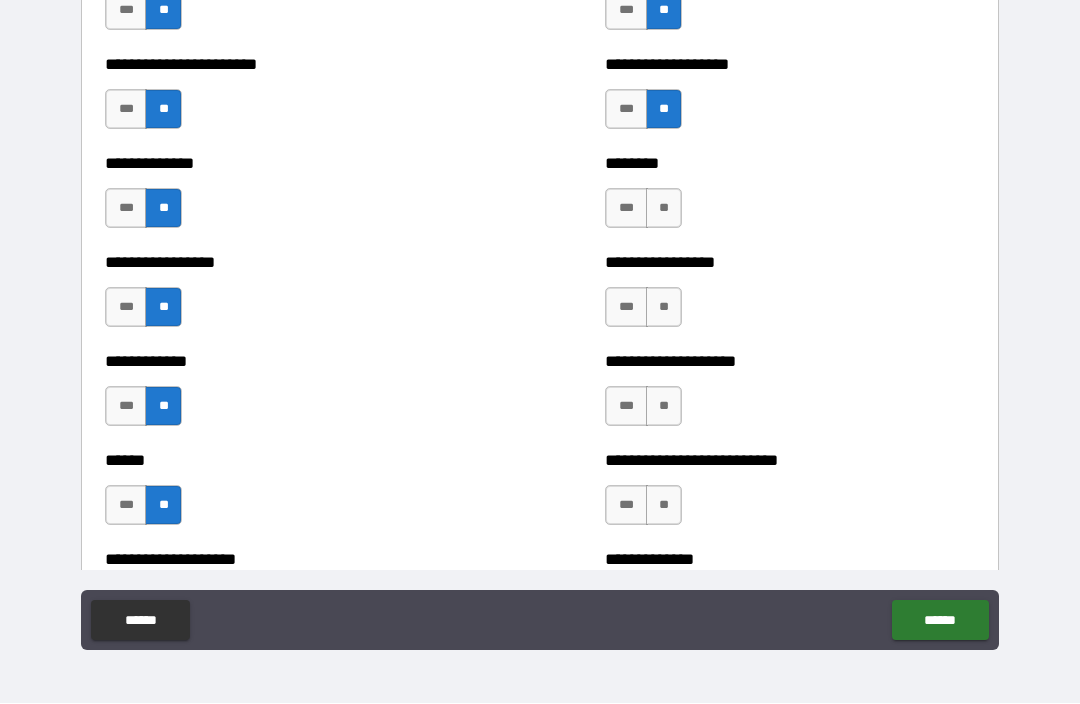 click on "**" at bounding box center (664, 506) 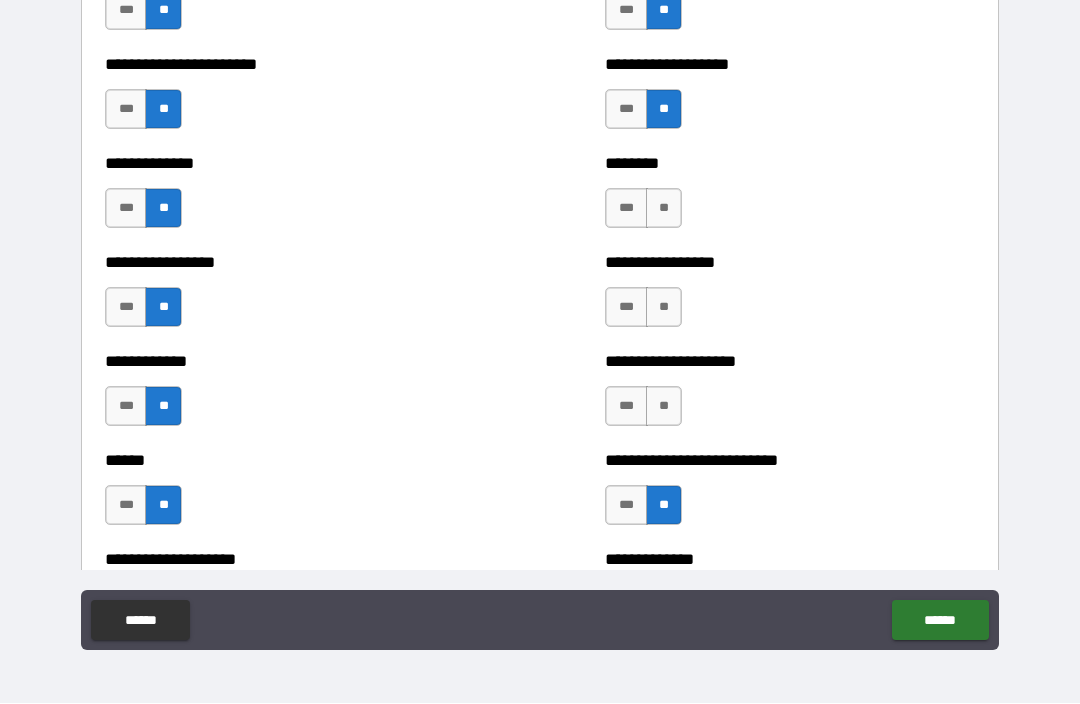 click on "**" at bounding box center (664, 308) 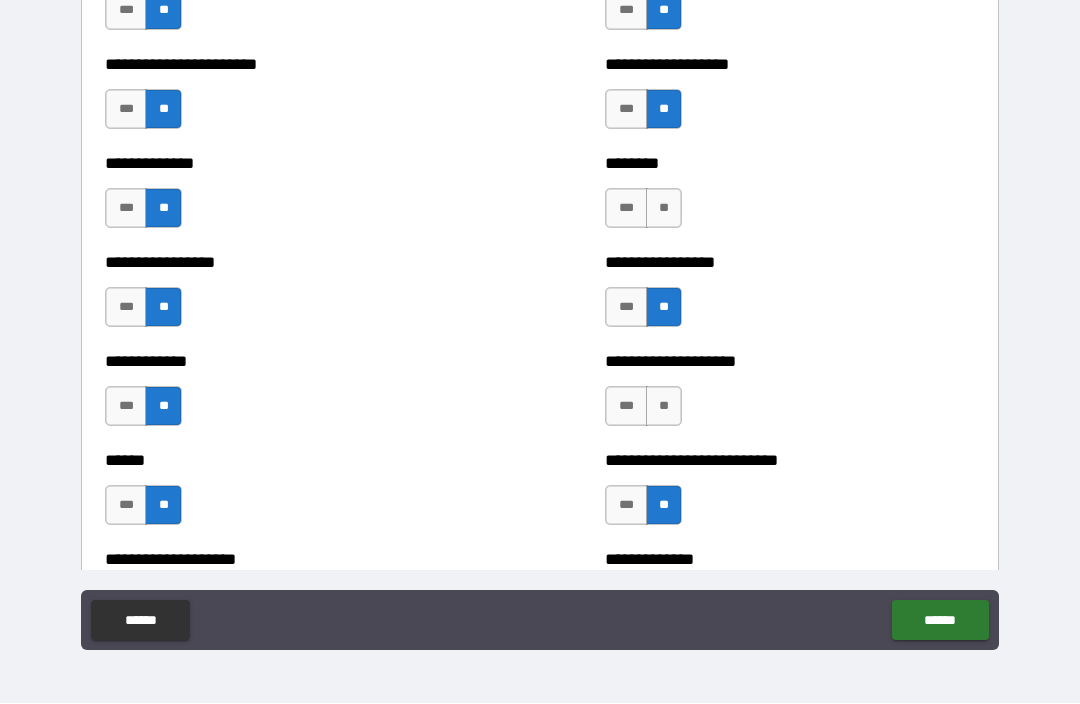 click on "**" at bounding box center (664, 209) 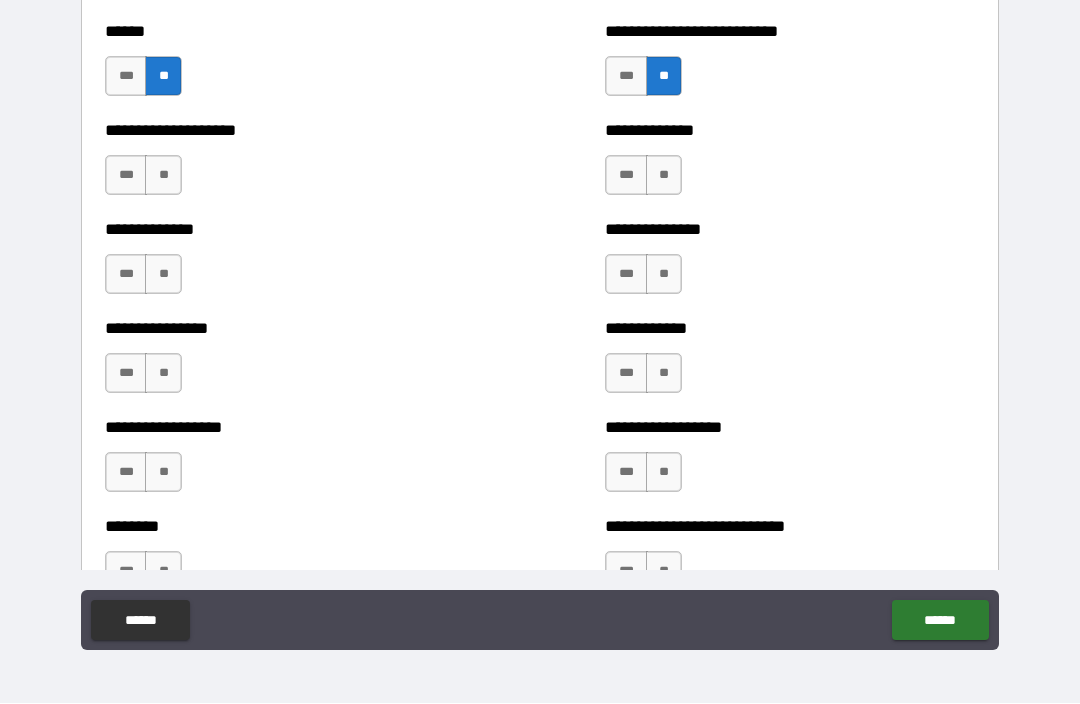 scroll, scrollTop: 4229, scrollLeft: 0, axis: vertical 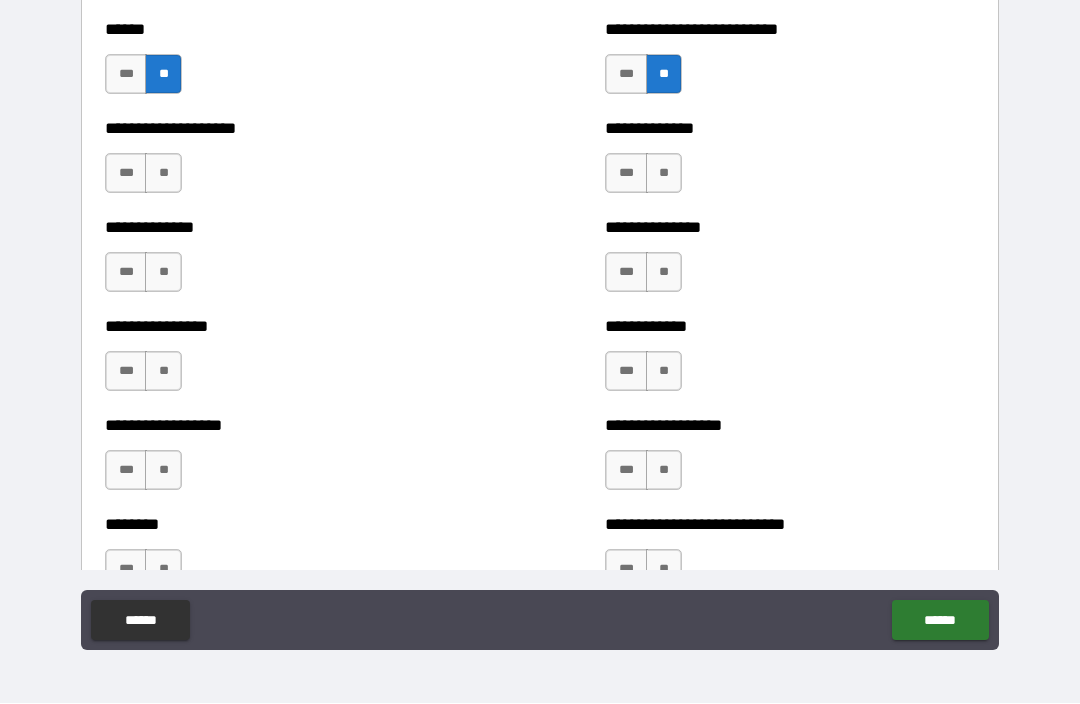 click on "**" at bounding box center [163, 174] 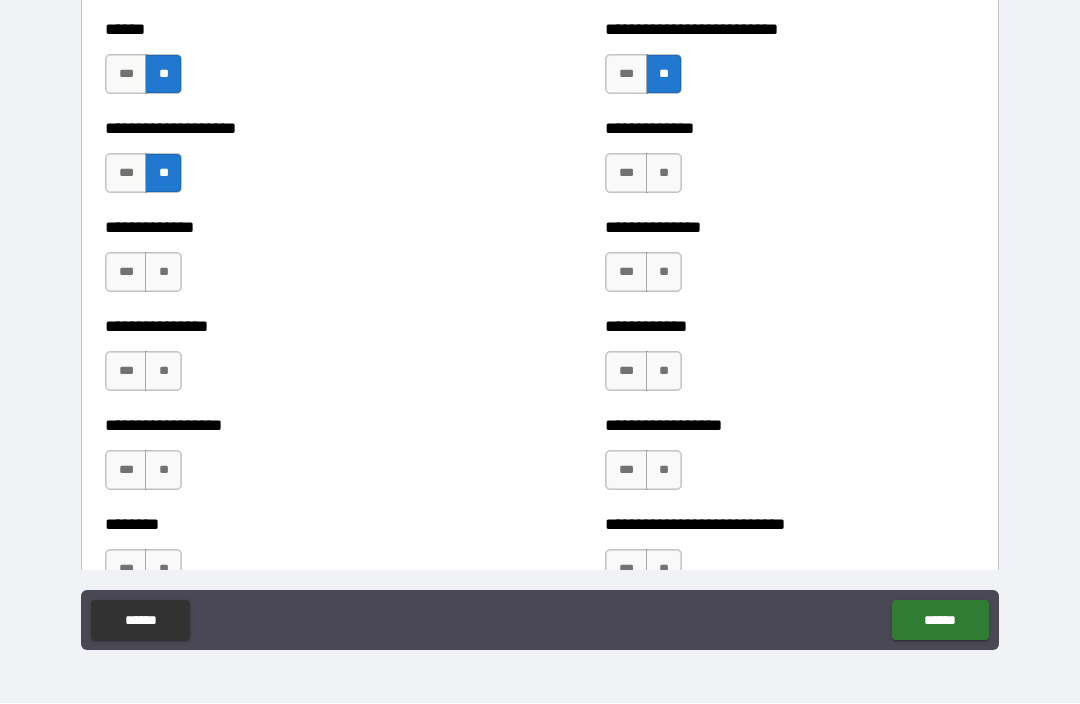 click on "**" at bounding box center [163, 273] 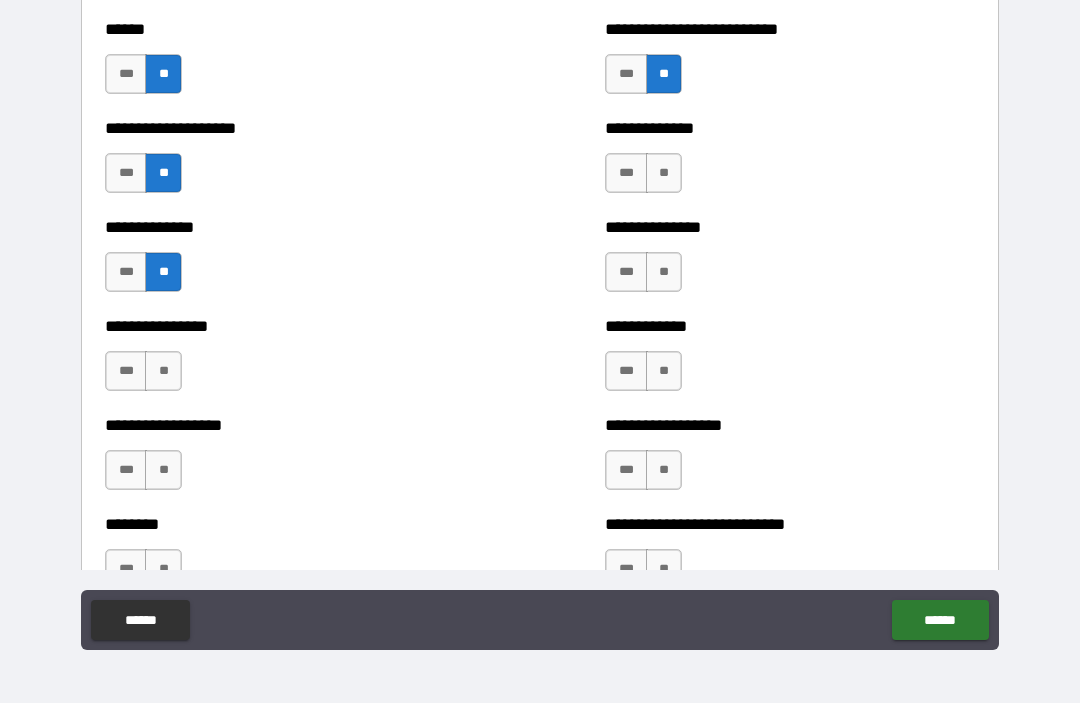 click on "**" at bounding box center (163, 372) 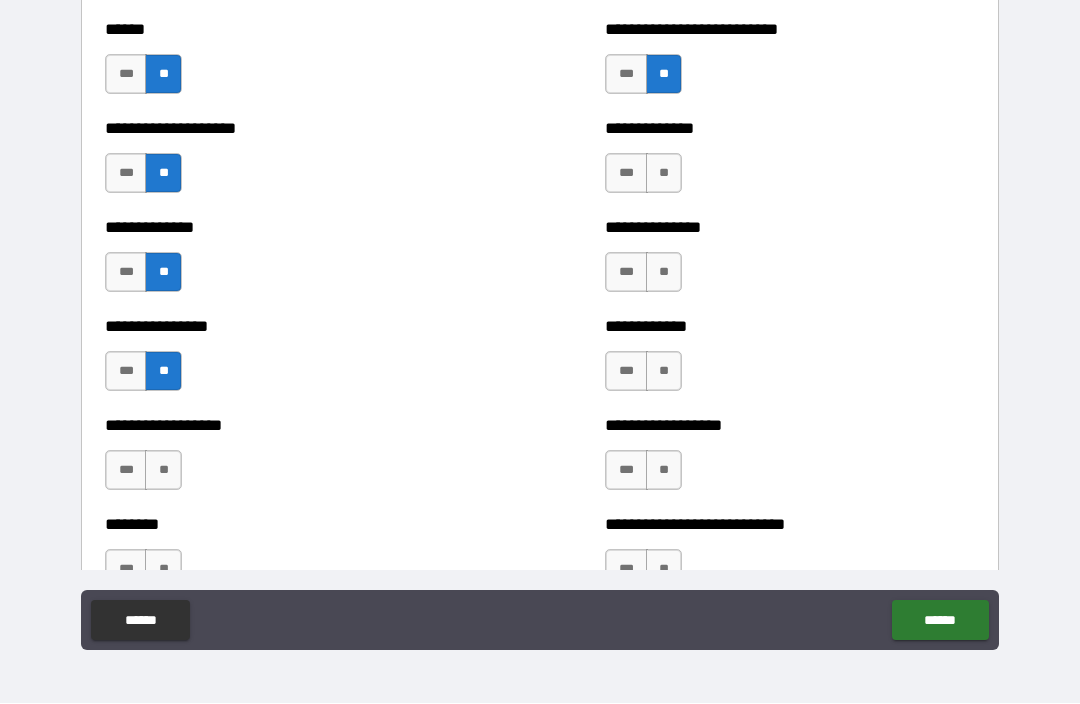 click on "**" at bounding box center (163, 471) 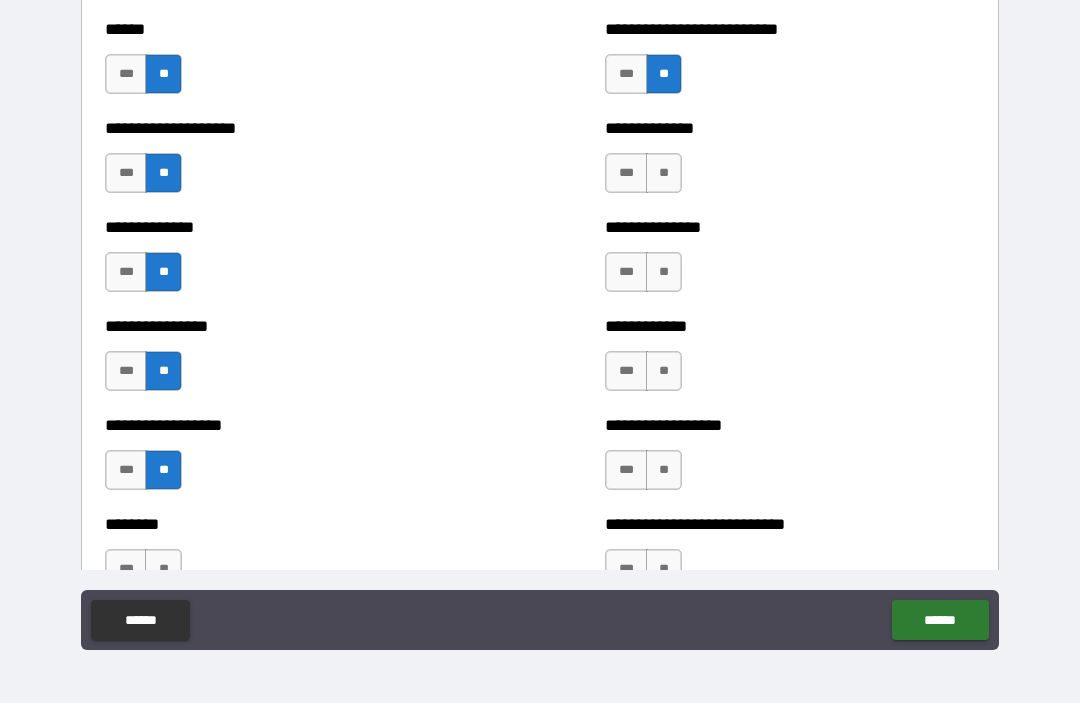 click on "**" at bounding box center (163, 570) 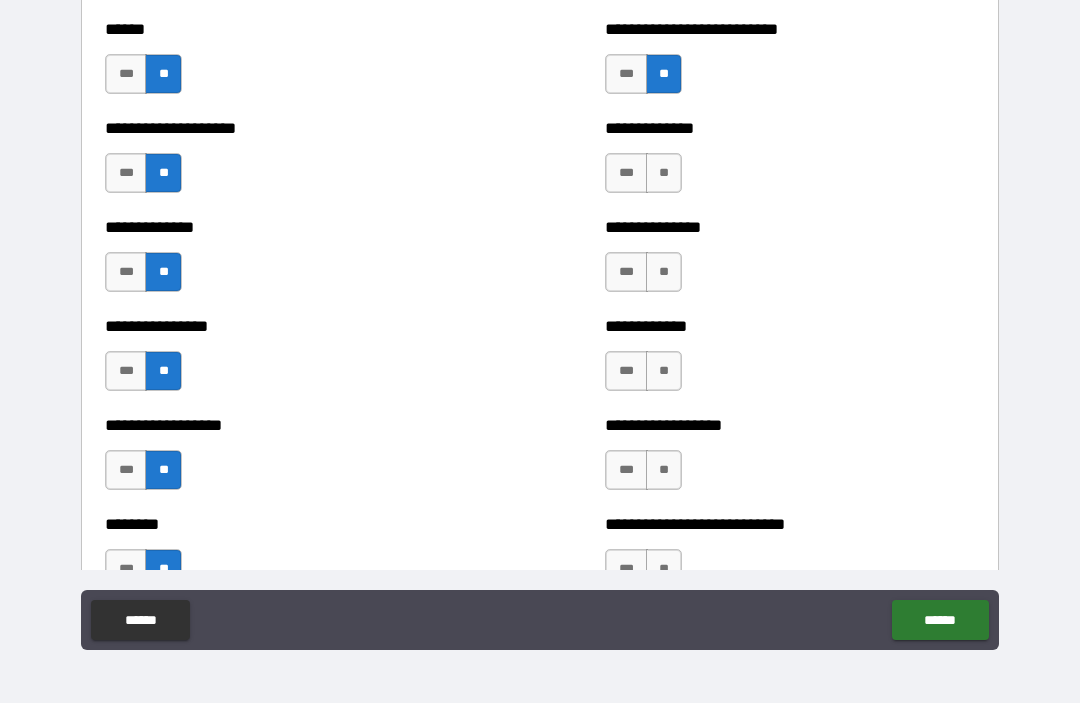 click on "**" at bounding box center (664, 570) 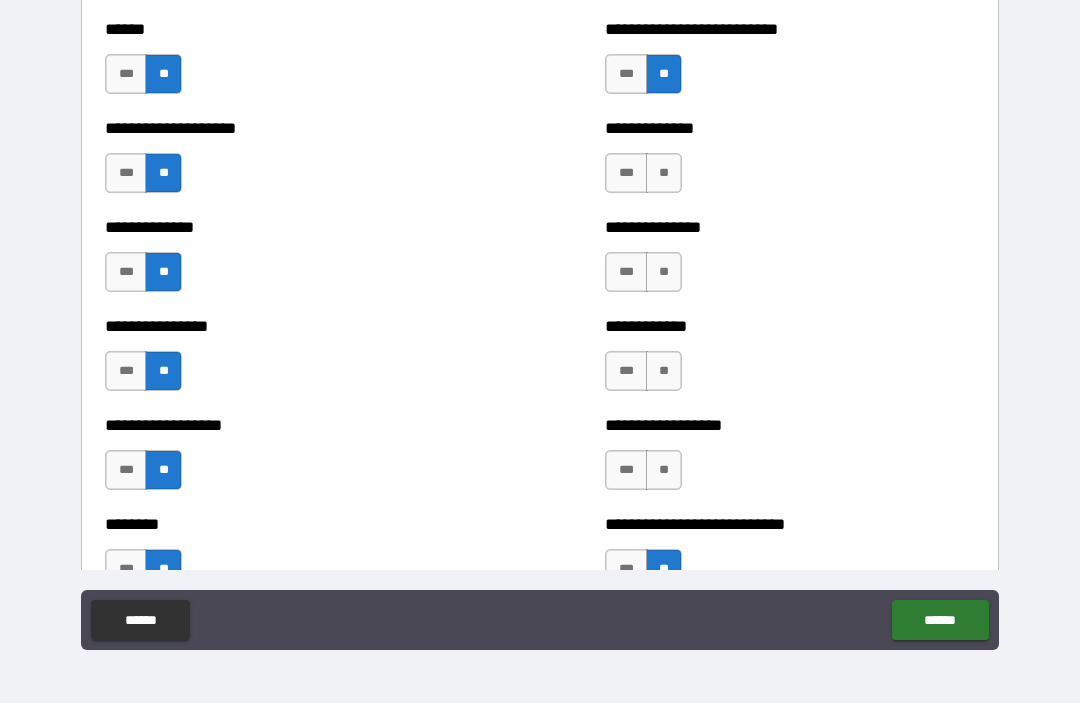 click on "**" at bounding box center [664, 471] 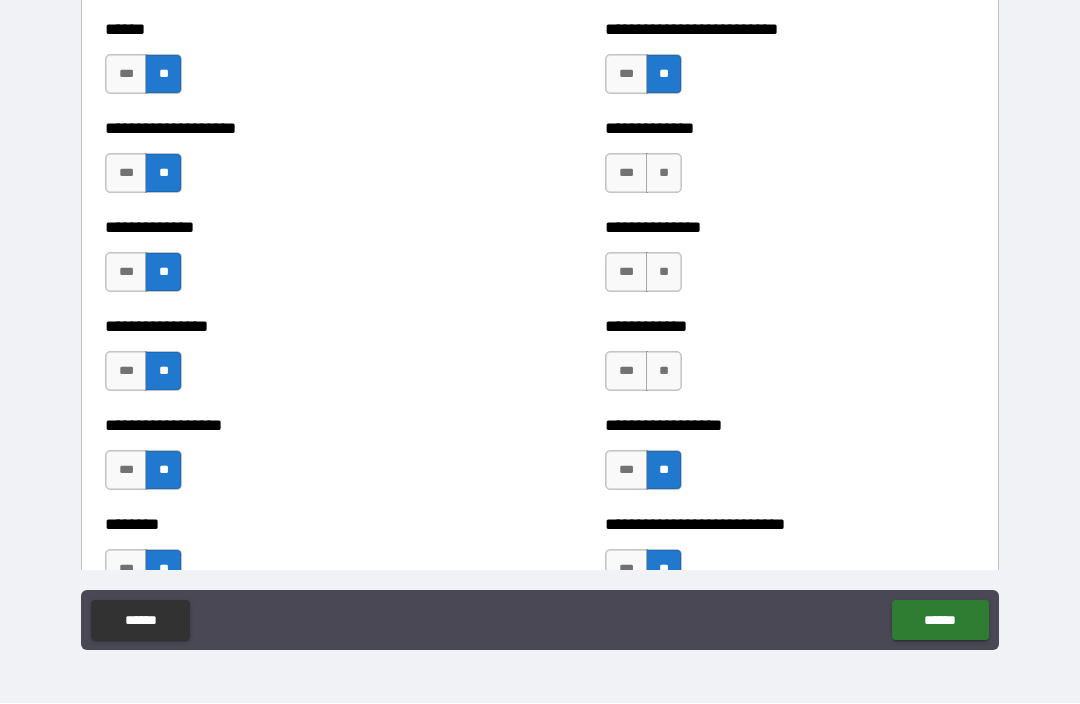 click on "**" at bounding box center (664, 372) 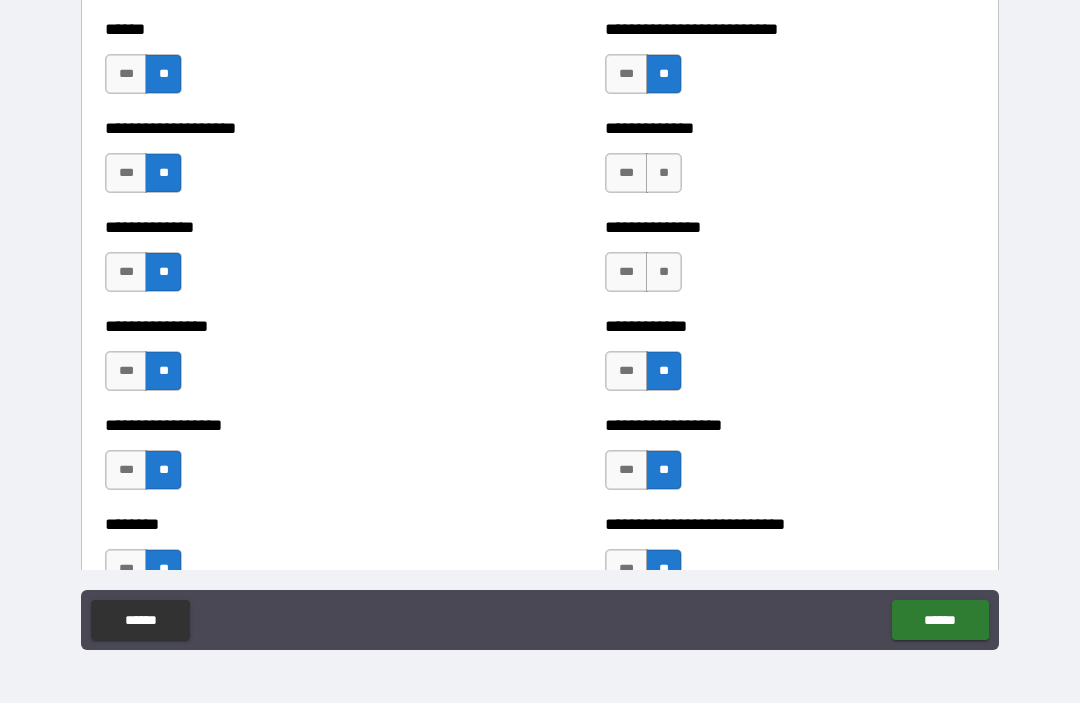 click on "**" at bounding box center [664, 273] 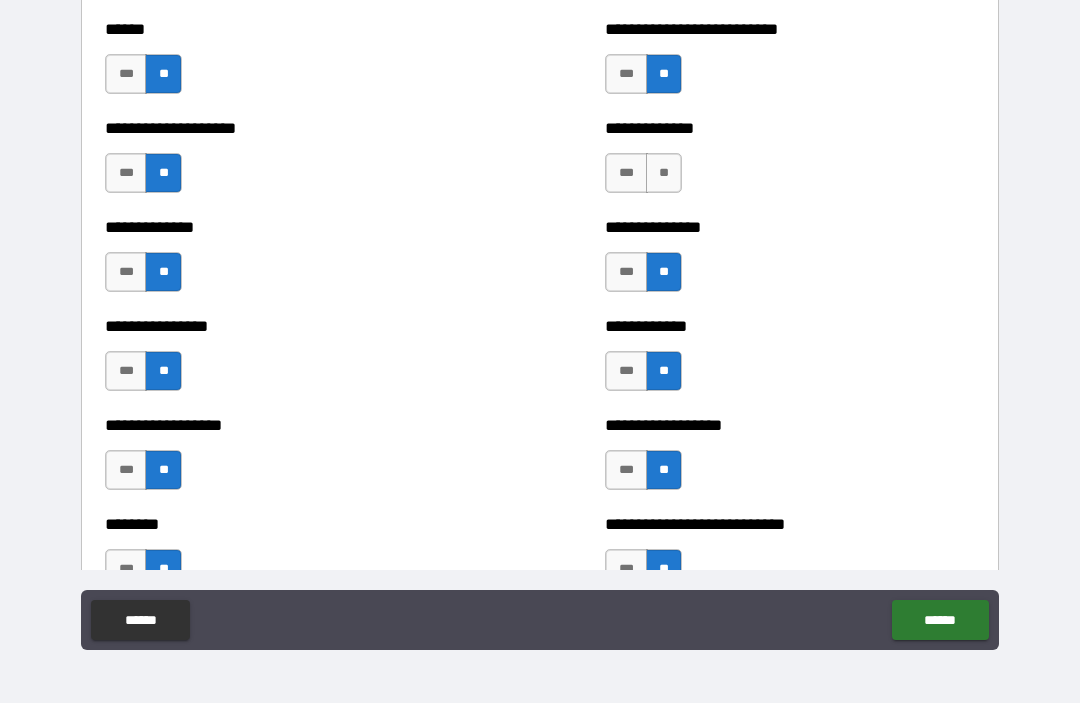 click on "**" at bounding box center (664, 174) 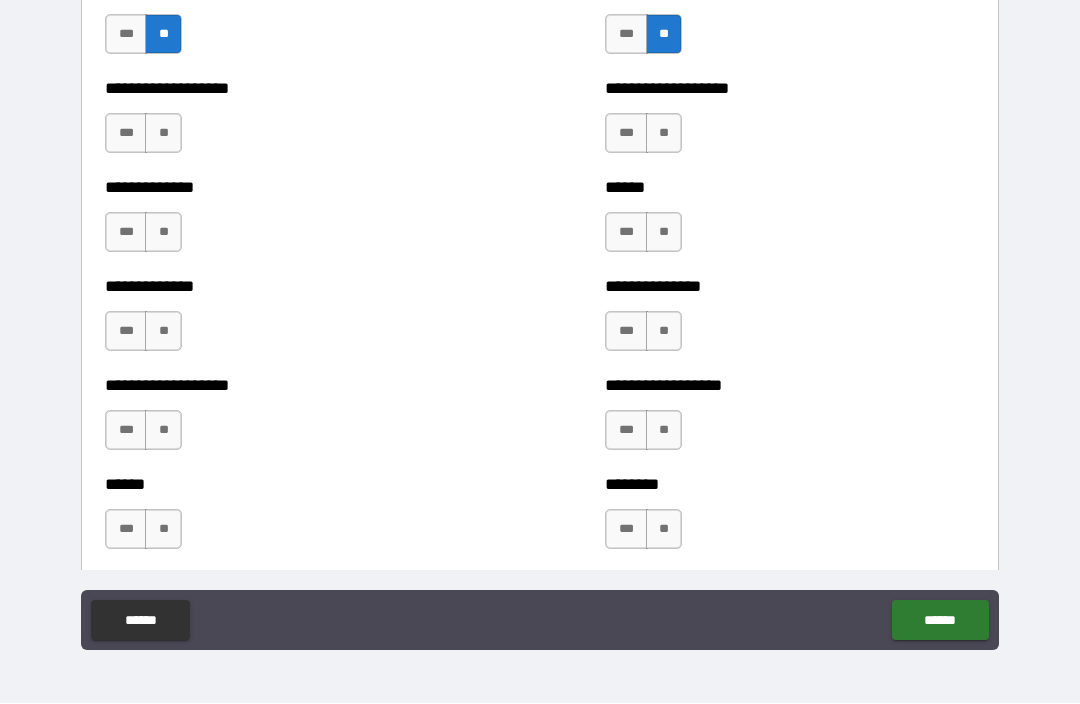 scroll, scrollTop: 4784, scrollLeft: 0, axis: vertical 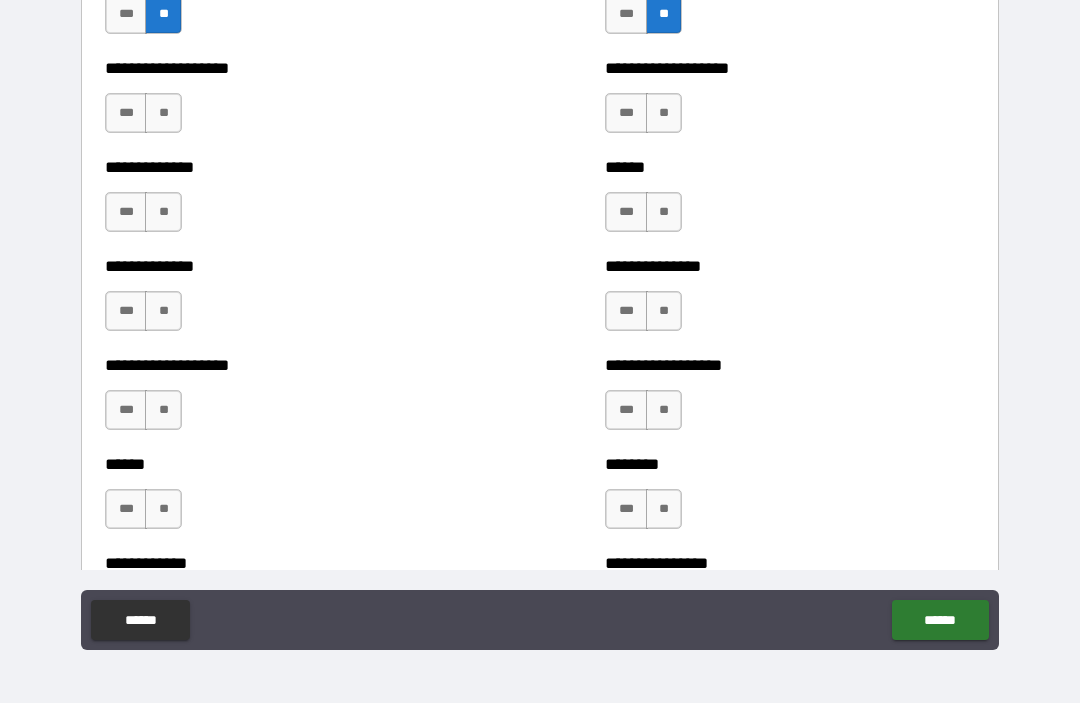 click on "**" at bounding box center [163, 114] 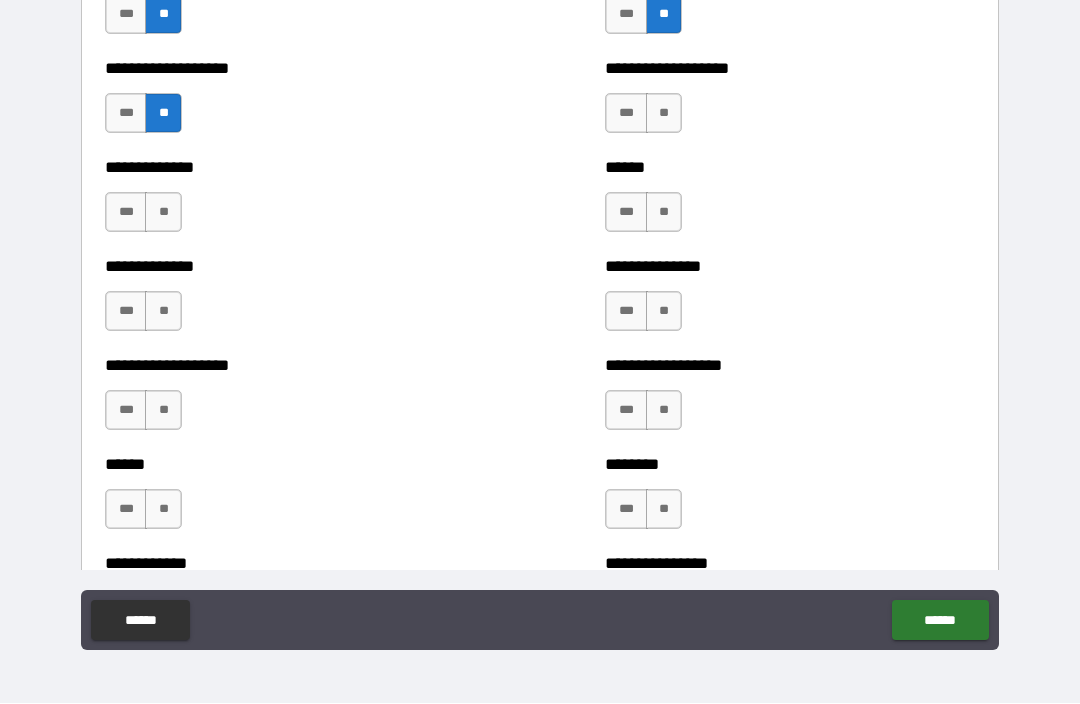 click on "**" at bounding box center [163, 213] 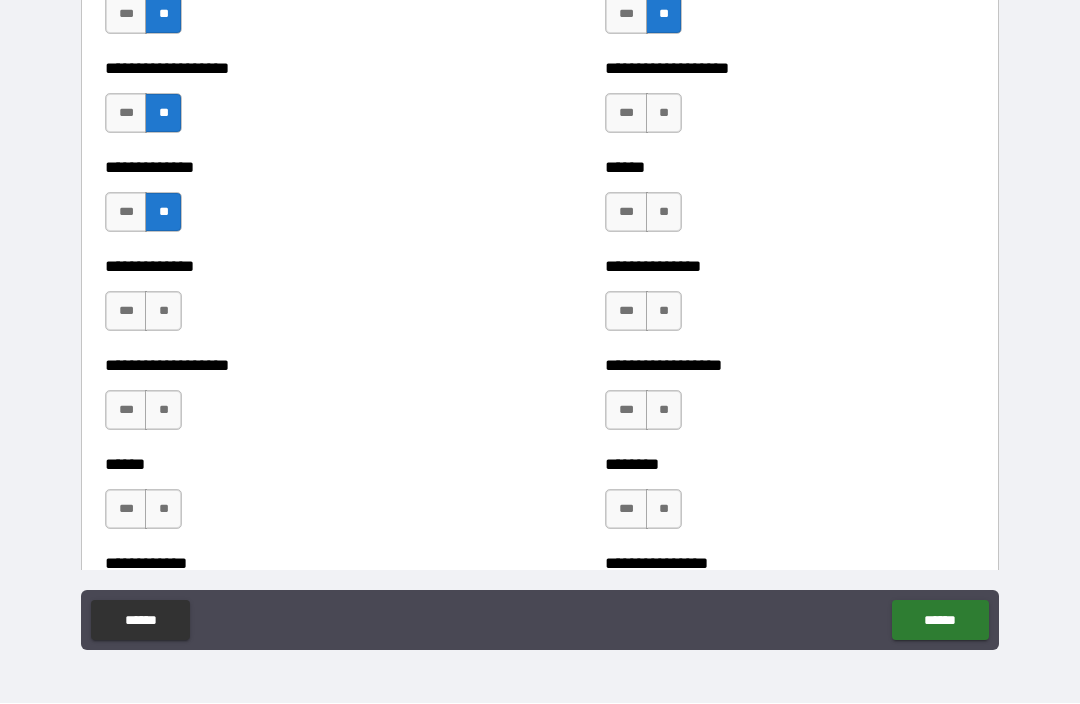 click on "**" at bounding box center (163, 312) 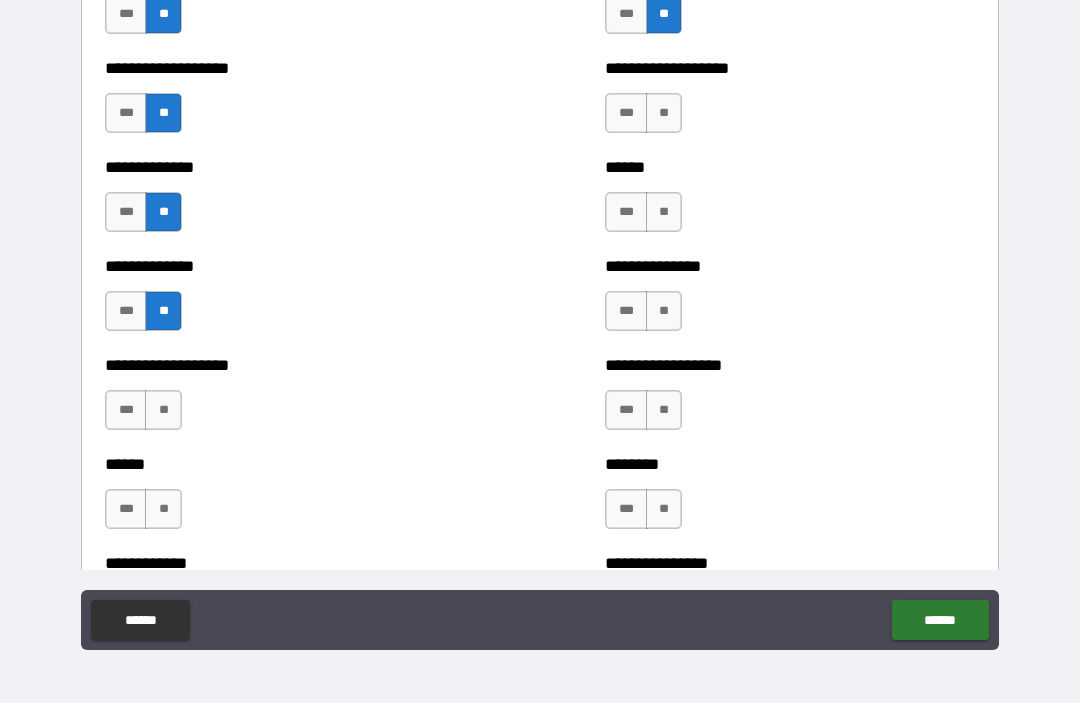 click on "**" at bounding box center [163, 411] 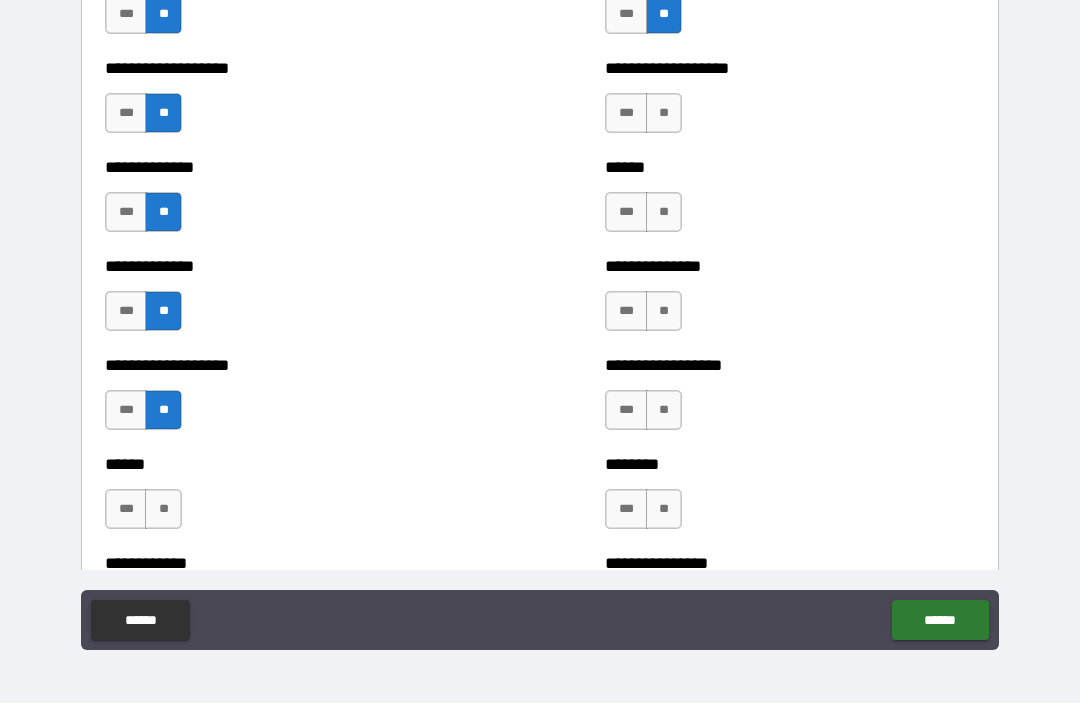 click on "**" at bounding box center (163, 510) 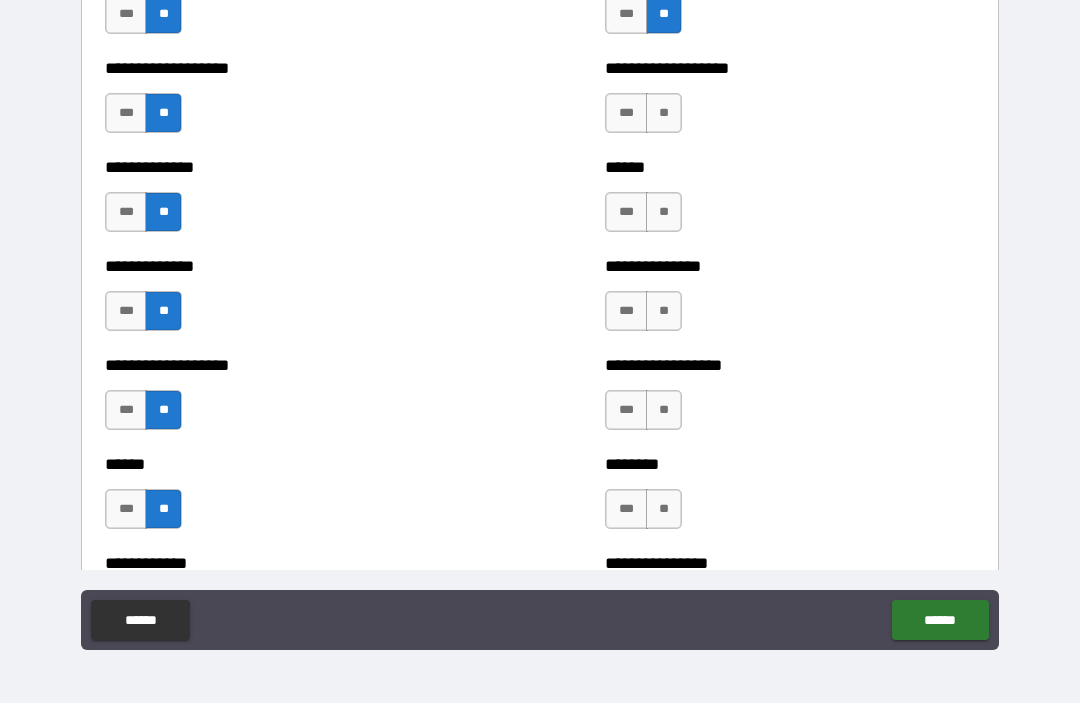 click on "**" at bounding box center (664, 510) 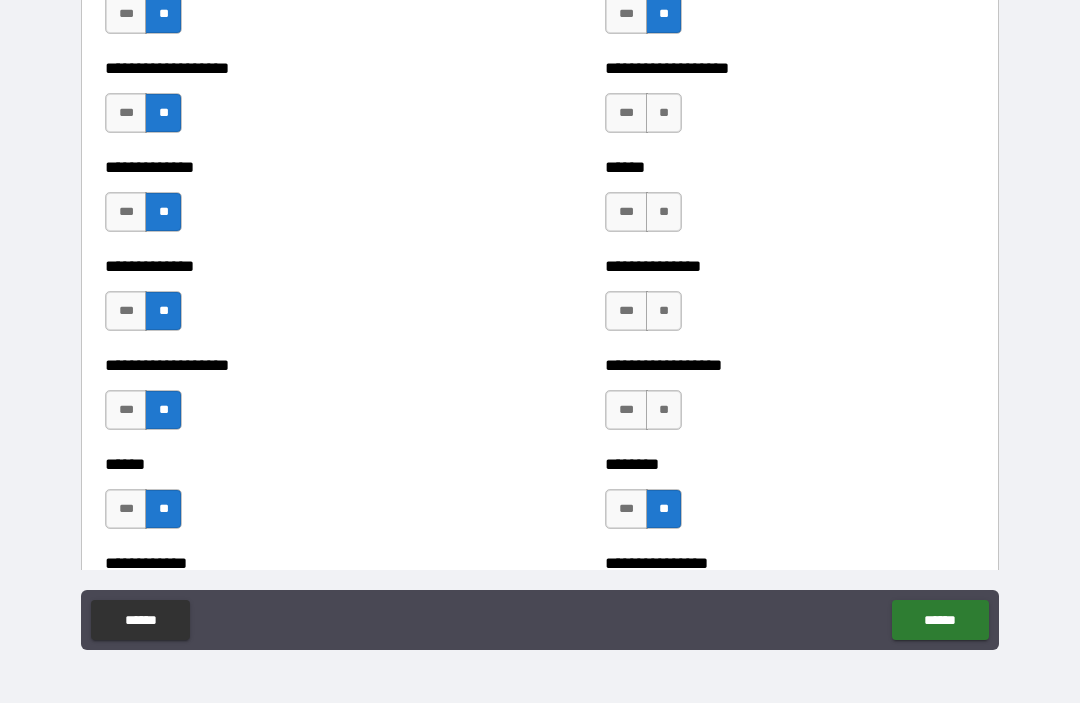 click on "**" at bounding box center (664, 411) 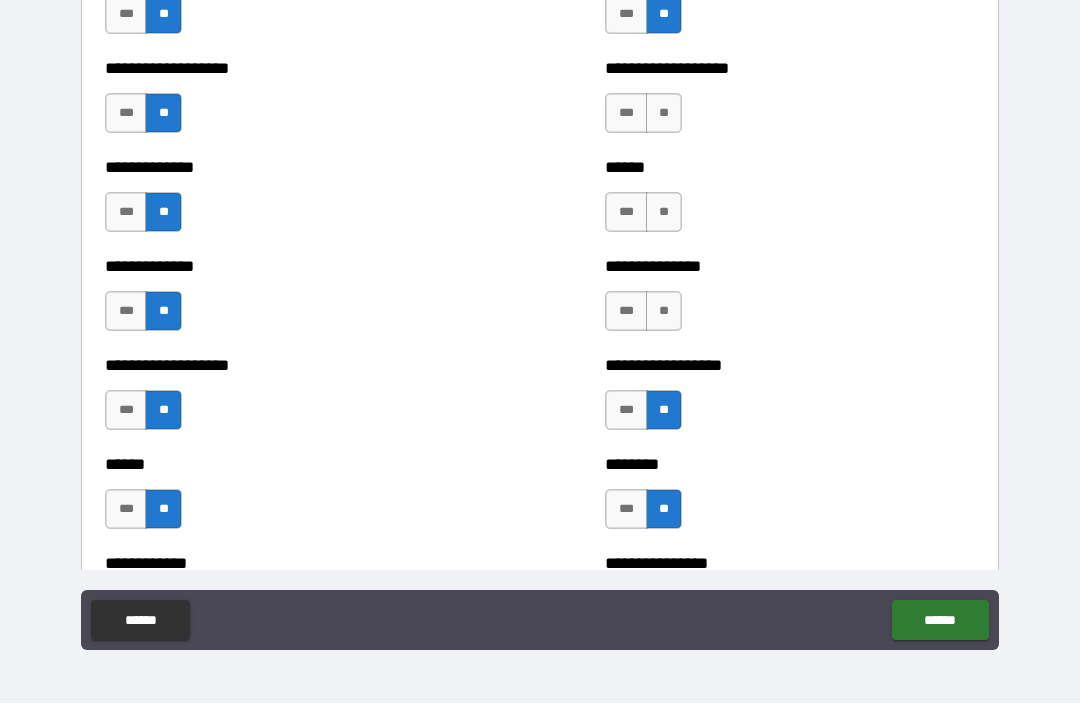 click on "**" at bounding box center (664, 312) 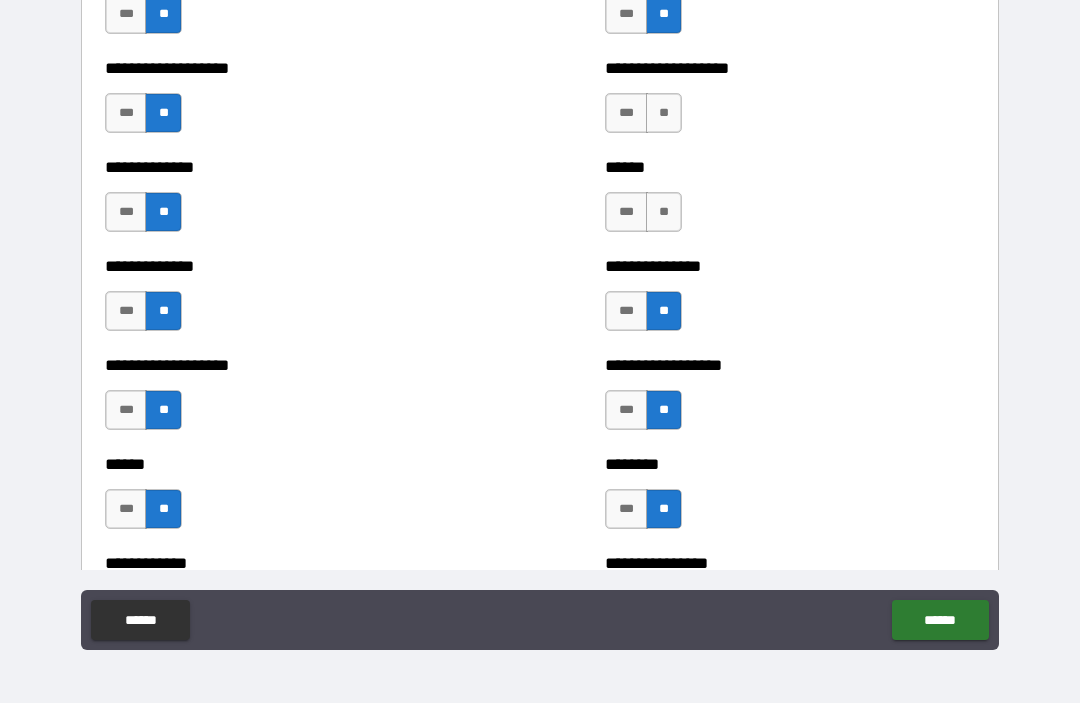 click on "**" at bounding box center (664, 213) 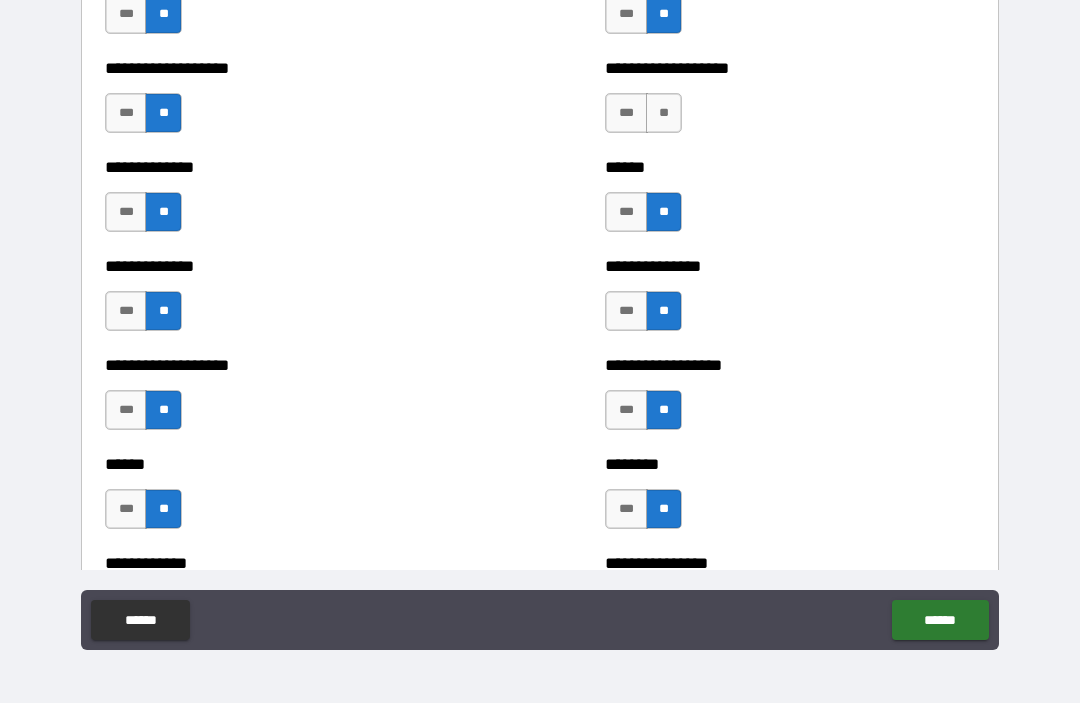 click on "**" at bounding box center (664, 114) 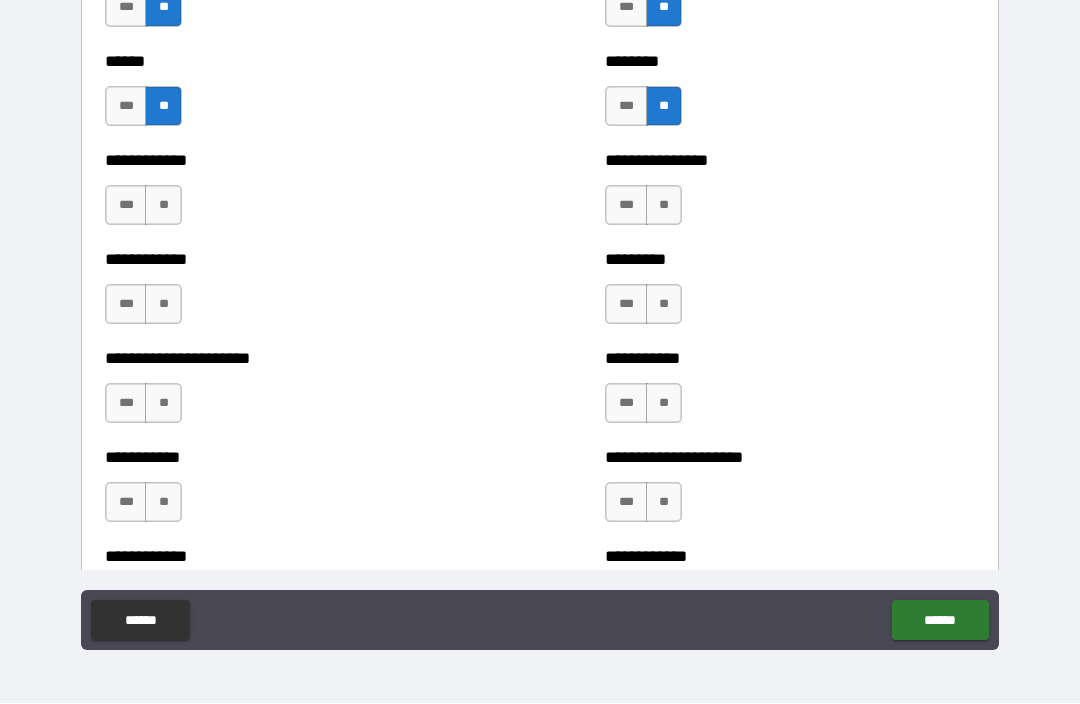 scroll, scrollTop: 5206, scrollLeft: 0, axis: vertical 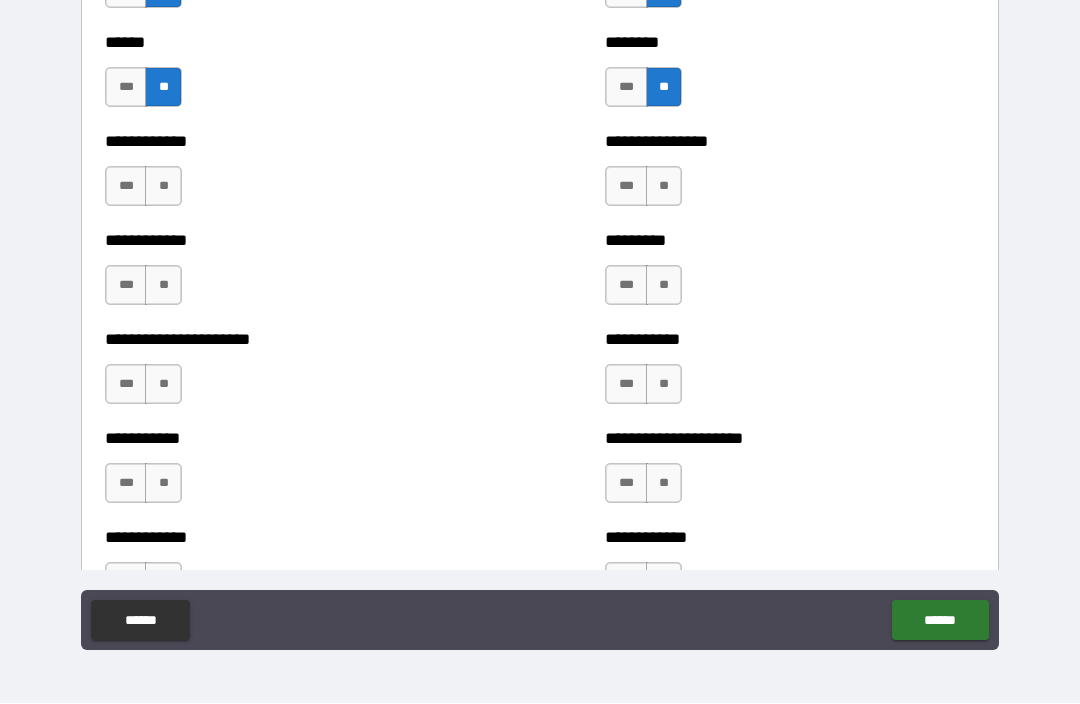 click on "**" at bounding box center [163, 187] 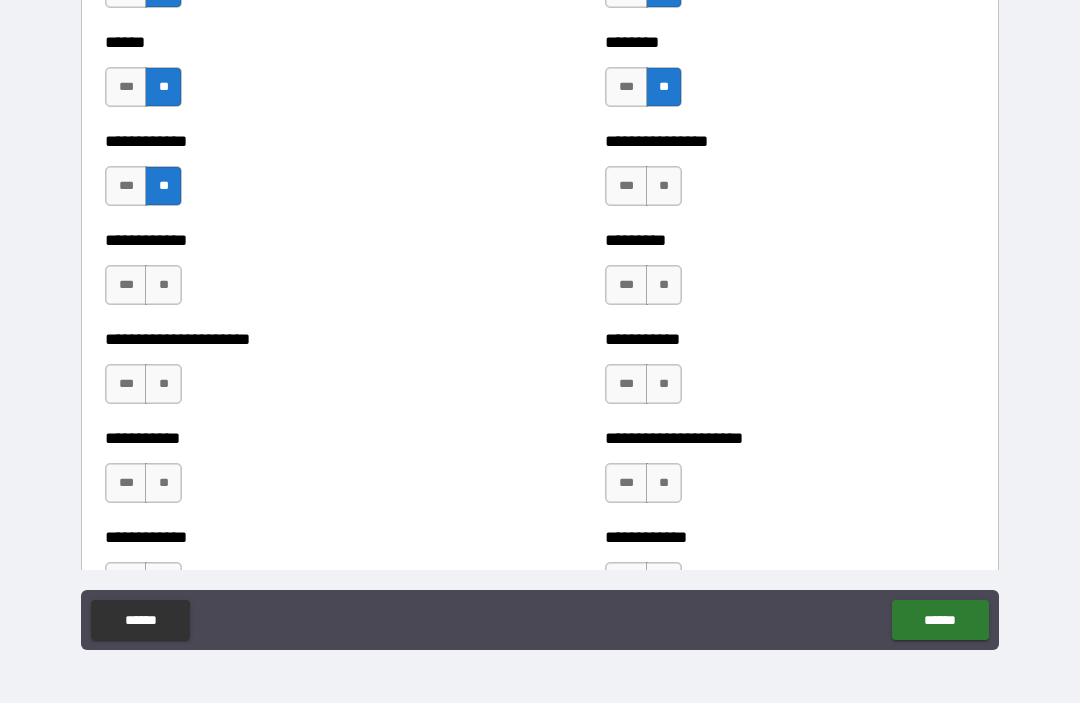 click on "**" at bounding box center [163, 286] 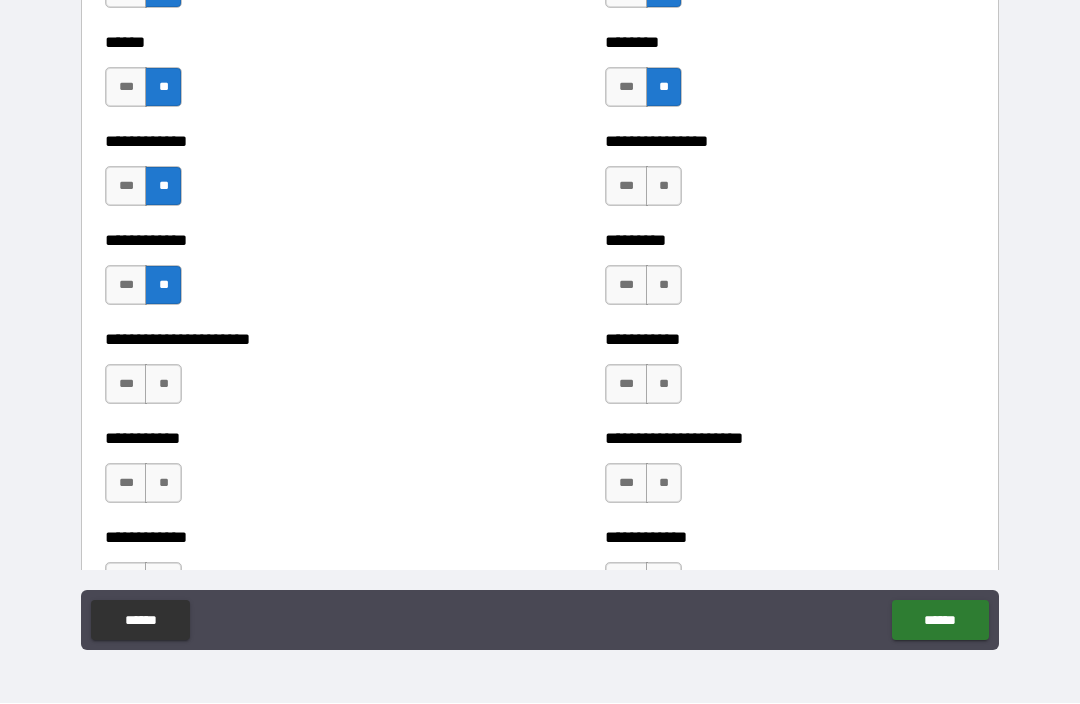 click on "**" at bounding box center [163, 385] 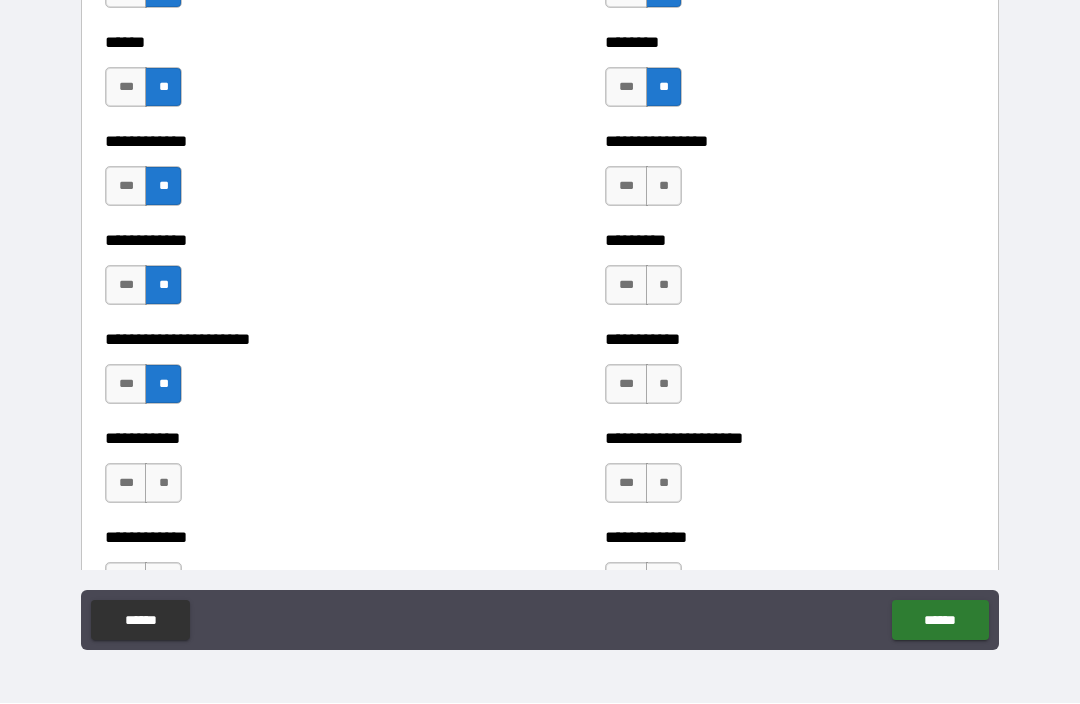 click on "**" at bounding box center [163, 484] 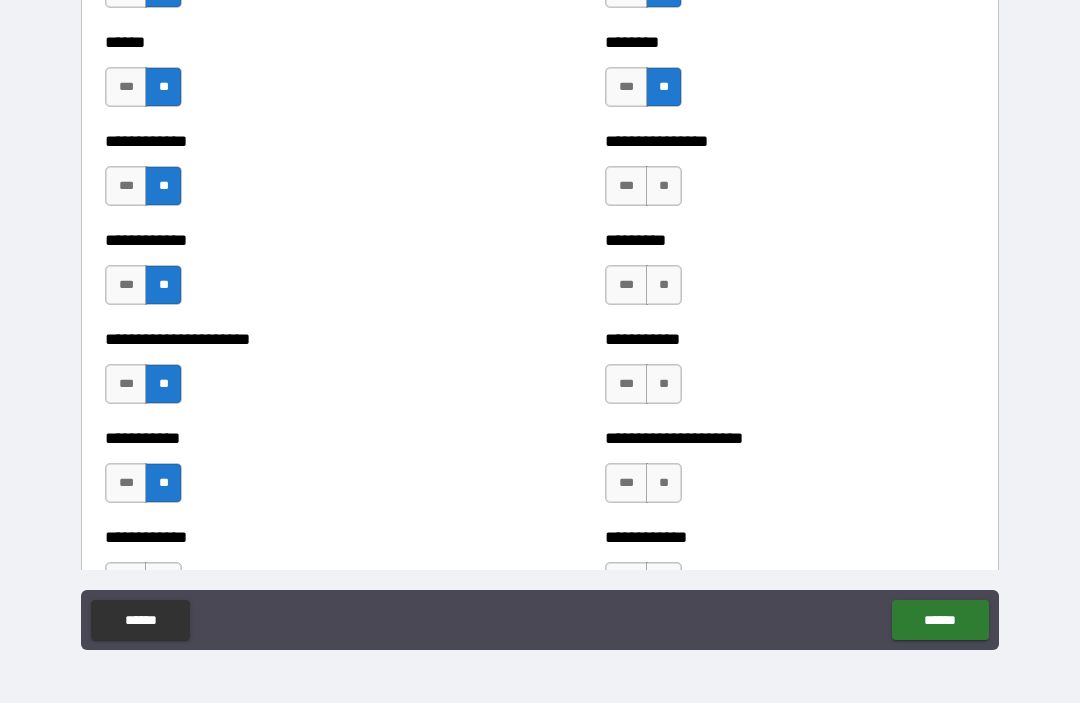 click on "**" at bounding box center [664, 484] 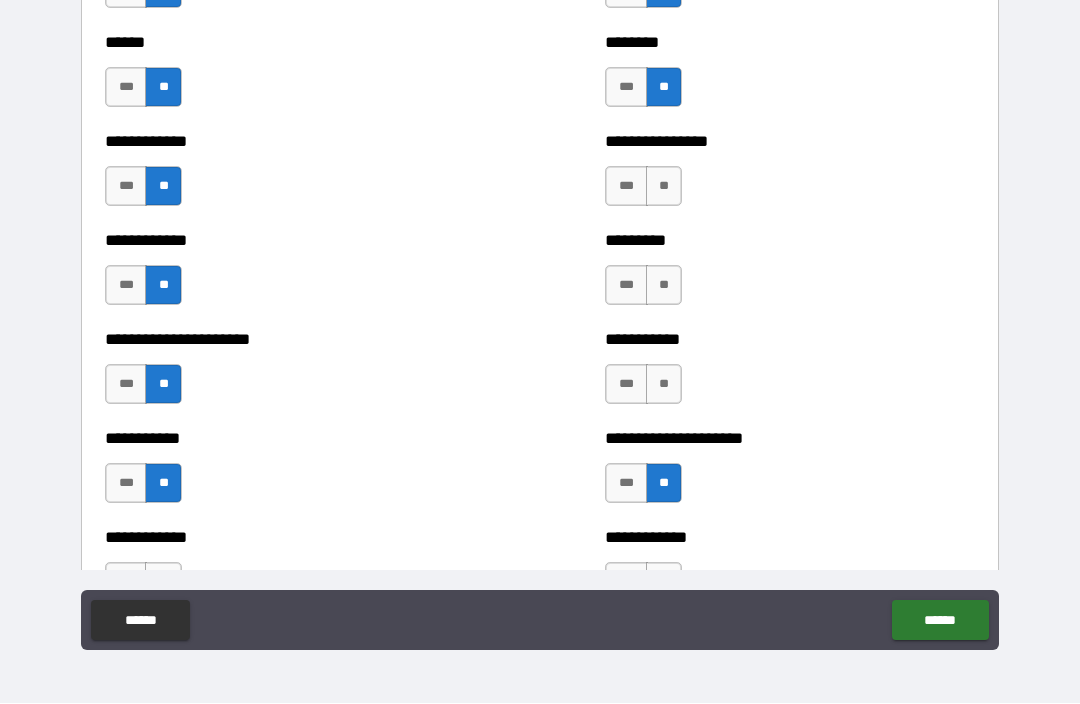 click on "**" at bounding box center [664, 385] 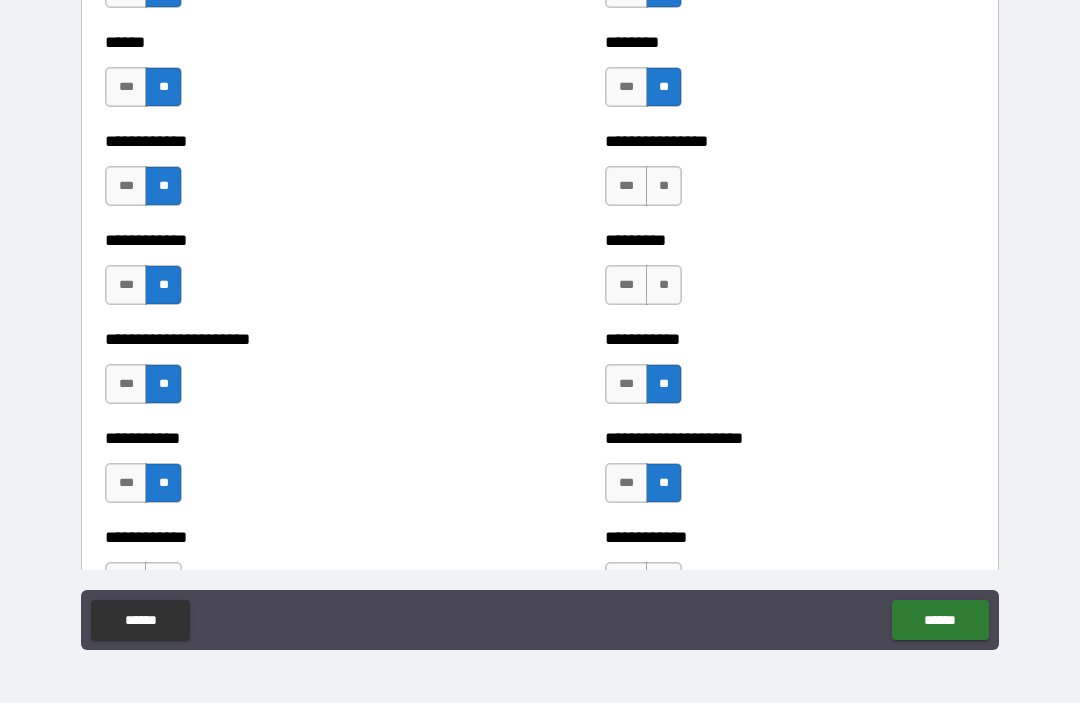 click on "**" at bounding box center (664, 286) 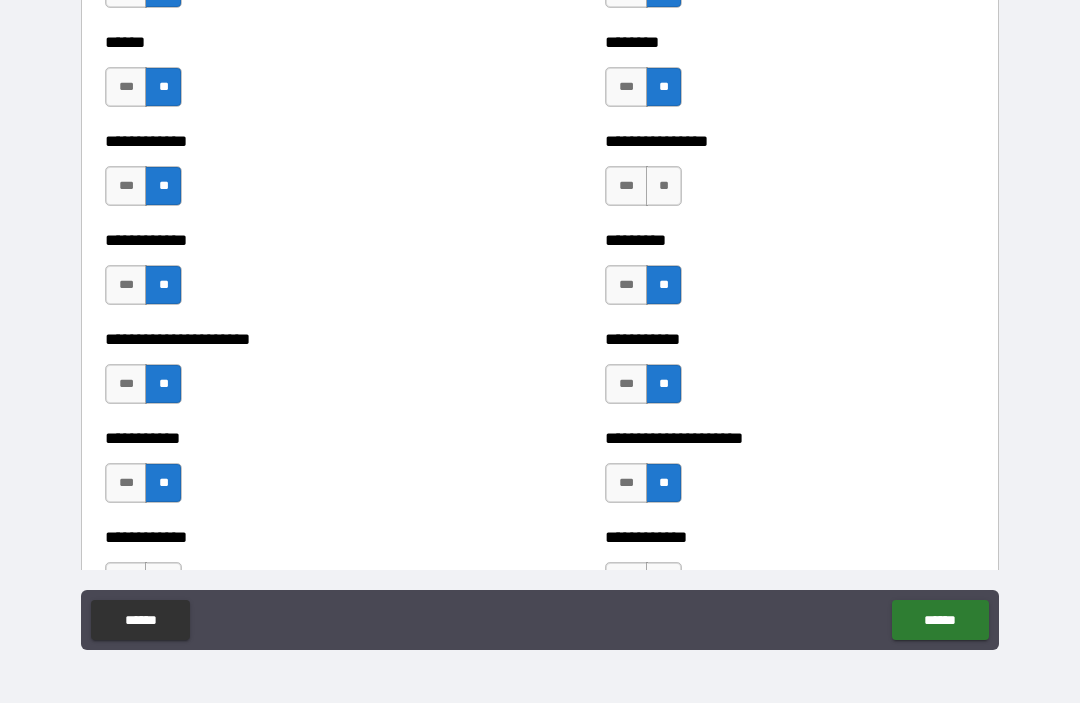 click on "**" at bounding box center (664, 187) 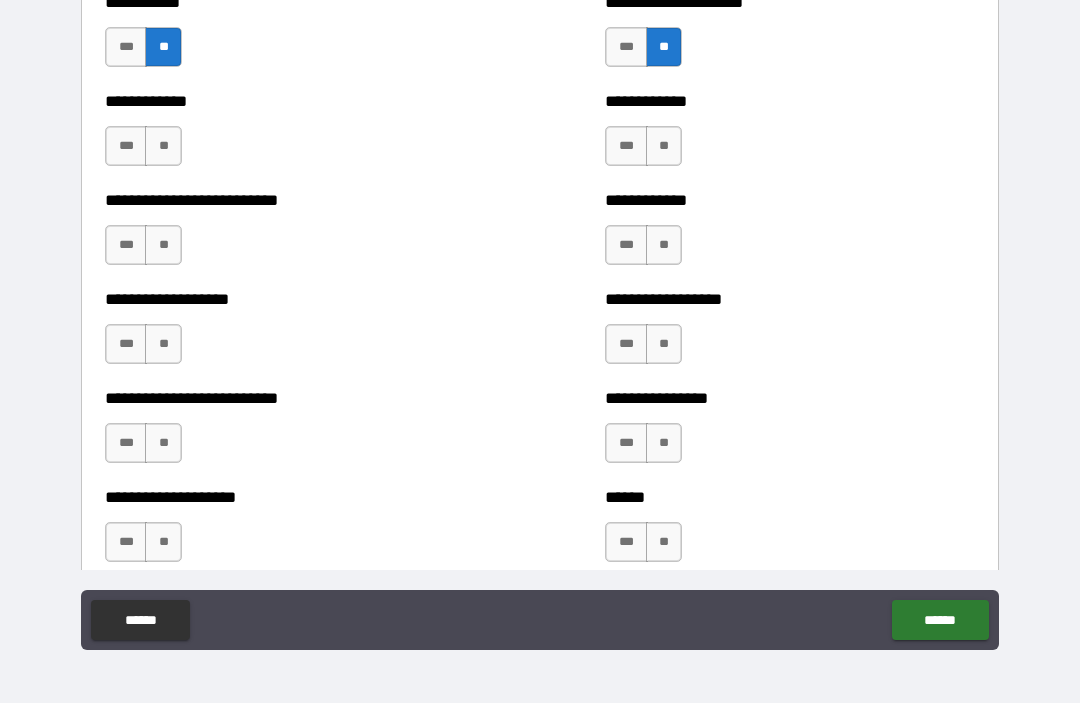 scroll, scrollTop: 5646, scrollLeft: 0, axis: vertical 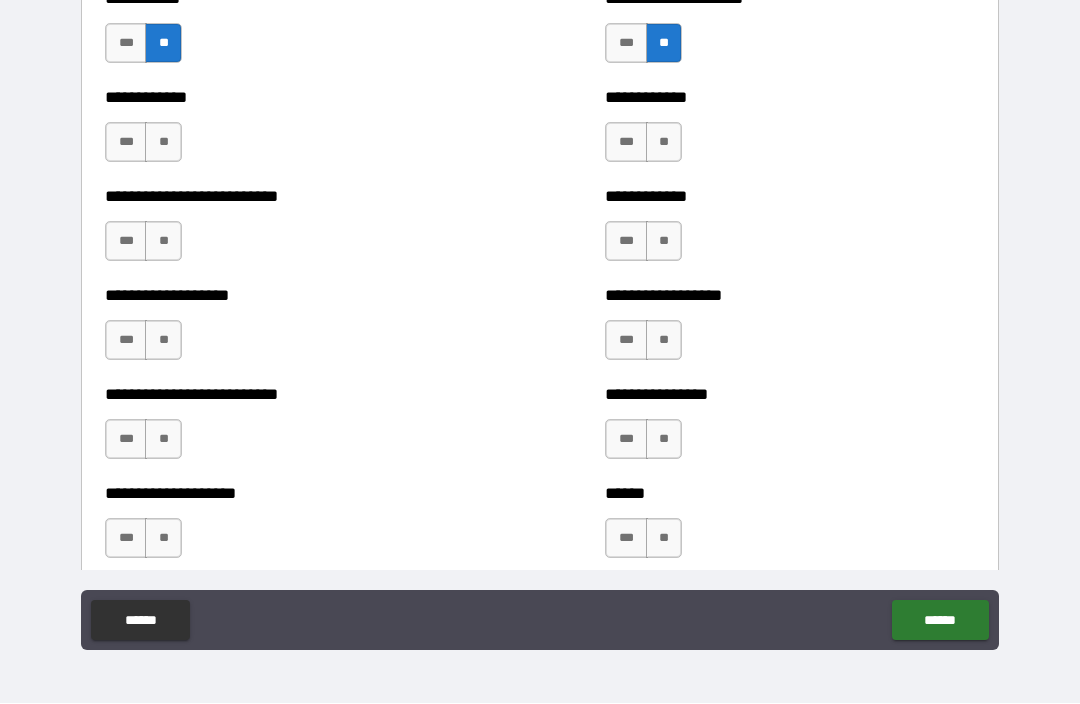 click on "**********" at bounding box center (290, 133) 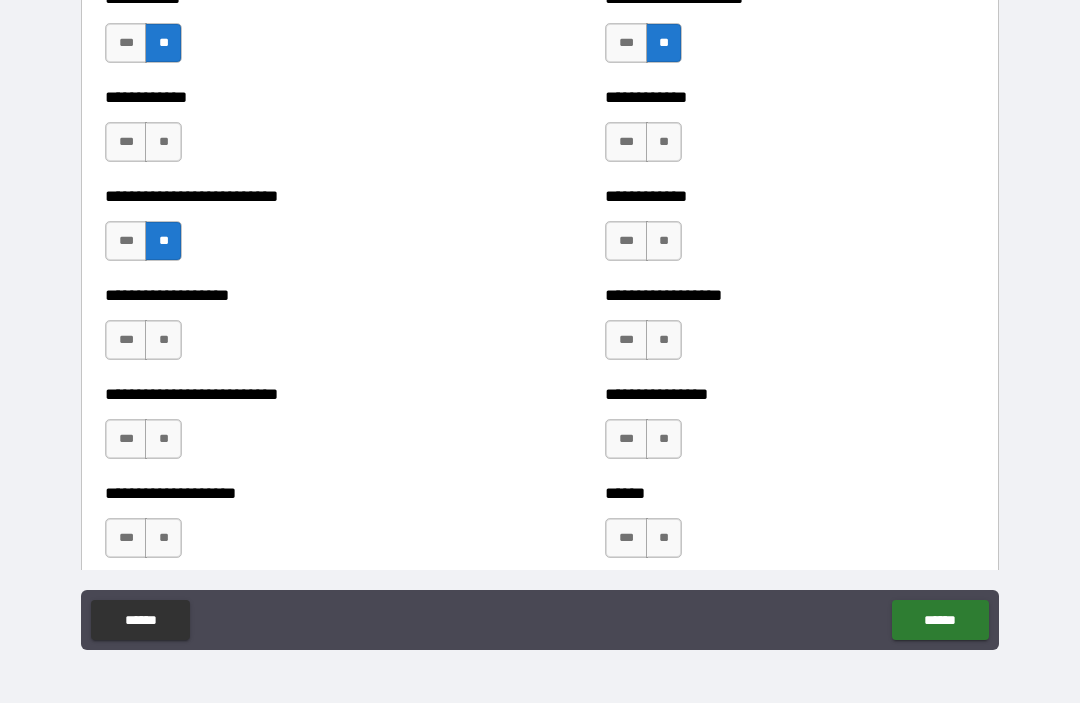 click on "**" at bounding box center [163, 341] 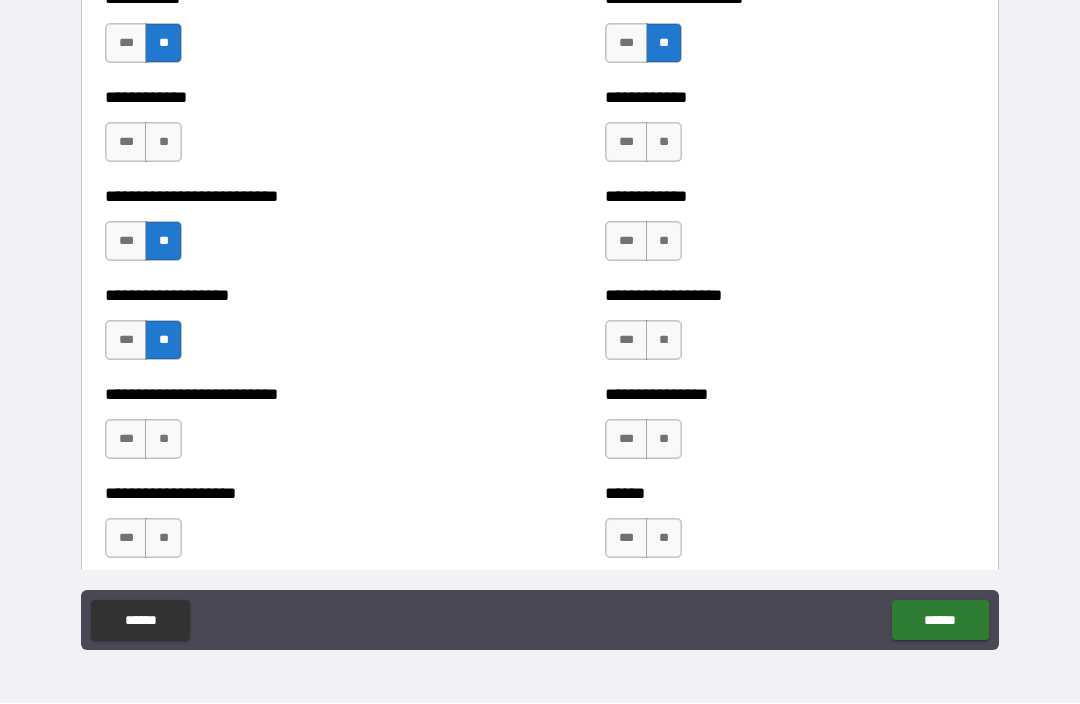 click on "**" at bounding box center (163, 143) 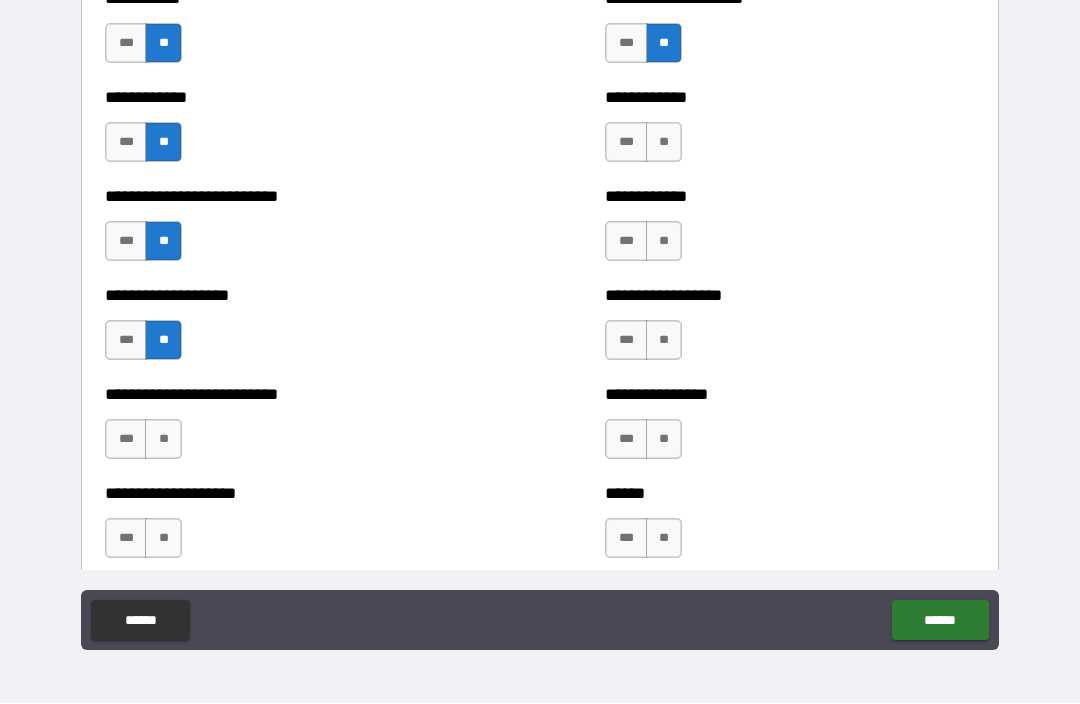 click on "**" at bounding box center (664, 143) 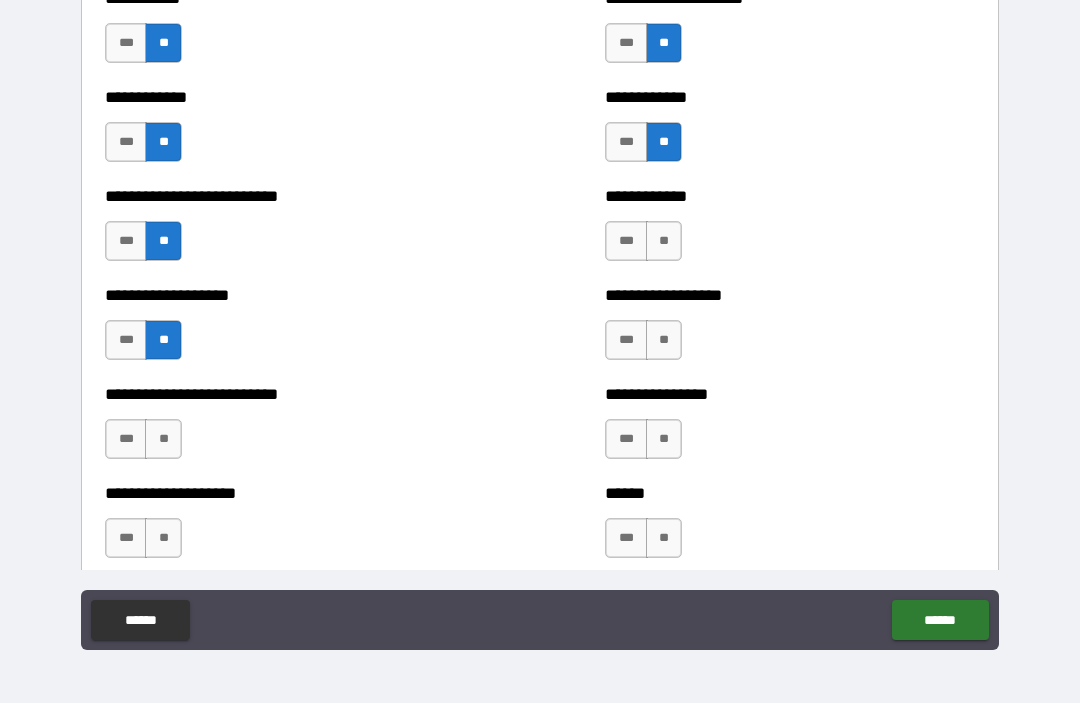 click on "**" at bounding box center [664, 242] 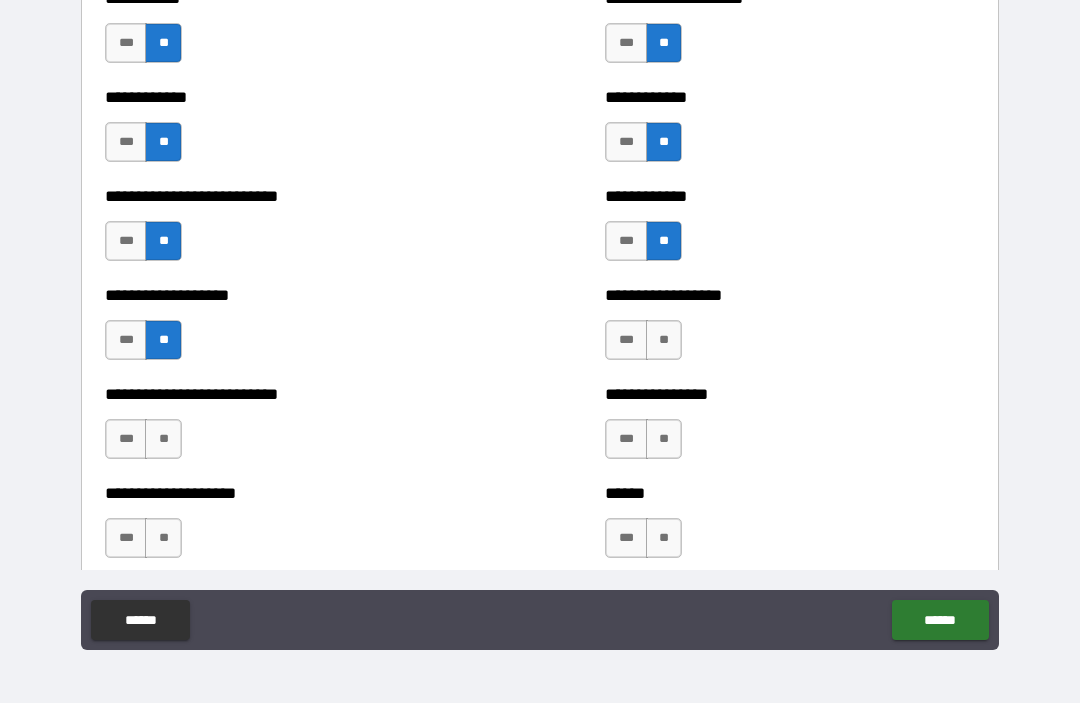 click on "**" at bounding box center (664, 341) 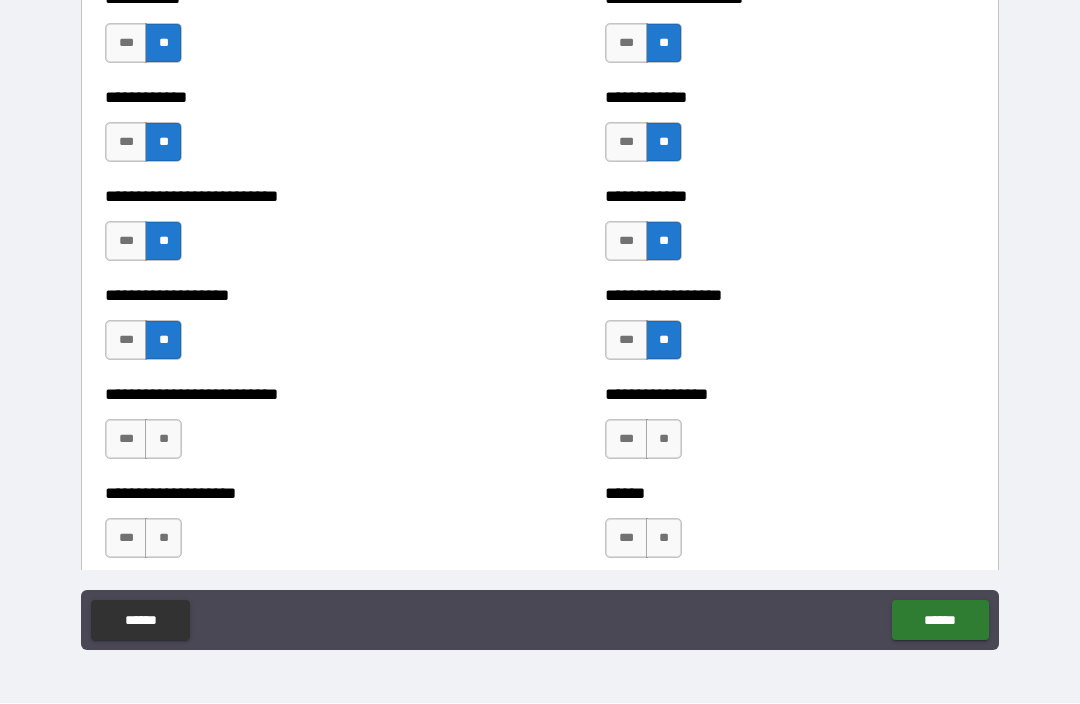 click on "**" at bounding box center [664, 440] 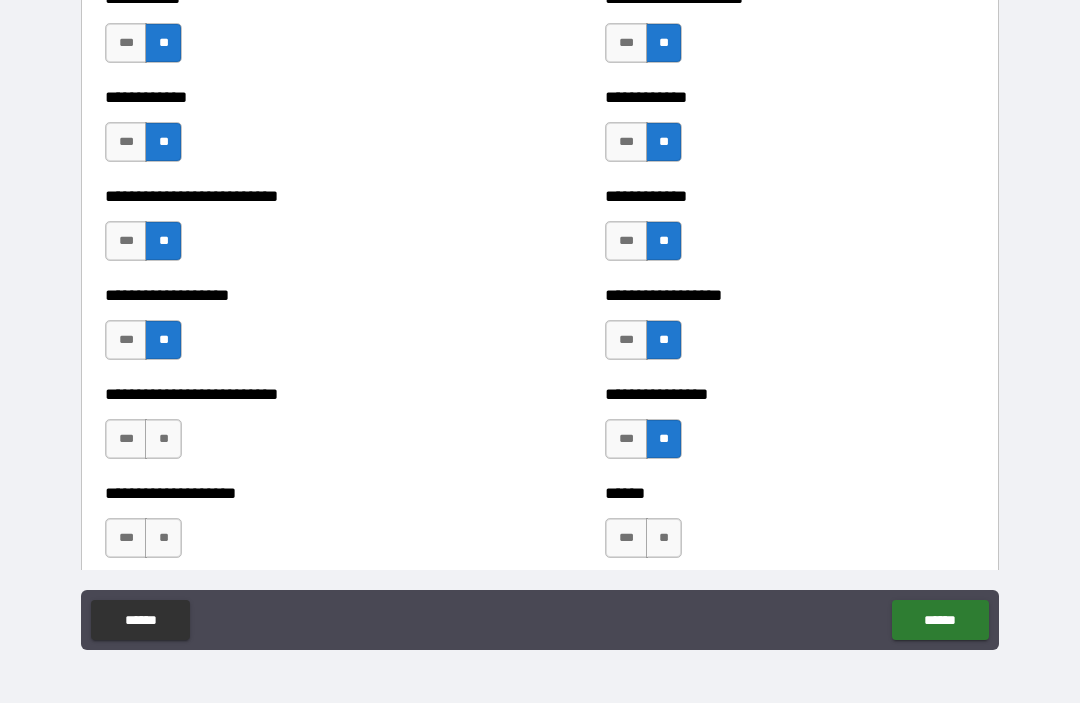 click on "**" at bounding box center [664, 539] 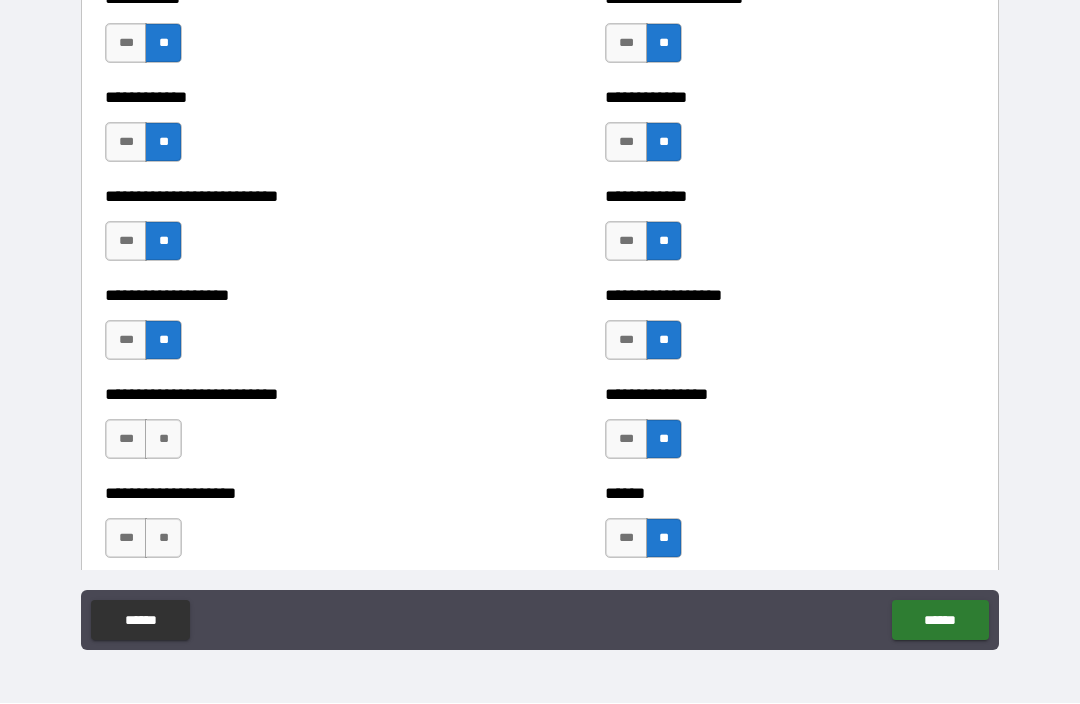 click on "**" at bounding box center [163, 539] 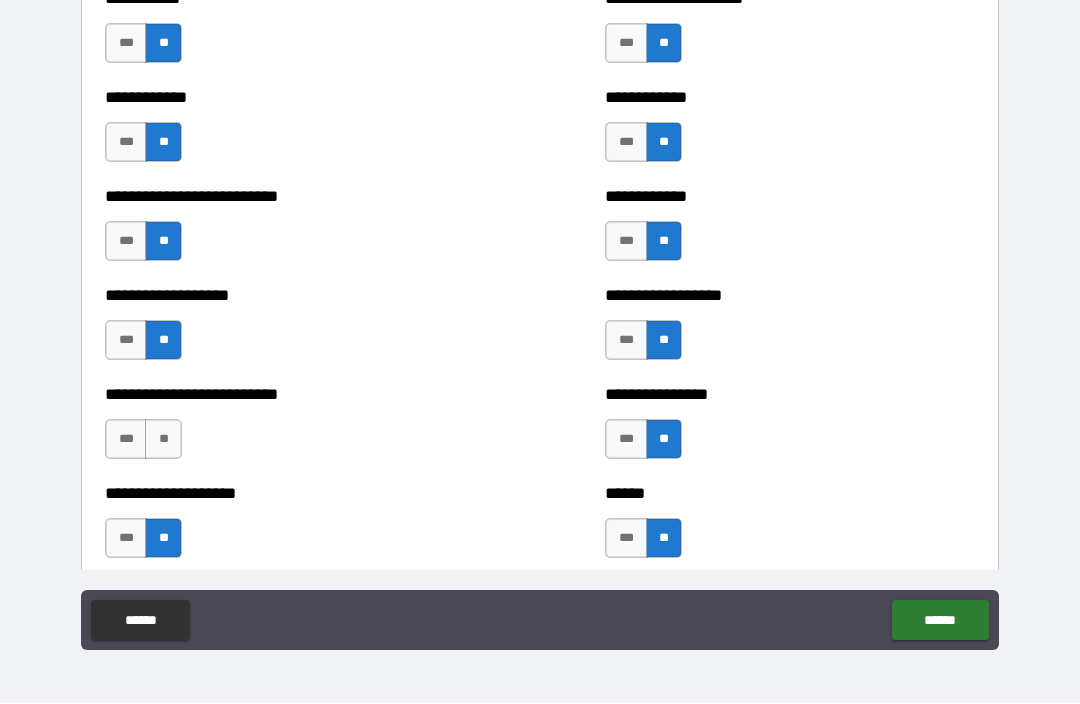 click on "**" at bounding box center (163, 440) 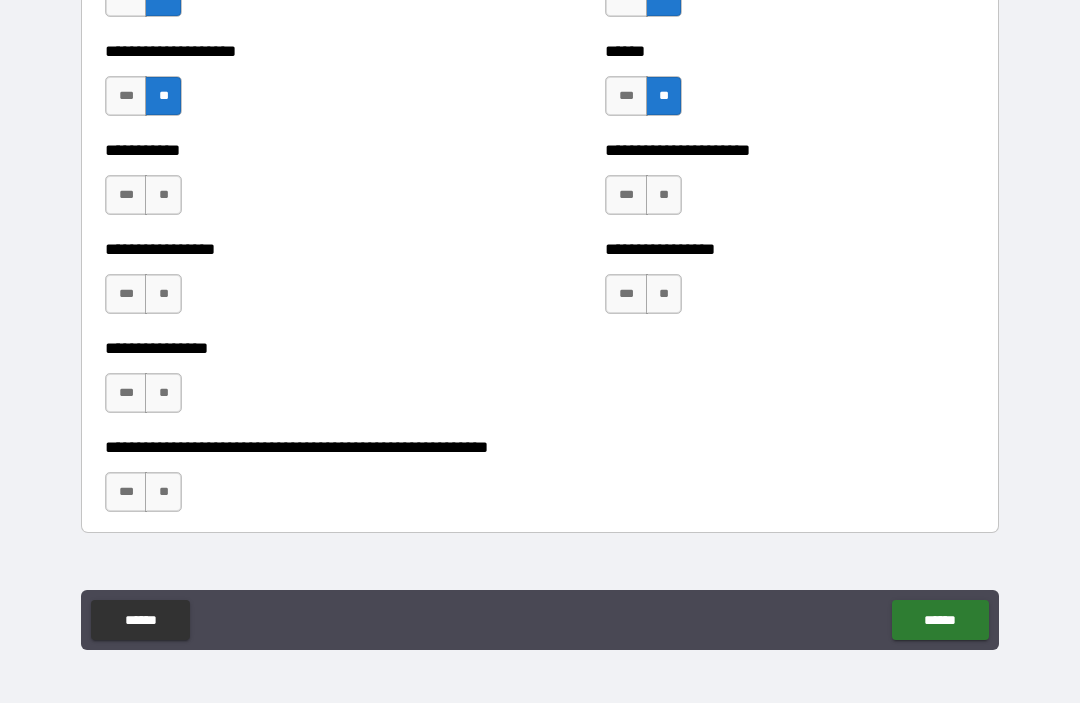scroll, scrollTop: 6088, scrollLeft: 0, axis: vertical 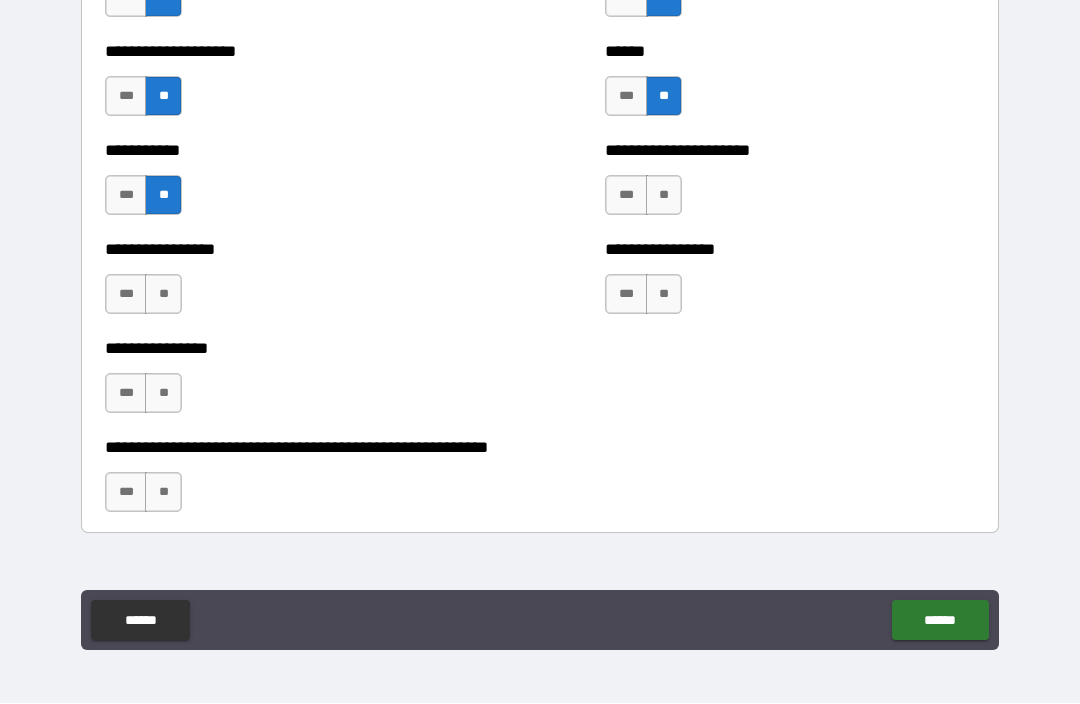 click on "**" at bounding box center (163, 295) 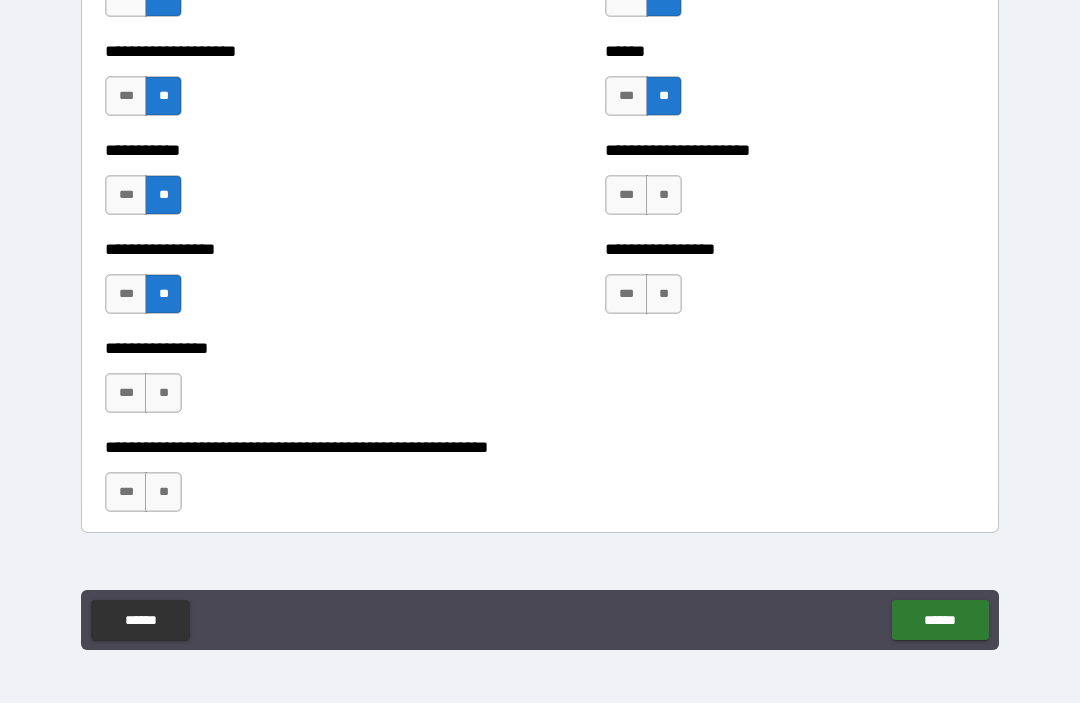 click on "**" at bounding box center [163, 394] 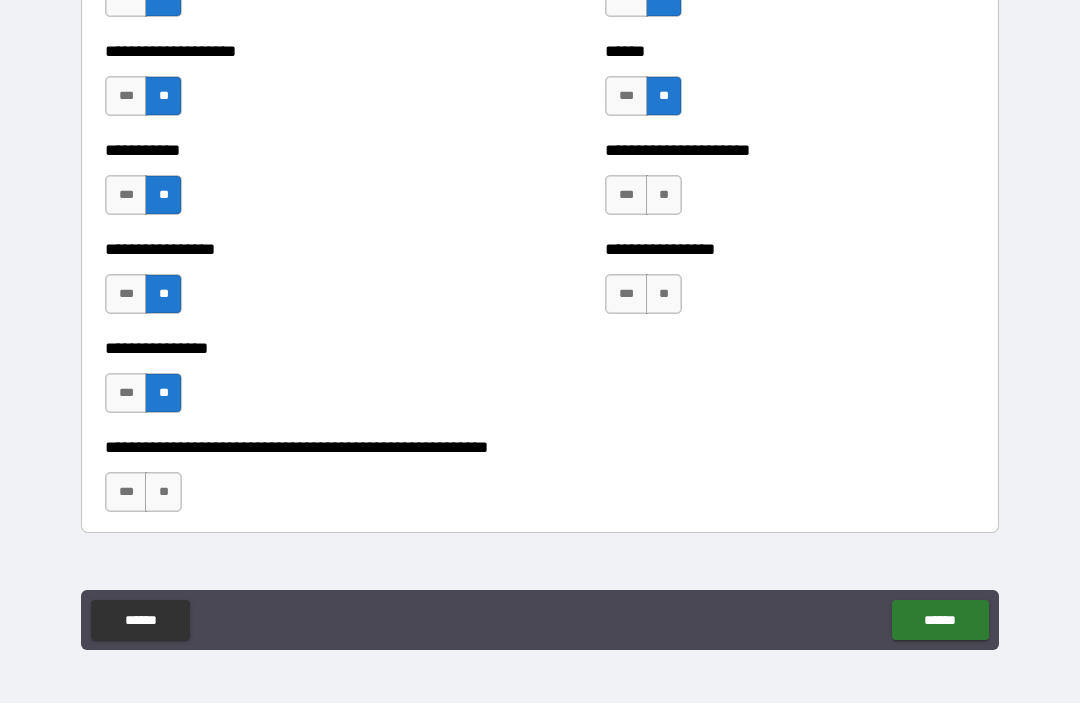 click on "**" at bounding box center [163, 493] 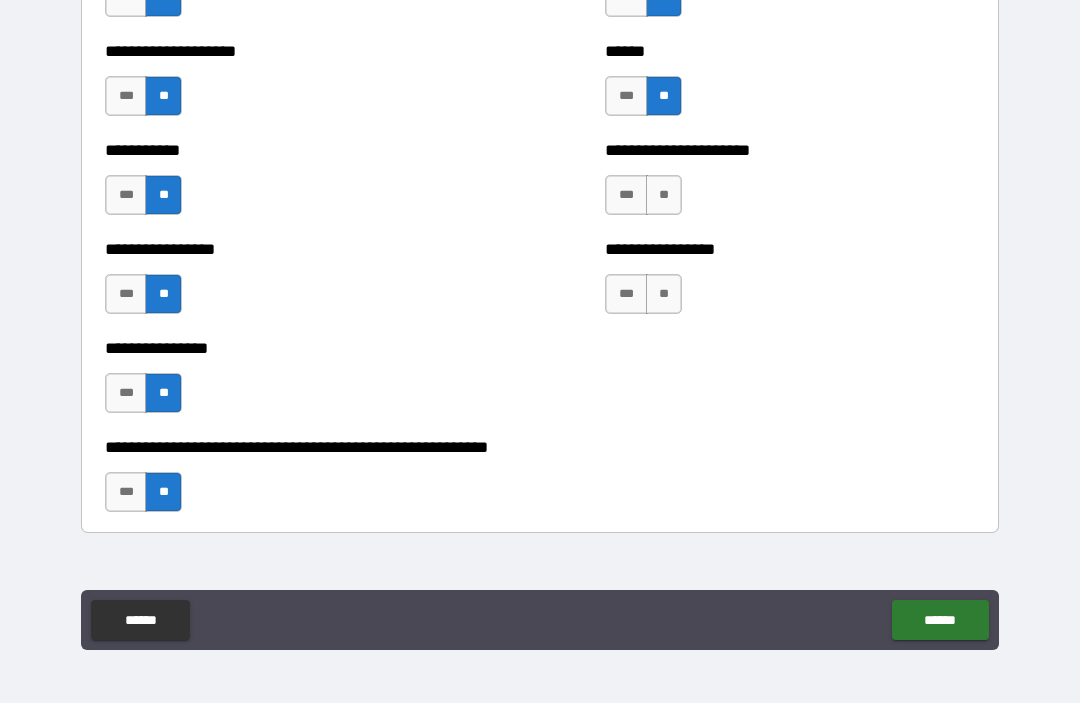 click on "**" at bounding box center (664, 295) 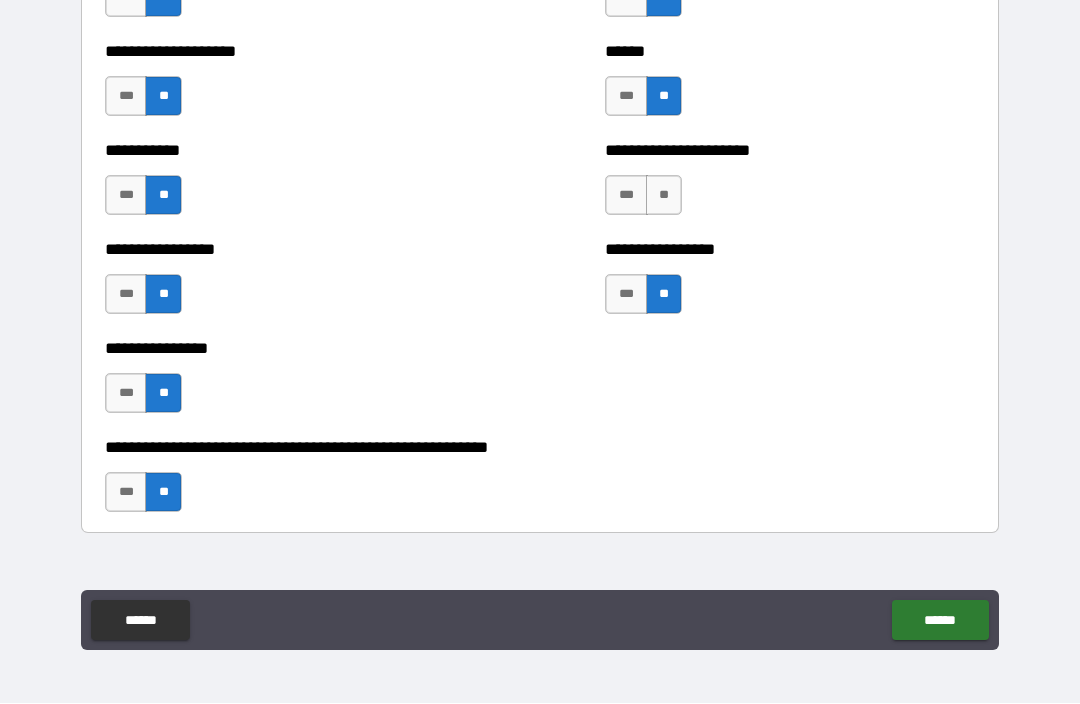 click on "**" at bounding box center [664, 196] 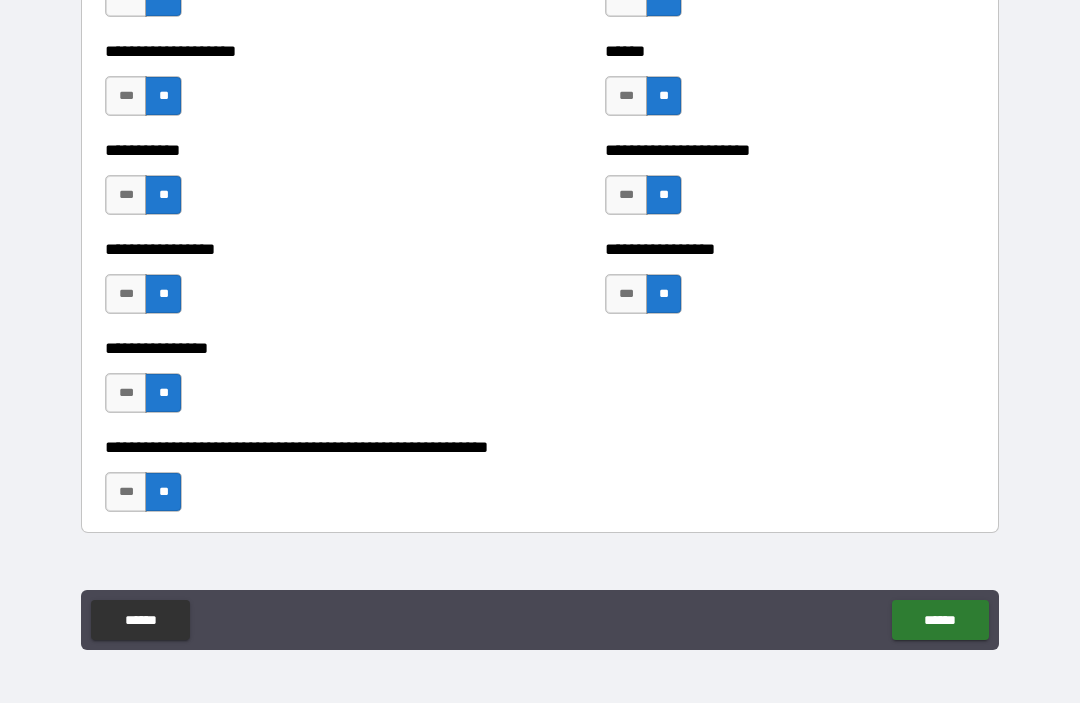 click on "******" at bounding box center (940, 621) 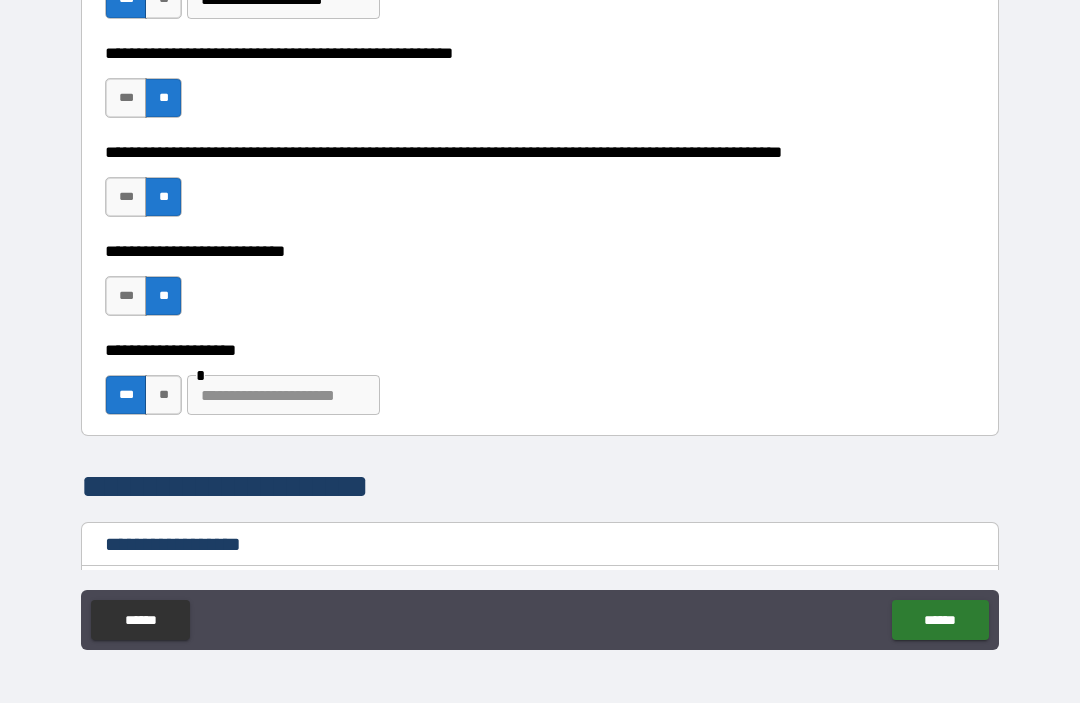 scroll, scrollTop: 1131, scrollLeft: 0, axis: vertical 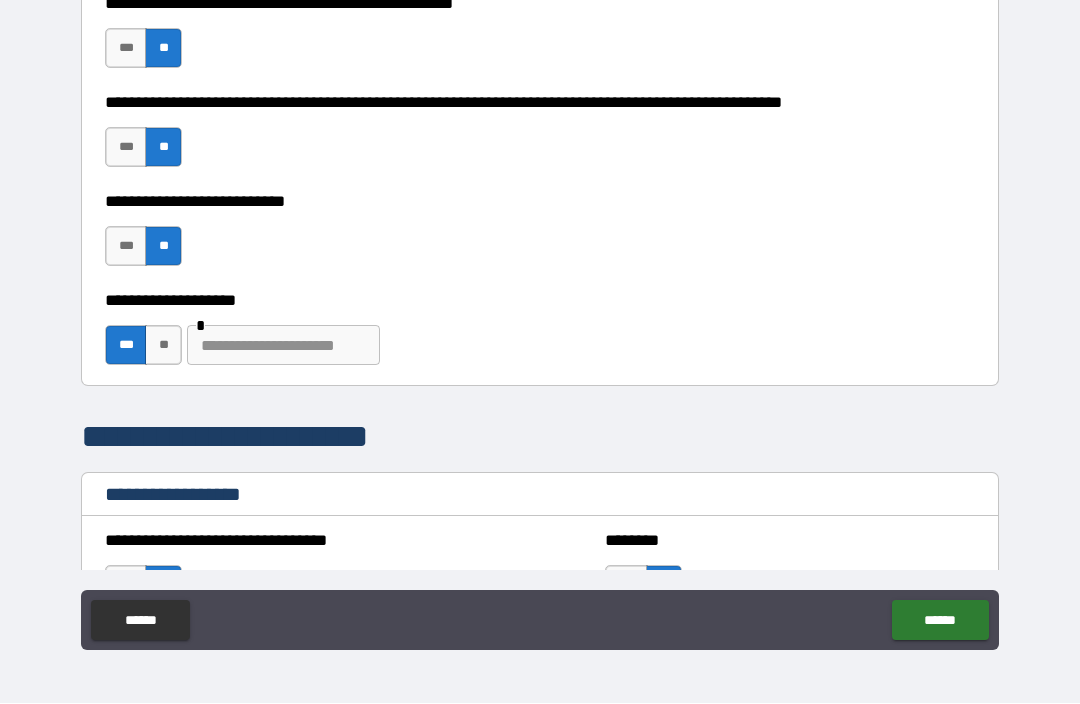 click at bounding box center [283, 346] 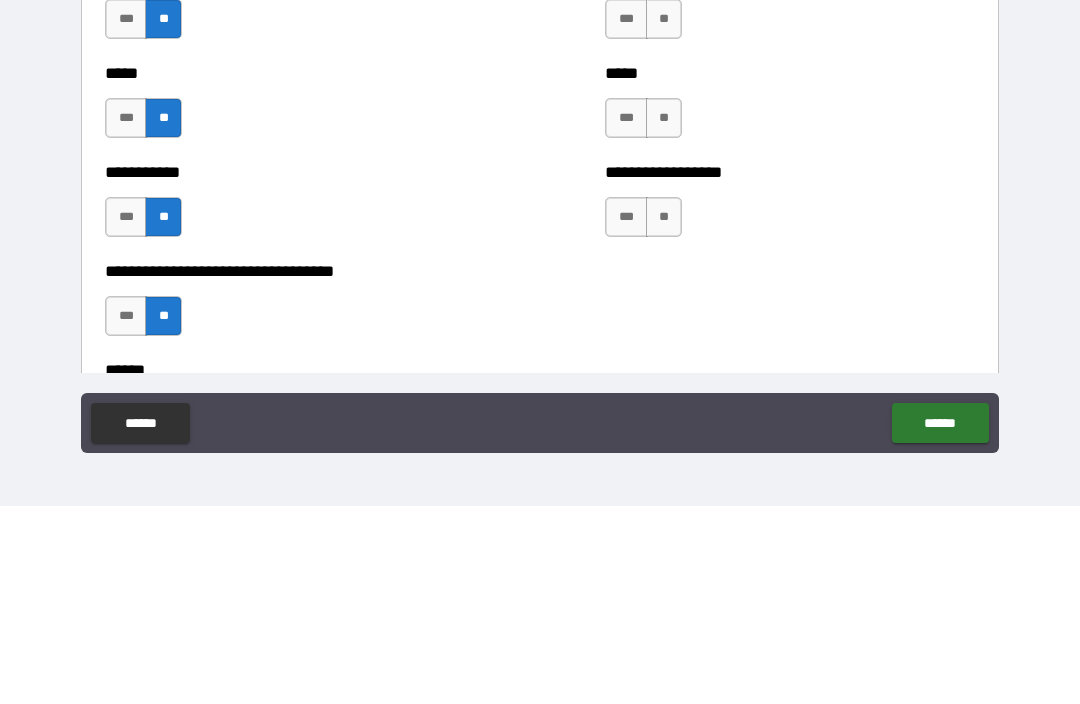 scroll, scrollTop: 1862, scrollLeft: 0, axis: vertical 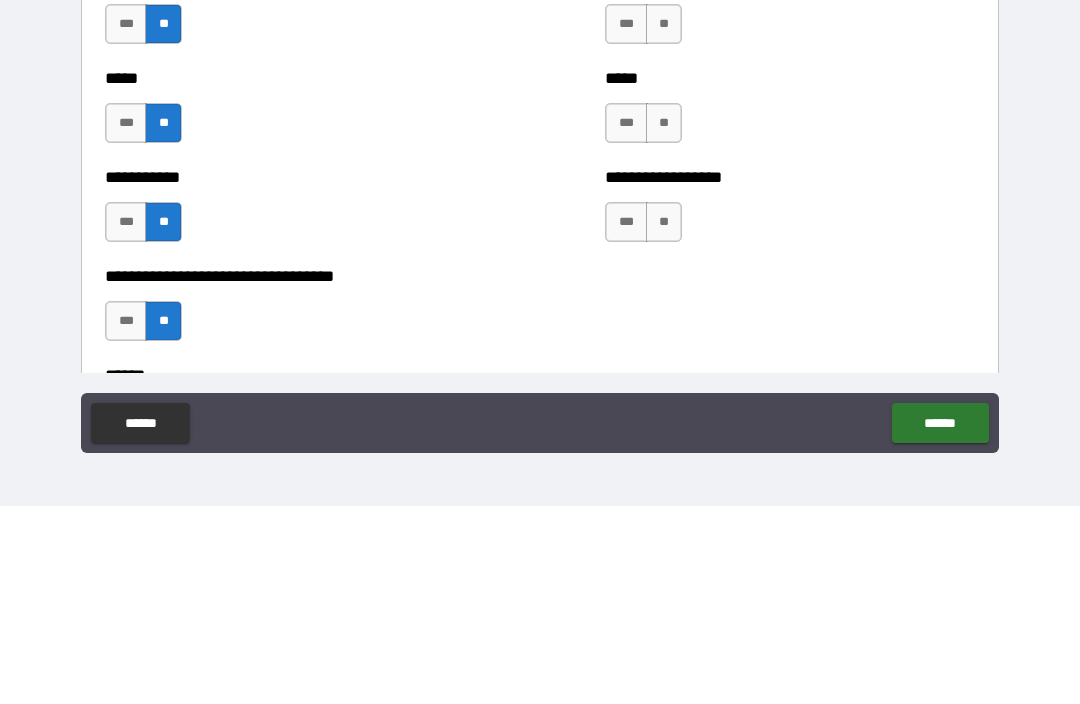 type on "**********" 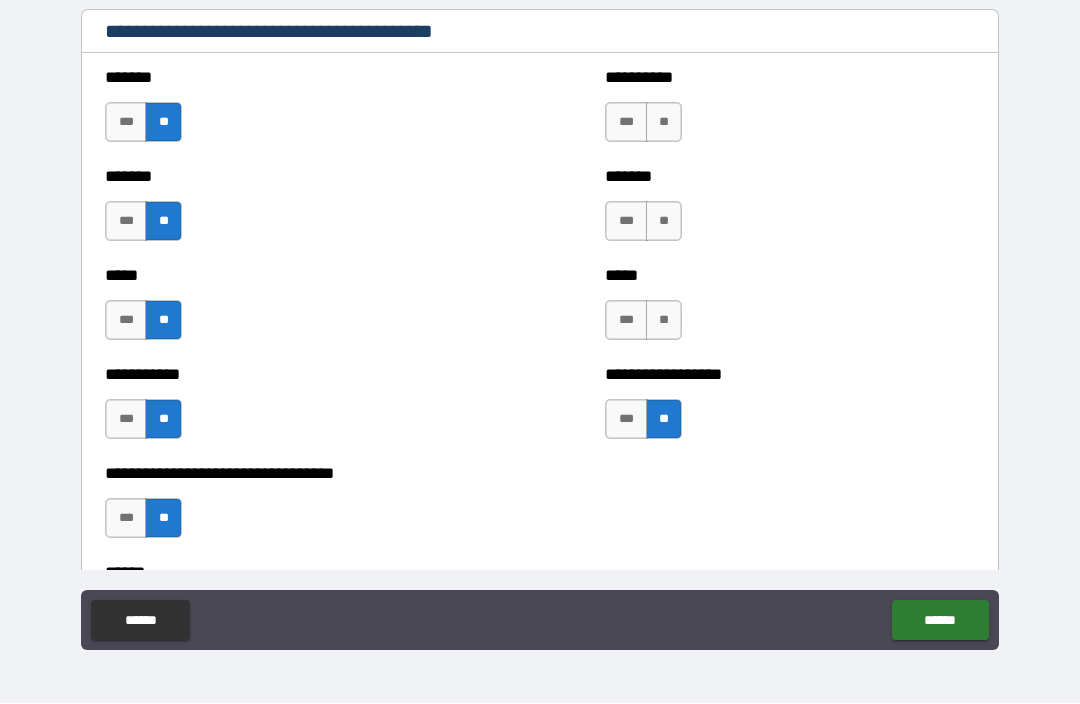 click on "**" at bounding box center [664, 123] 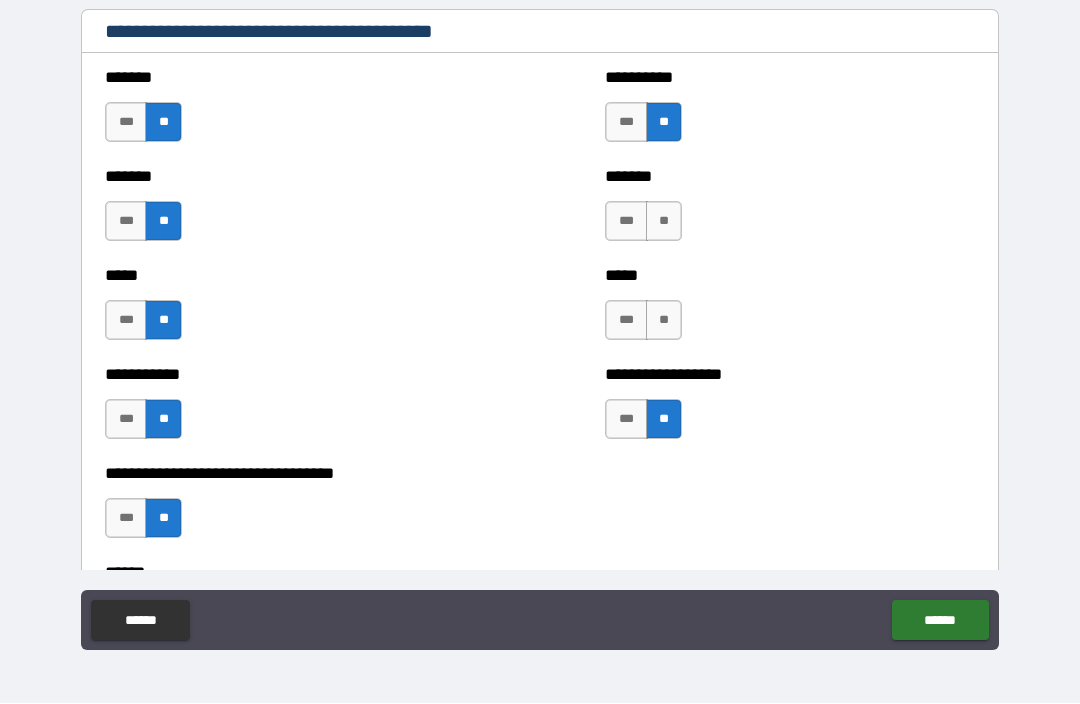 click on "**" at bounding box center [664, 222] 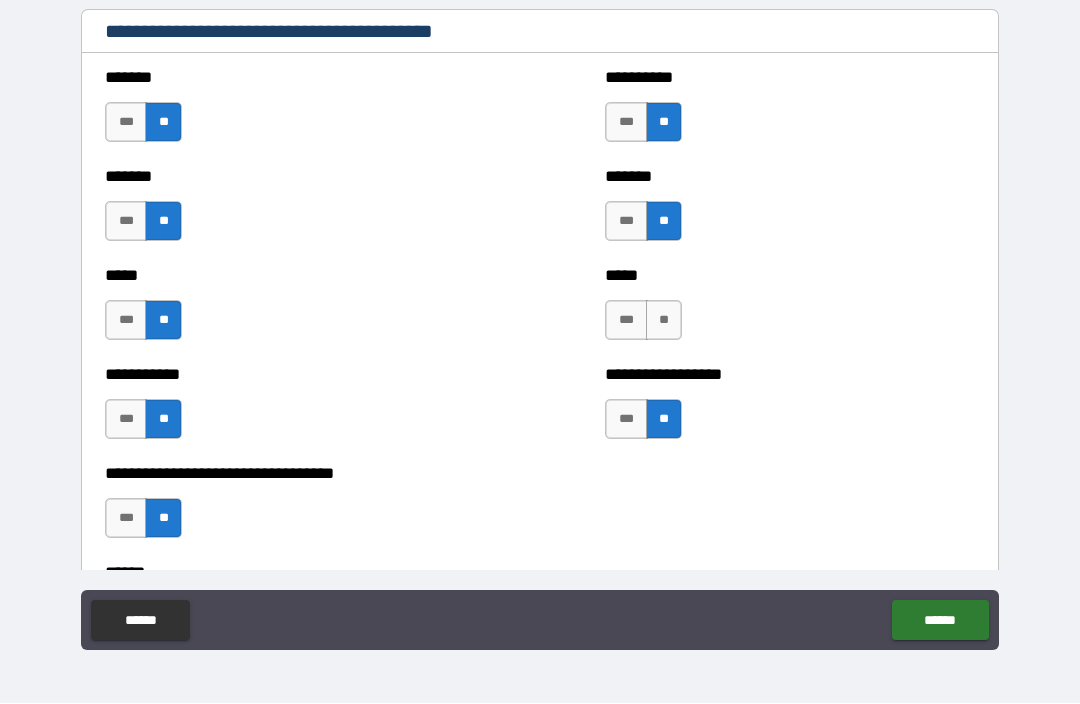 click on "**" at bounding box center [664, 321] 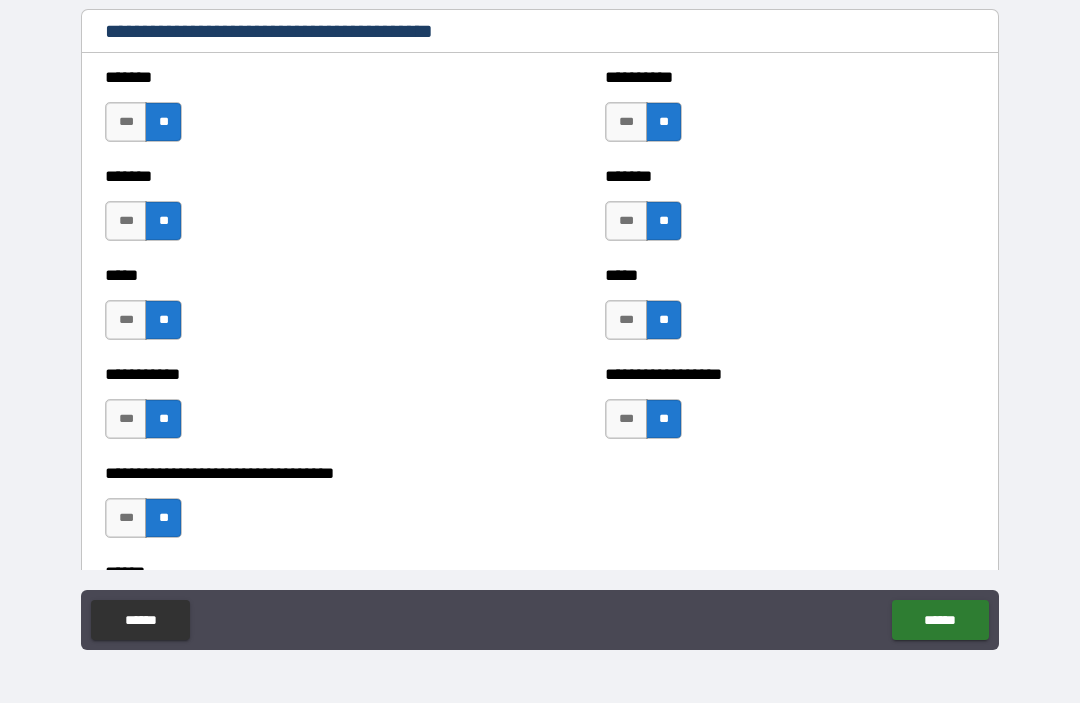 click on "******" at bounding box center [940, 621] 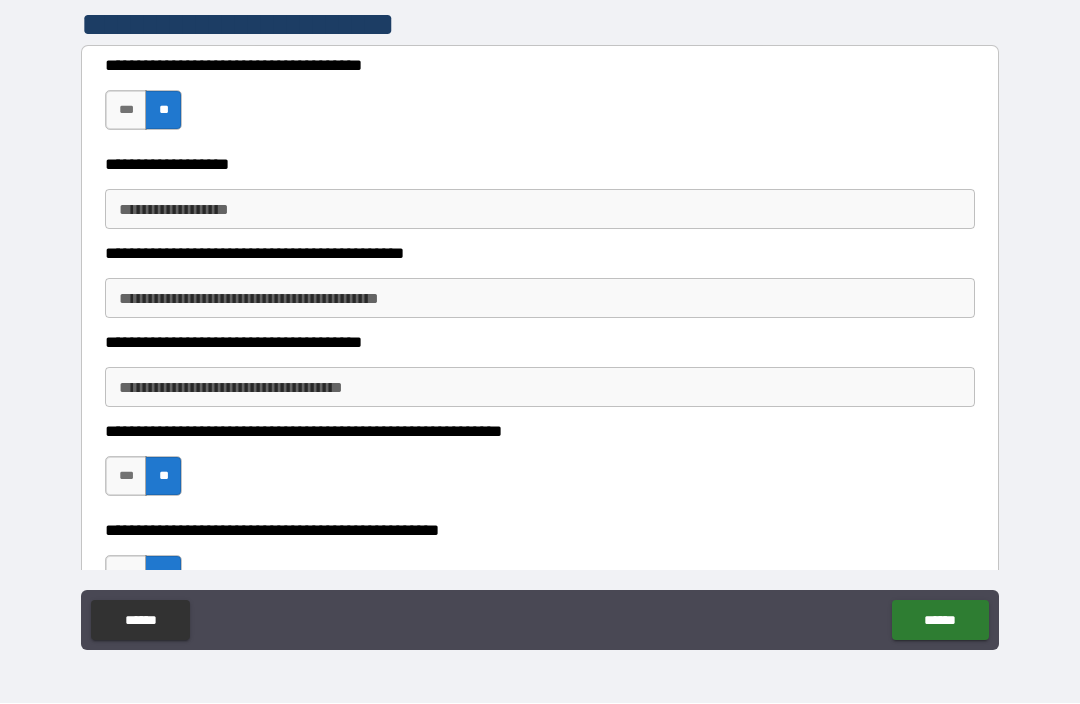 scroll, scrollTop: 397, scrollLeft: 0, axis: vertical 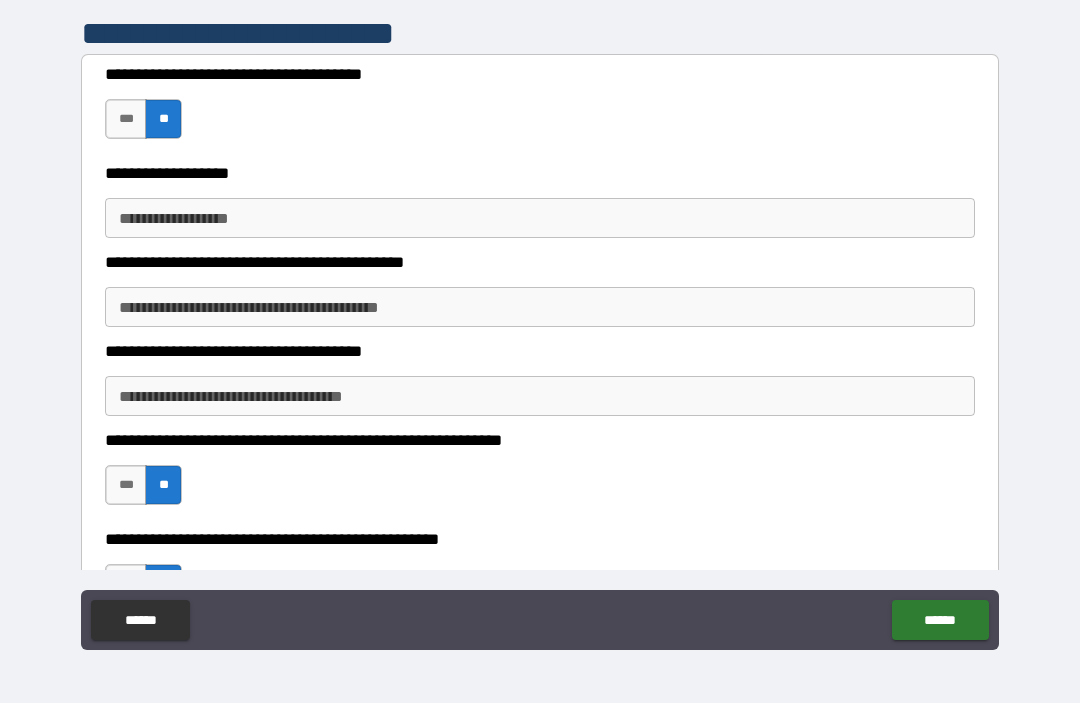 click on "**********" at bounding box center (540, 308) 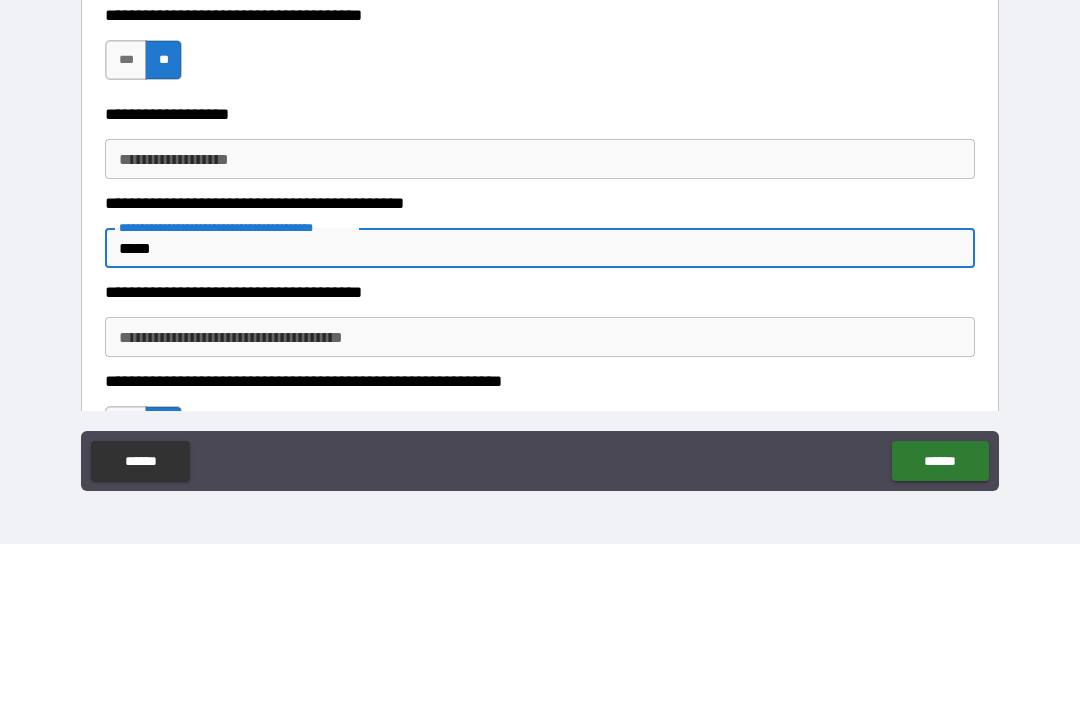 scroll, scrollTop: 293, scrollLeft: 0, axis: vertical 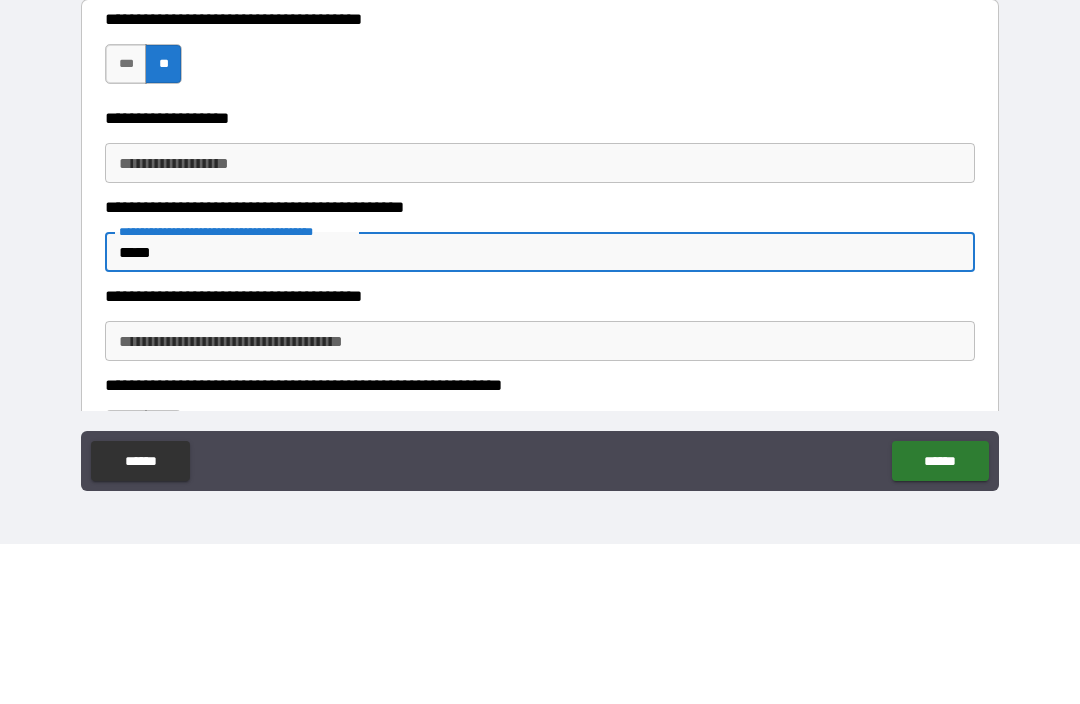 type on "*****" 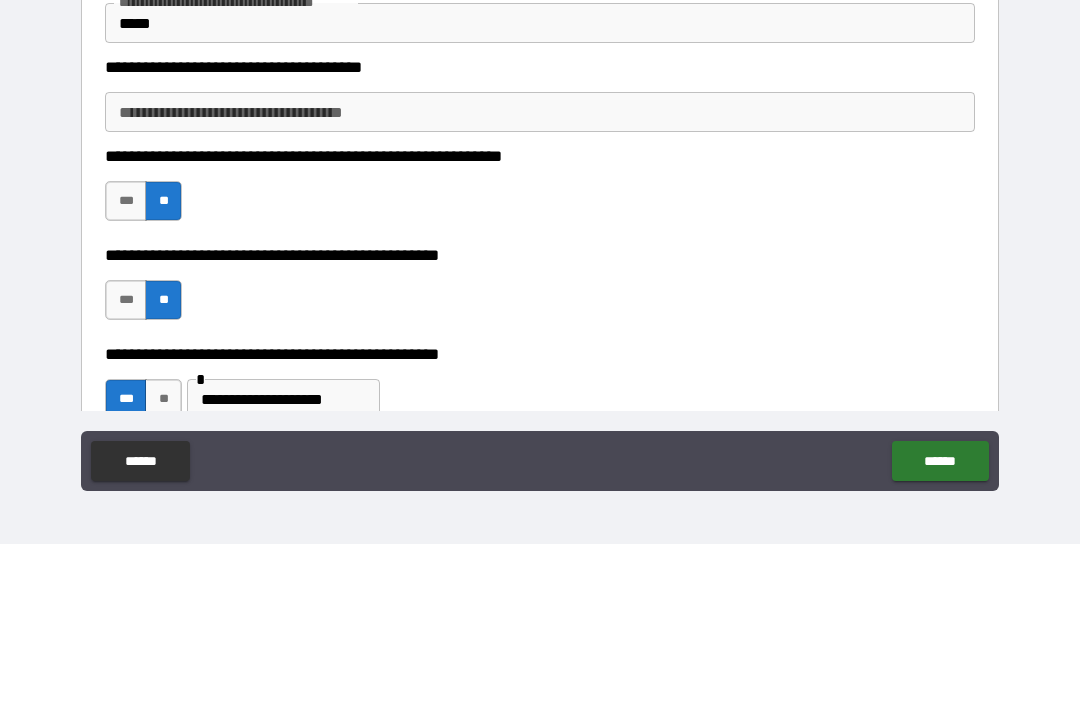 scroll, scrollTop: 539, scrollLeft: 0, axis: vertical 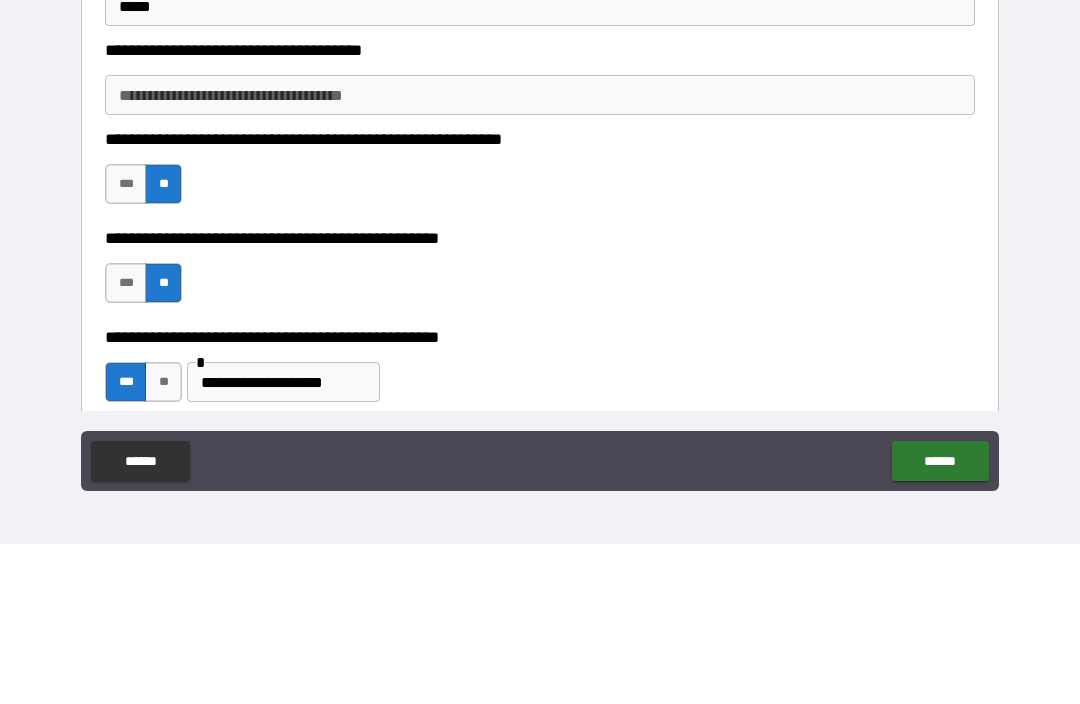 type on "**********" 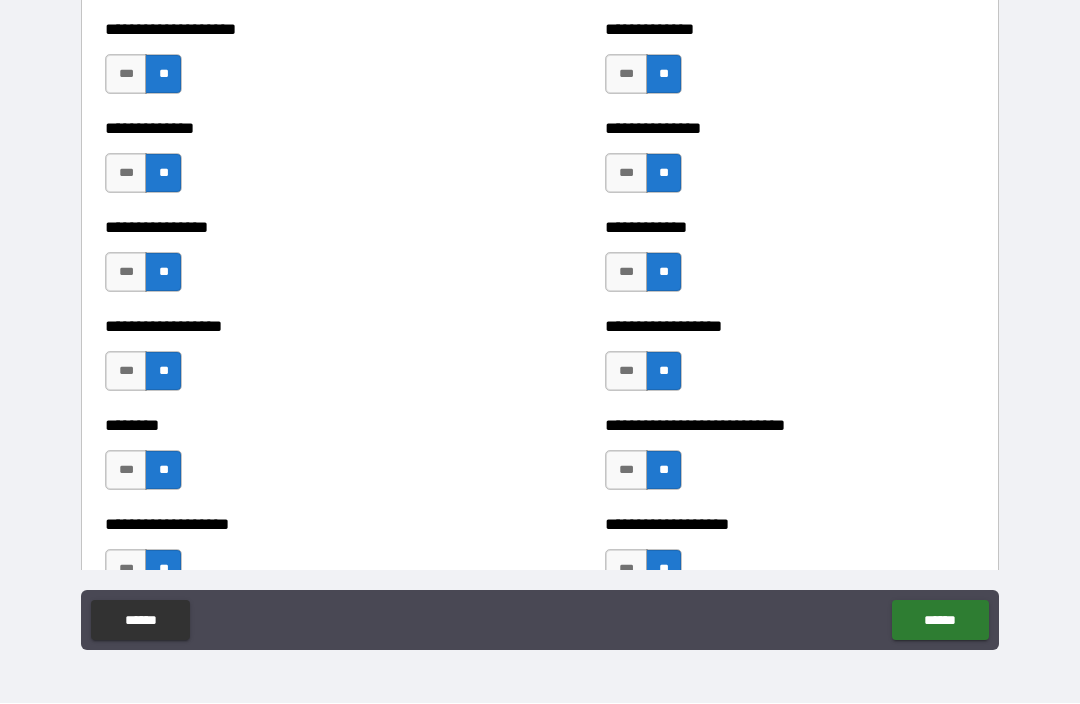type on "*****" 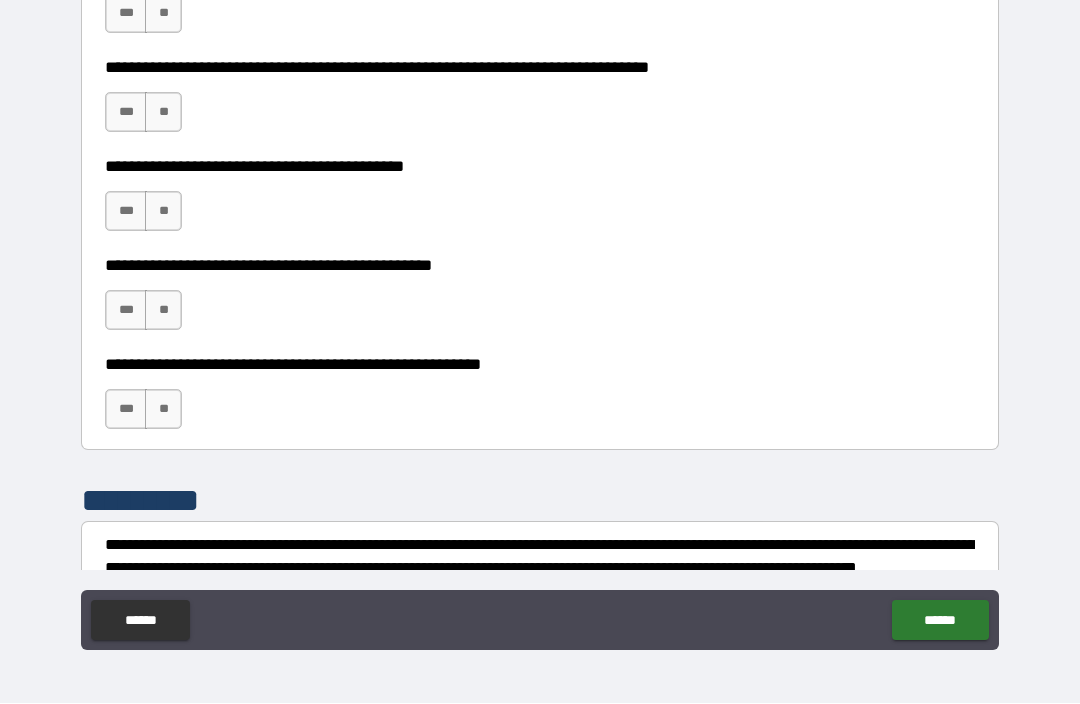 scroll, scrollTop: 9160, scrollLeft: 0, axis: vertical 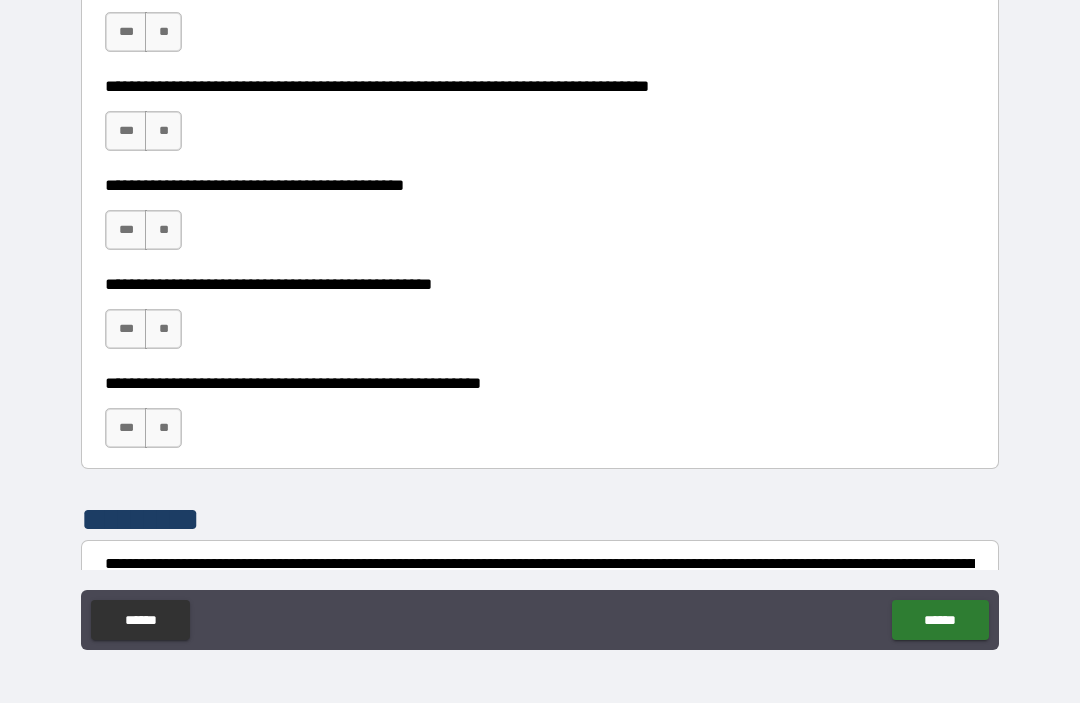 click on "**" at bounding box center [163, 429] 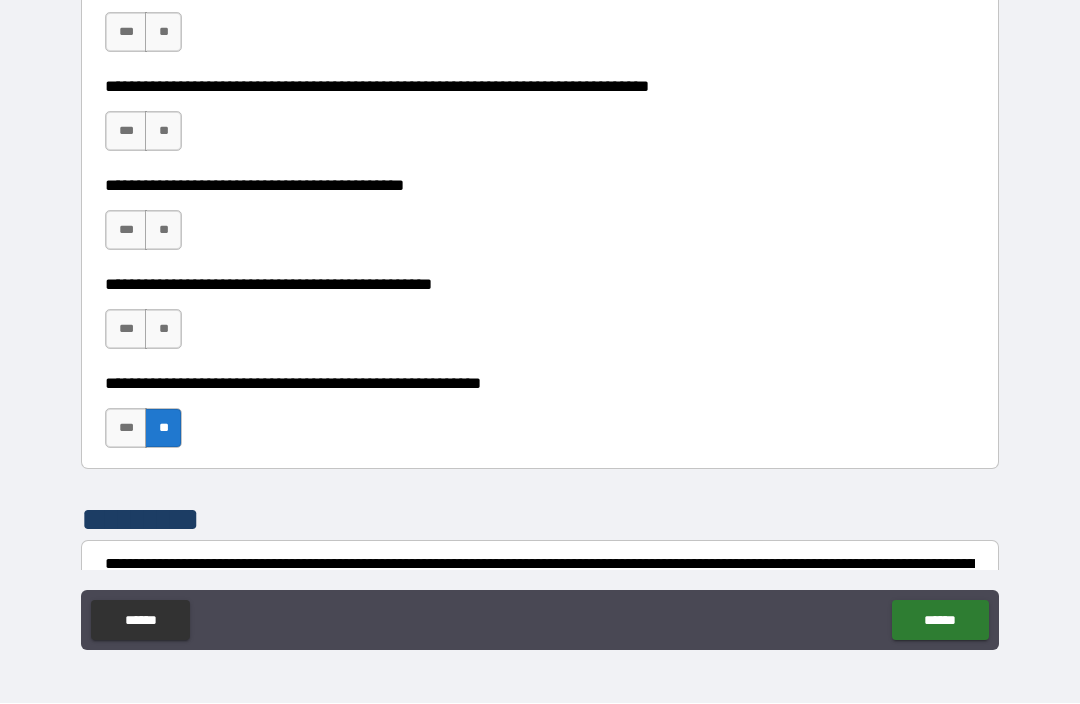 click on "**" at bounding box center [163, 330] 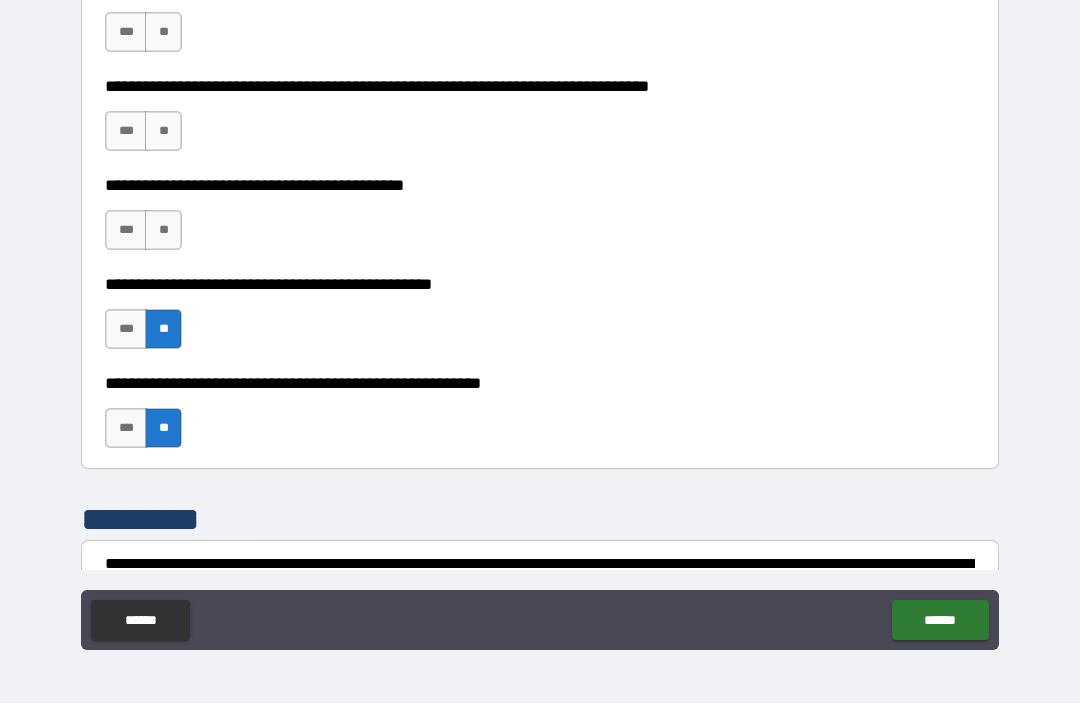 click on "**" at bounding box center [163, 231] 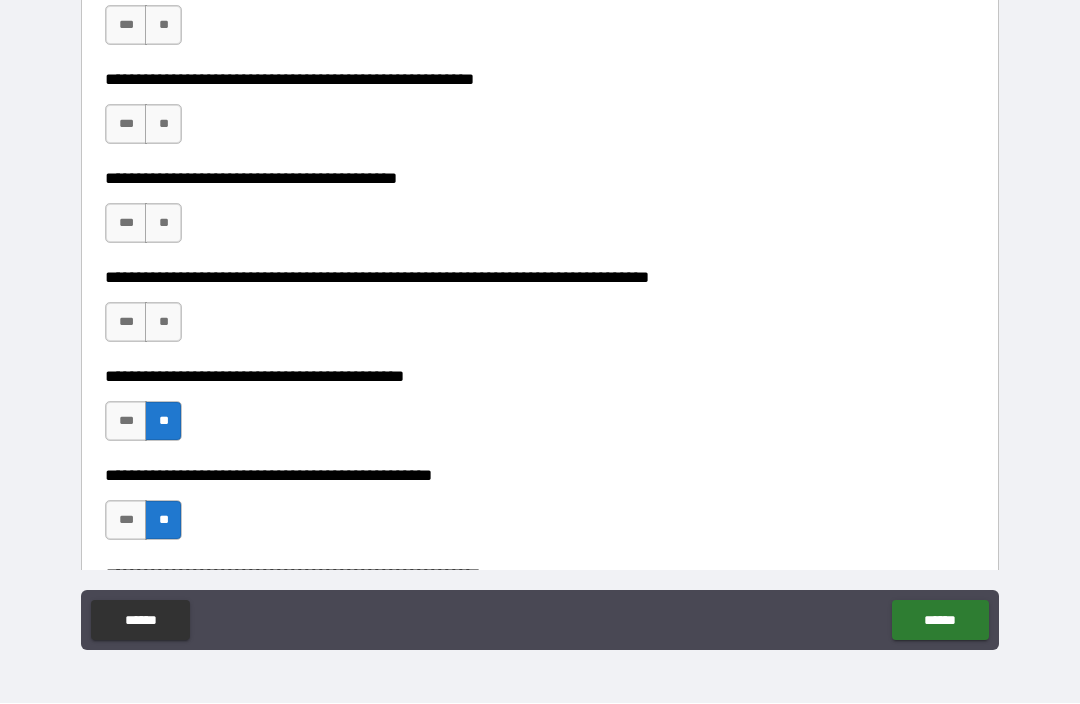 scroll, scrollTop: 8968, scrollLeft: 0, axis: vertical 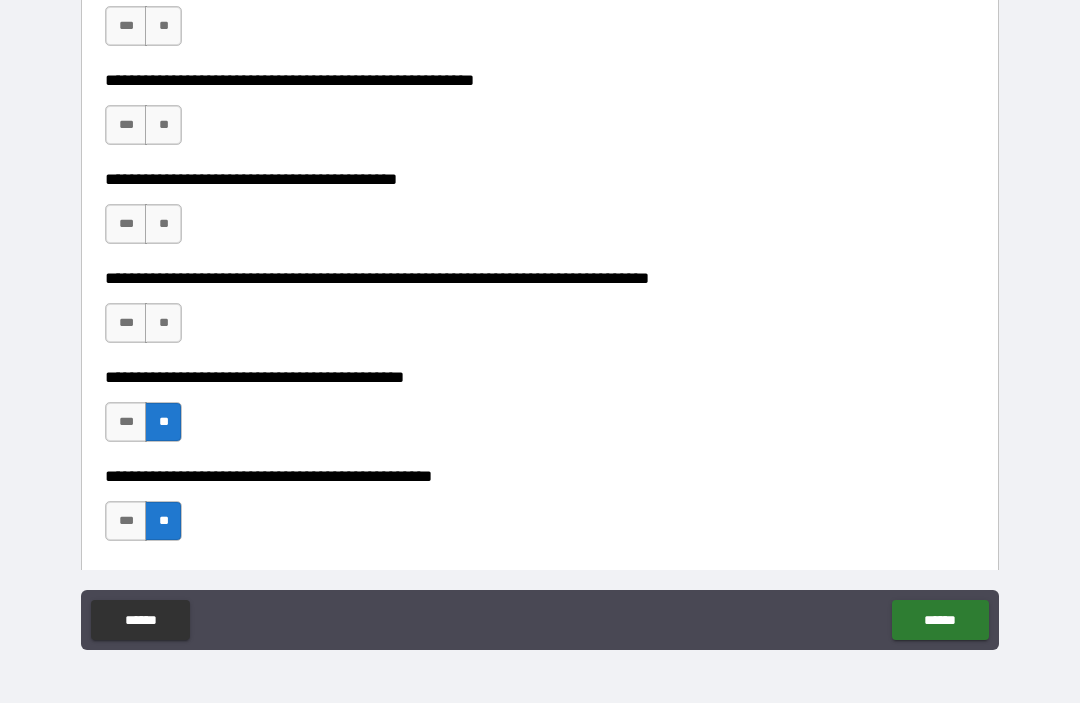 click on "**" at bounding box center (163, 324) 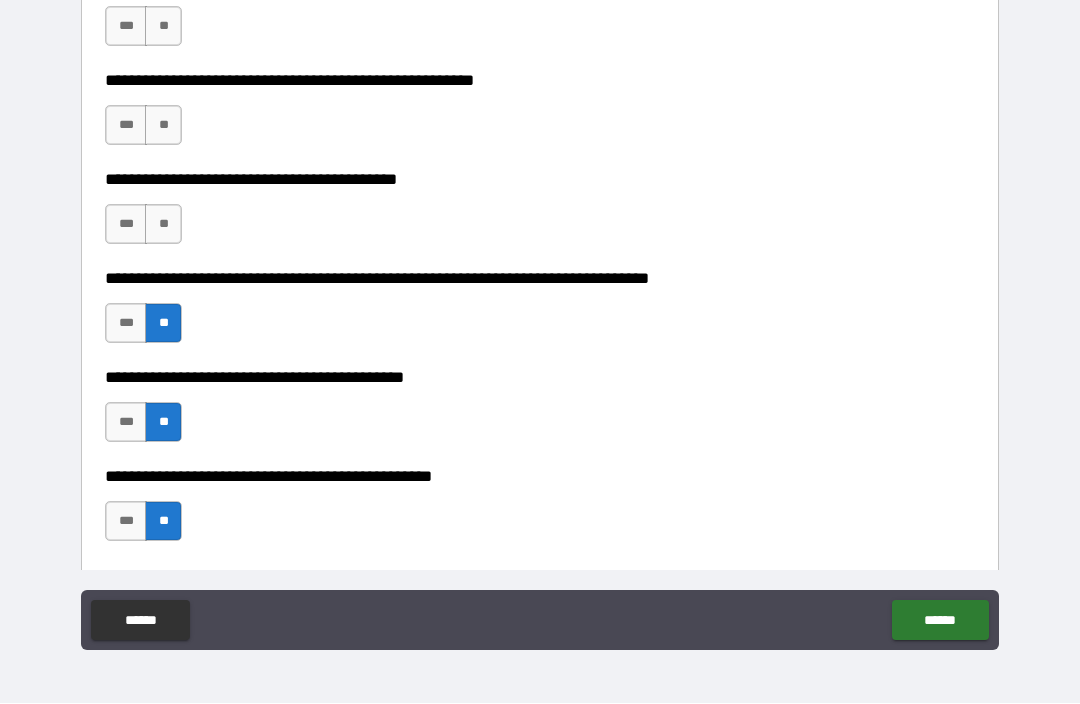click on "**" at bounding box center [163, 225] 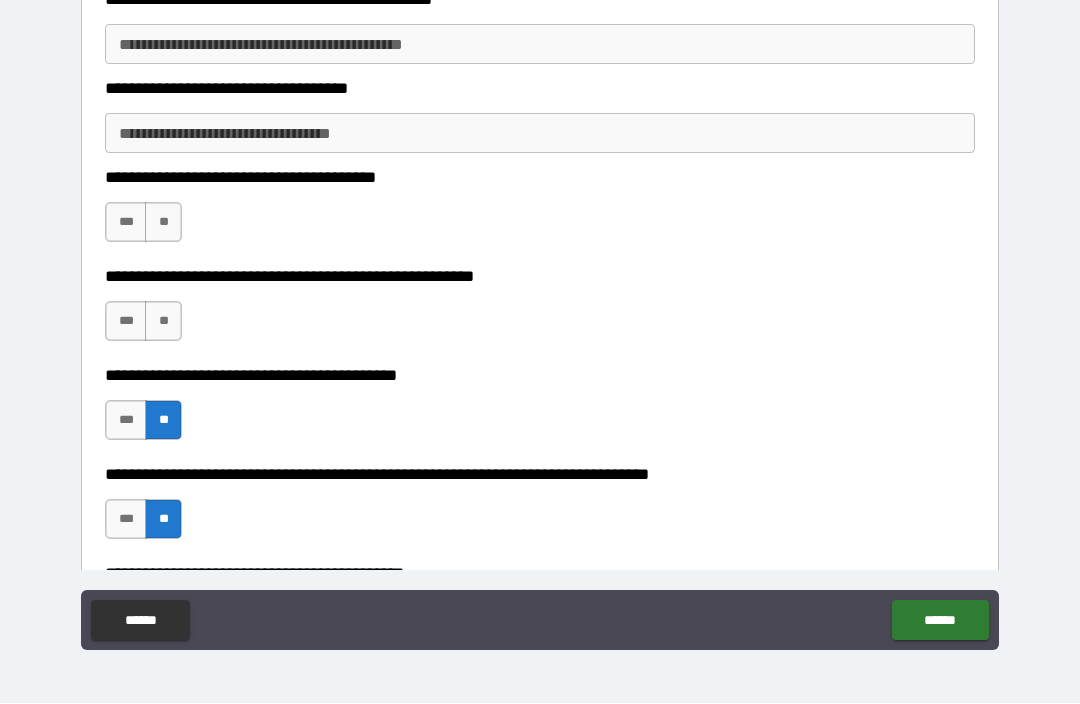 scroll, scrollTop: 8768, scrollLeft: 0, axis: vertical 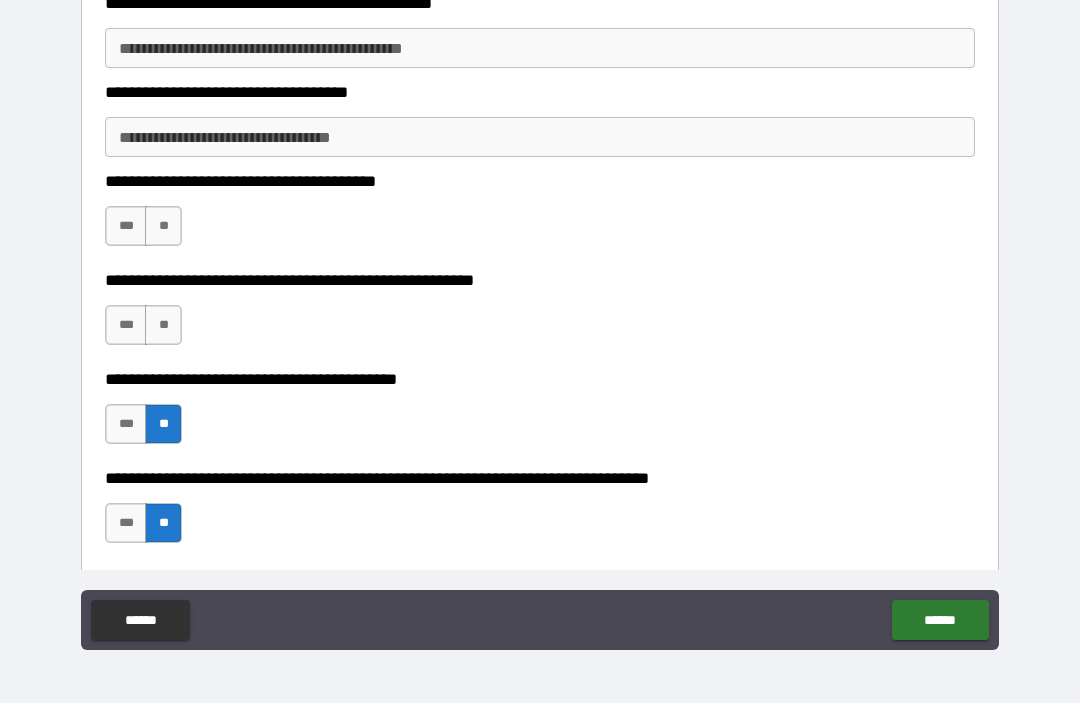 click on "***" at bounding box center [126, 425] 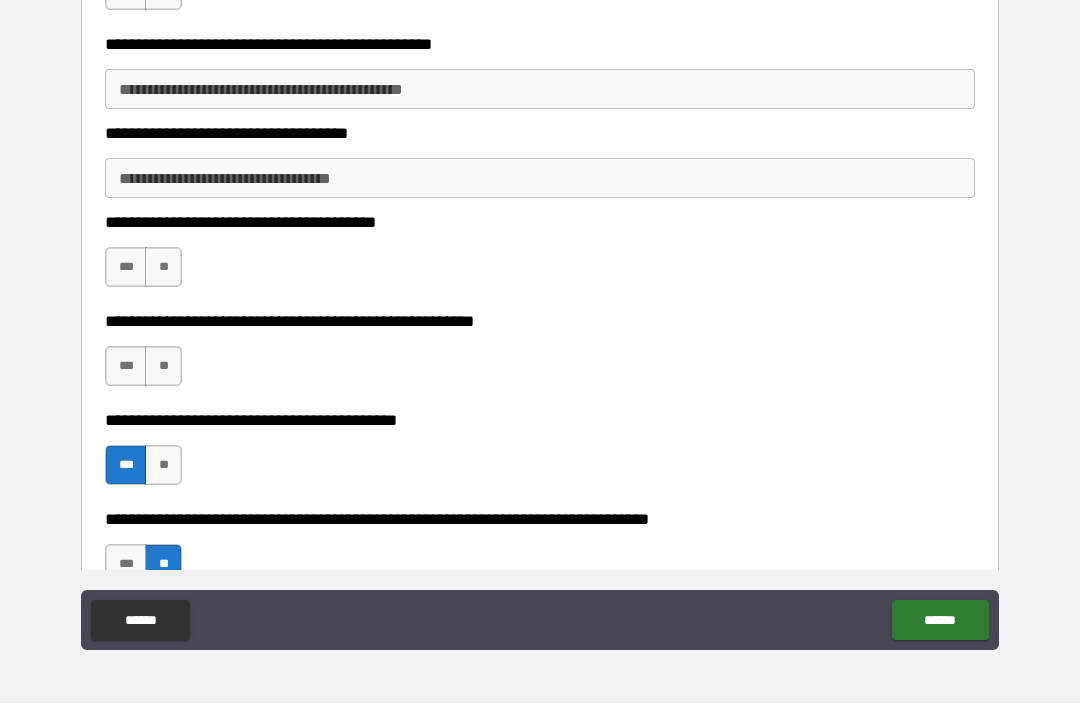 scroll, scrollTop: 8709, scrollLeft: 0, axis: vertical 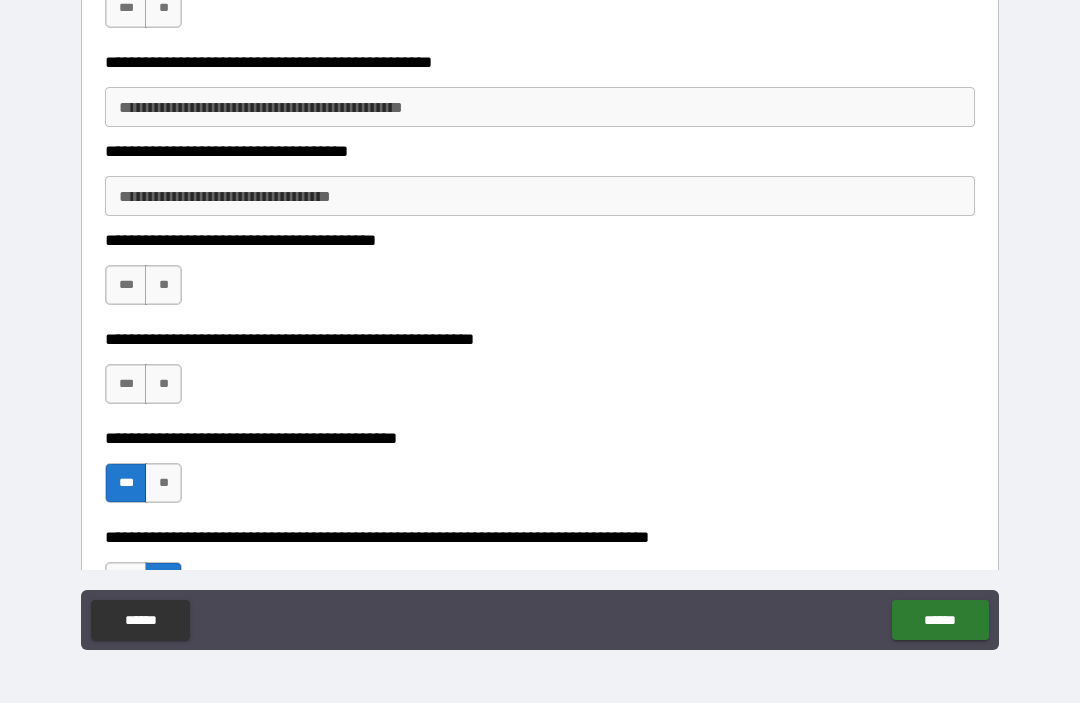click on "**" at bounding box center [163, 385] 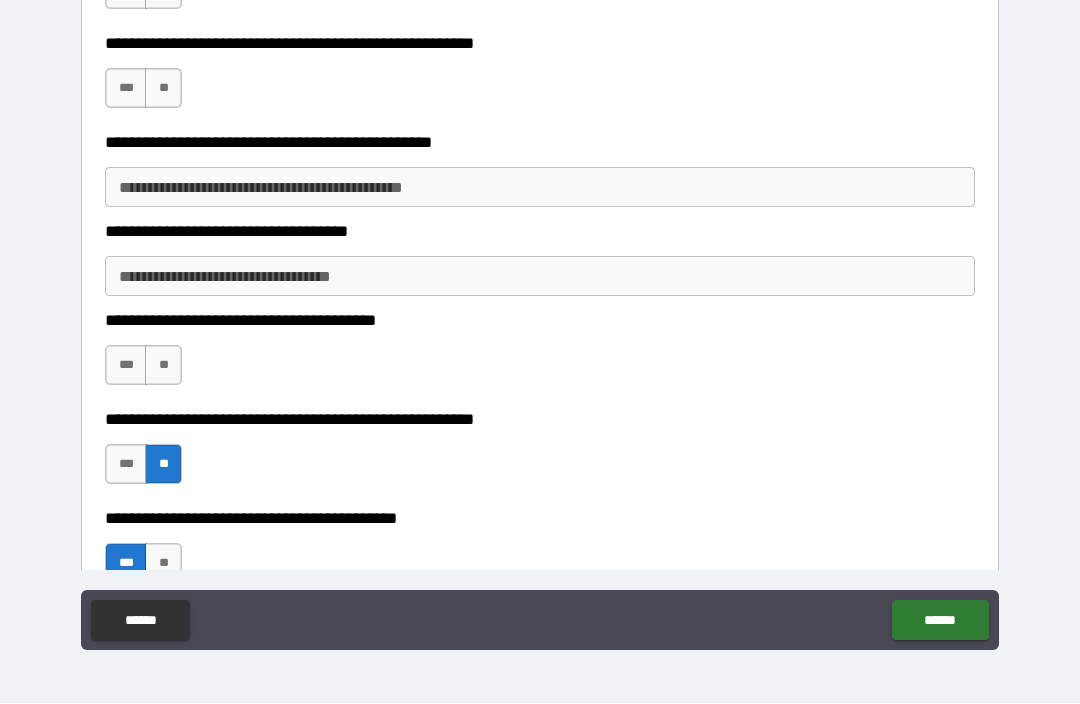 scroll, scrollTop: 8628, scrollLeft: 0, axis: vertical 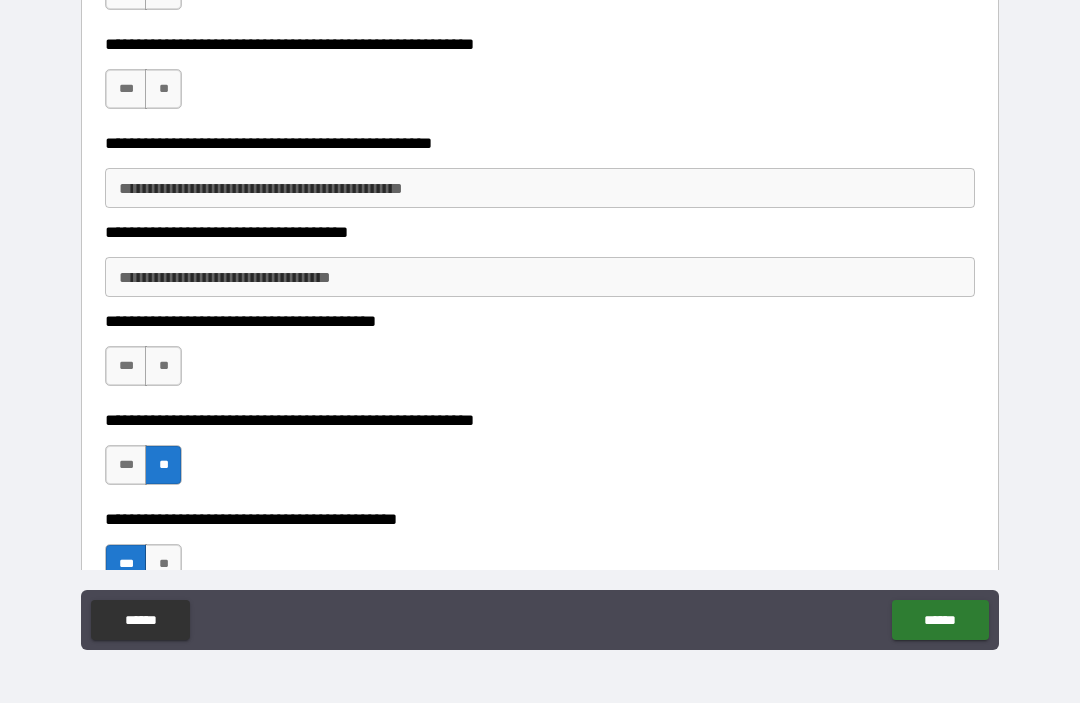 click on "***" at bounding box center (126, 367) 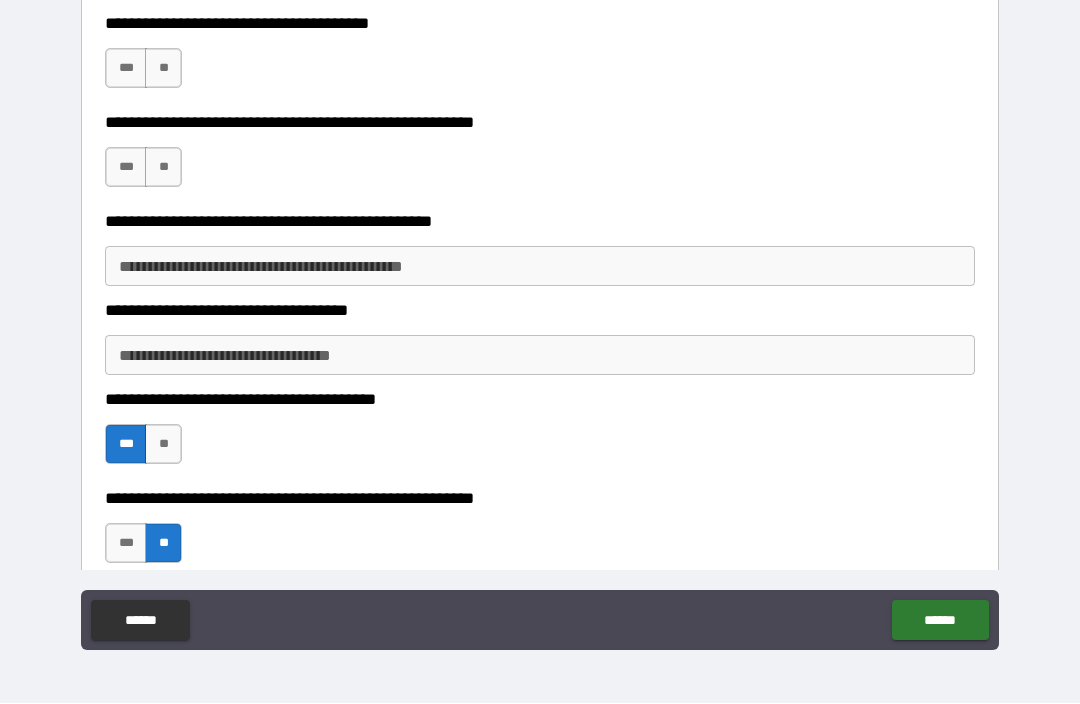 scroll, scrollTop: 8549, scrollLeft: 0, axis: vertical 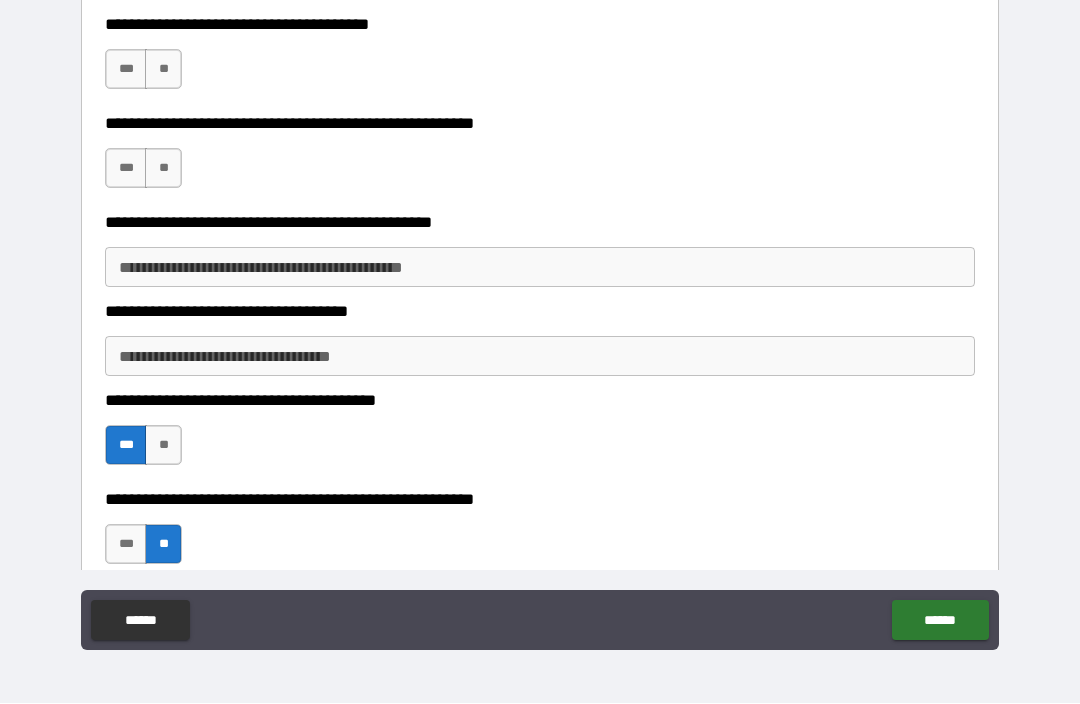 click on "**********" at bounding box center (540, 268) 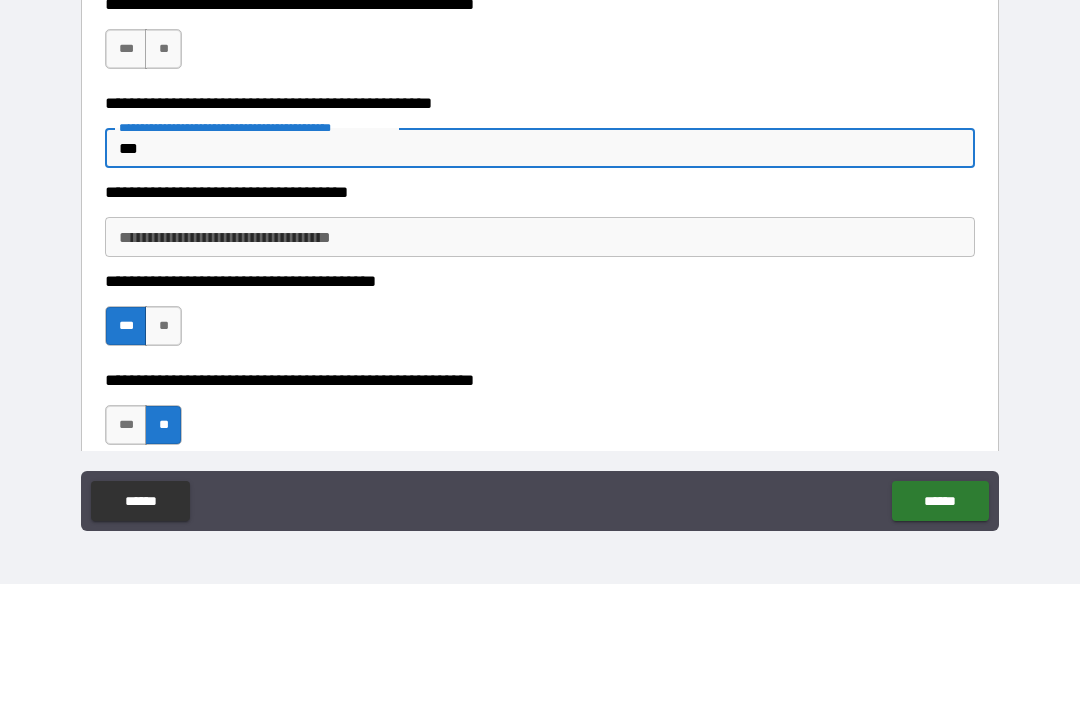 type on "***" 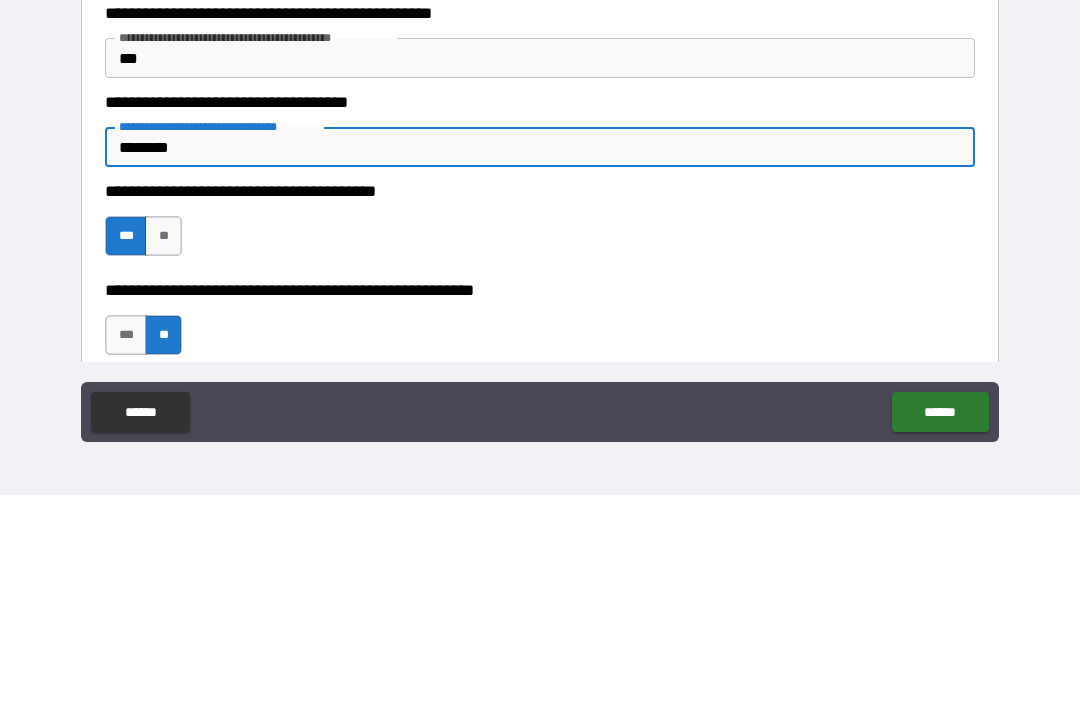 scroll, scrollTop: 8535, scrollLeft: 0, axis: vertical 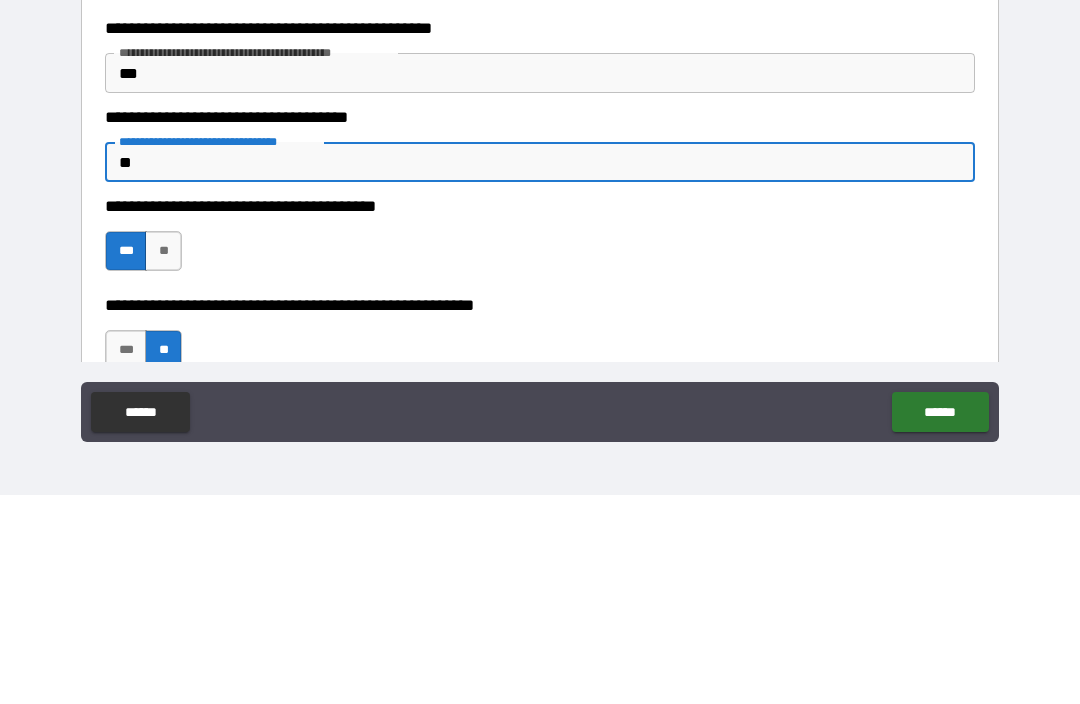 type on "*" 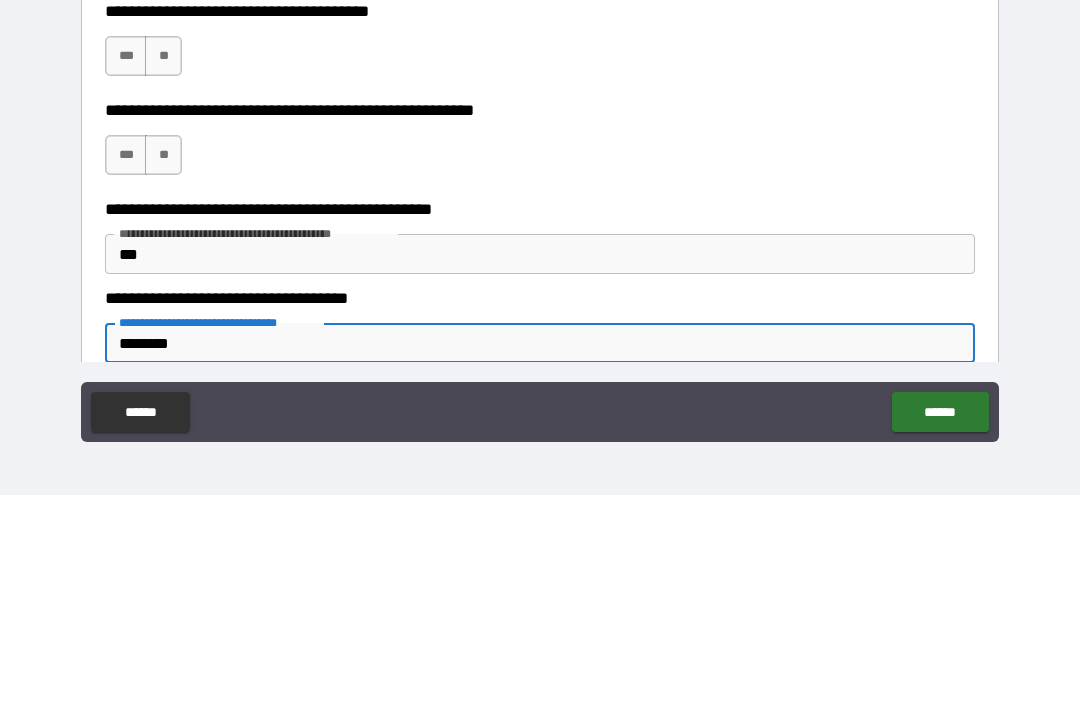 scroll, scrollTop: 8324, scrollLeft: 0, axis: vertical 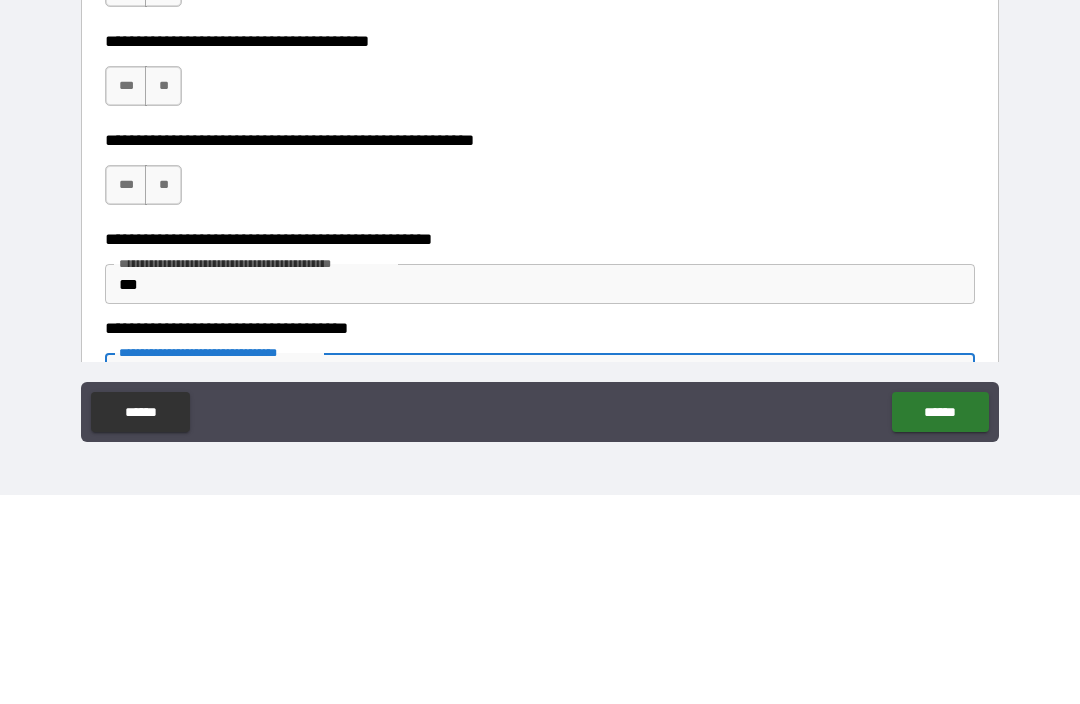 type on "*******" 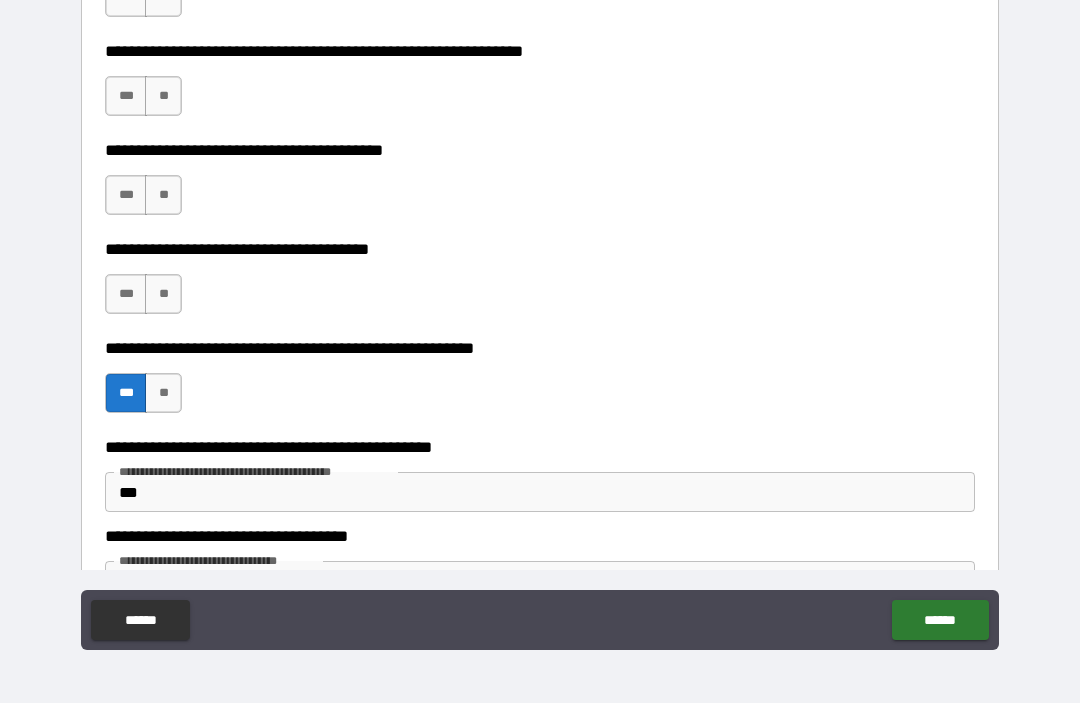 click on "**" at bounding box center (163, 295) 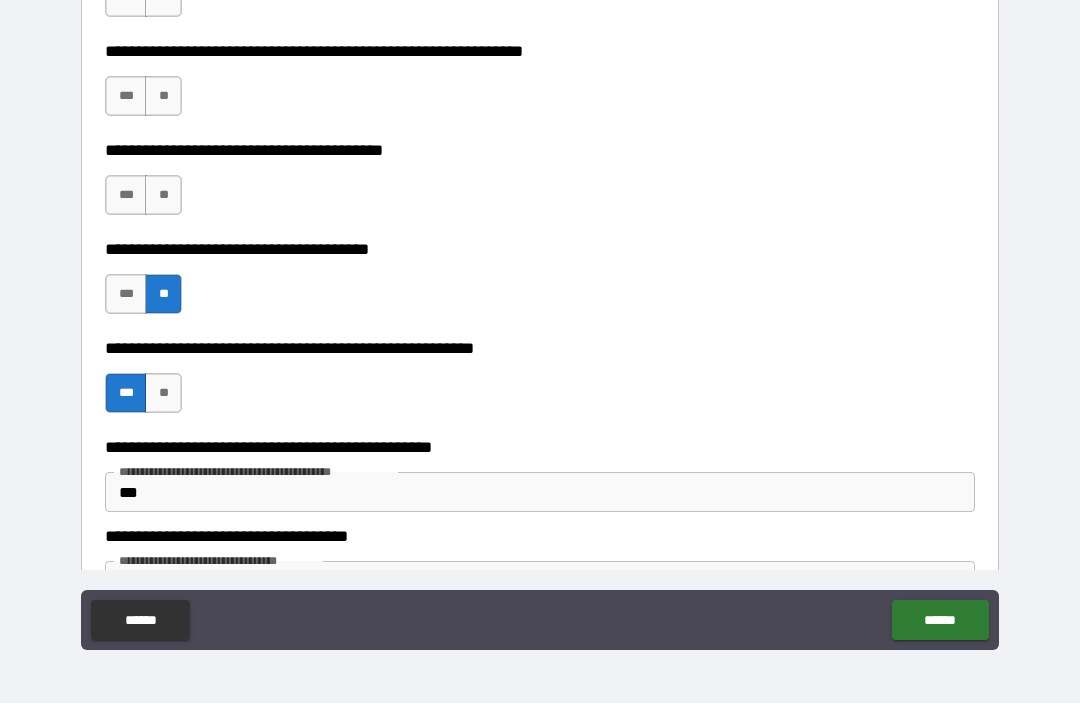 click on "**" at bounding box center (163, 196) 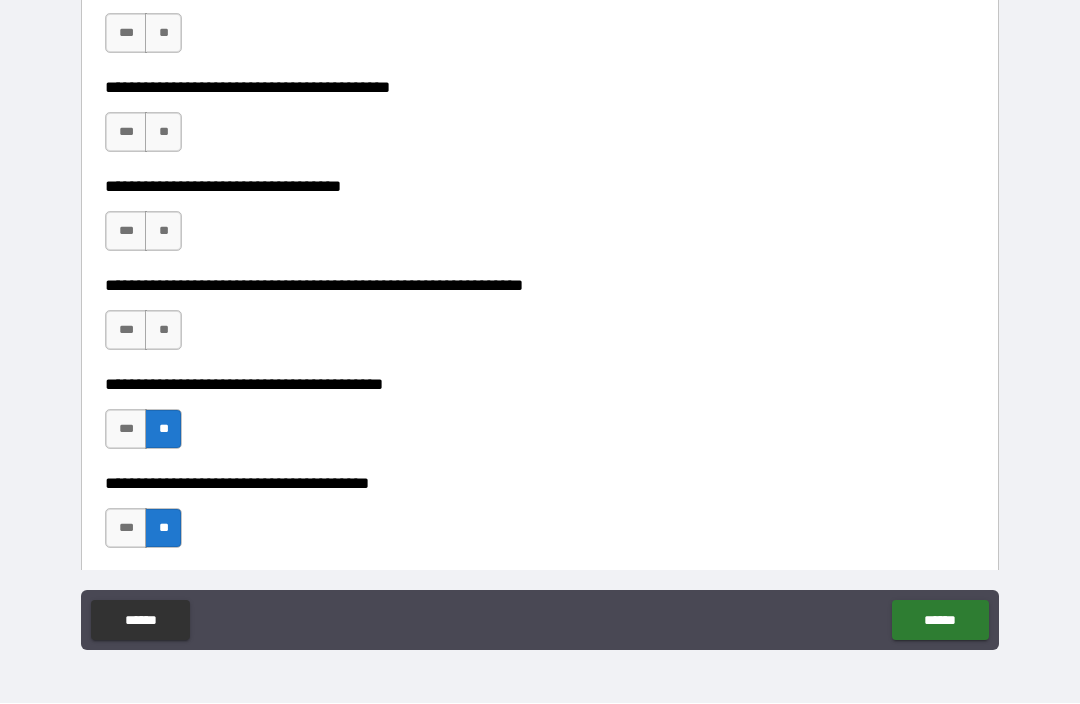 scroll, scrollTop: 8089, scrollLeft: 0, axis: vertical 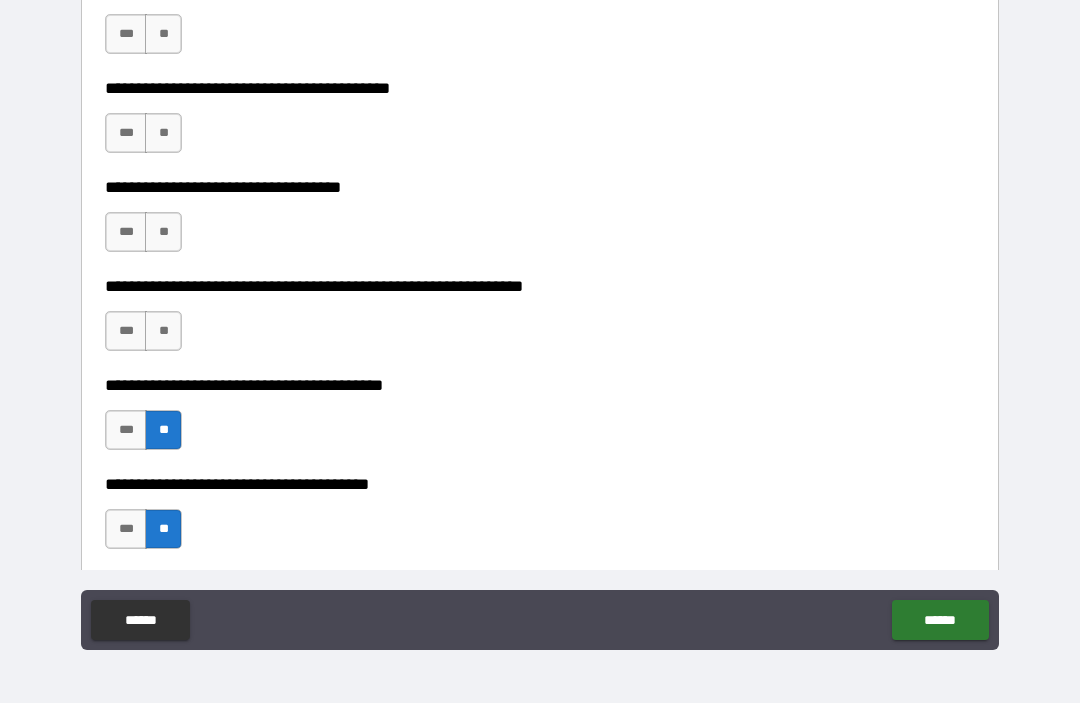 click on "**" at bounding box center [163, 332] 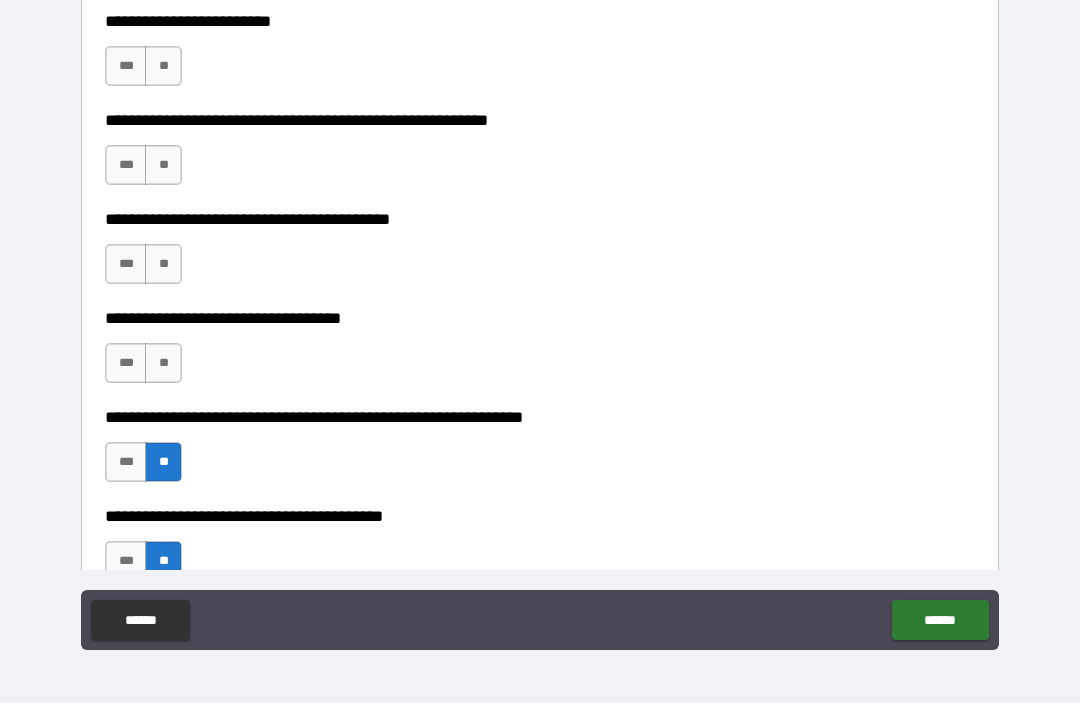 scroll, scrollTop: 7957, scrollLeft: 0, axis: vertical 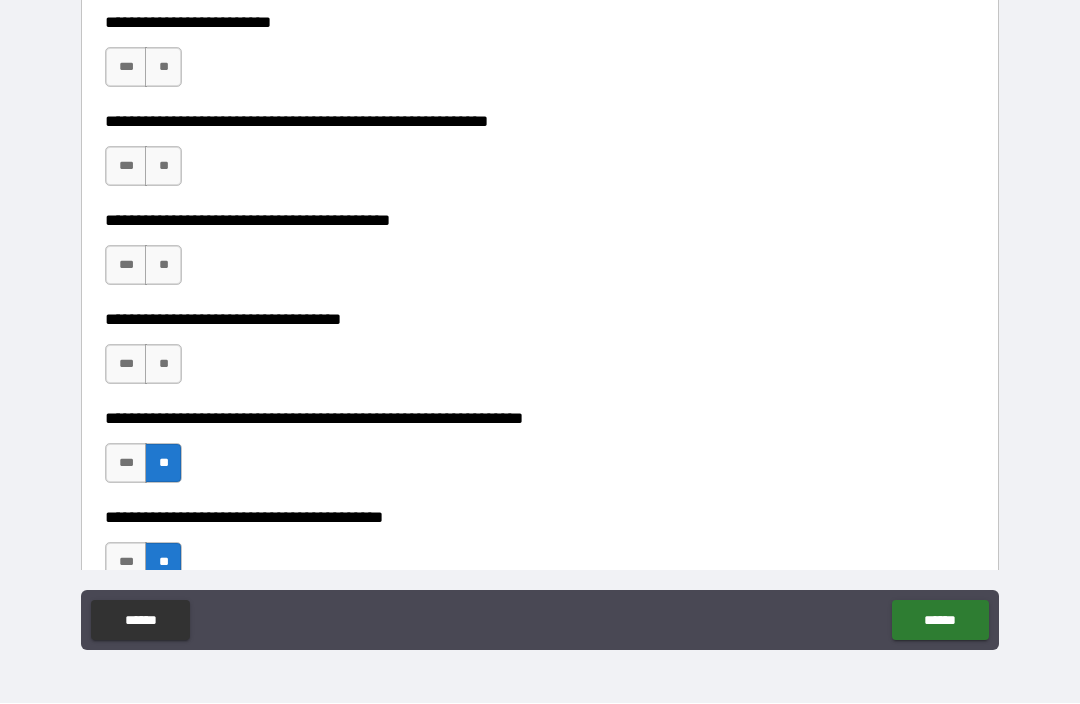click on "**" at bounding box center (163, 365) 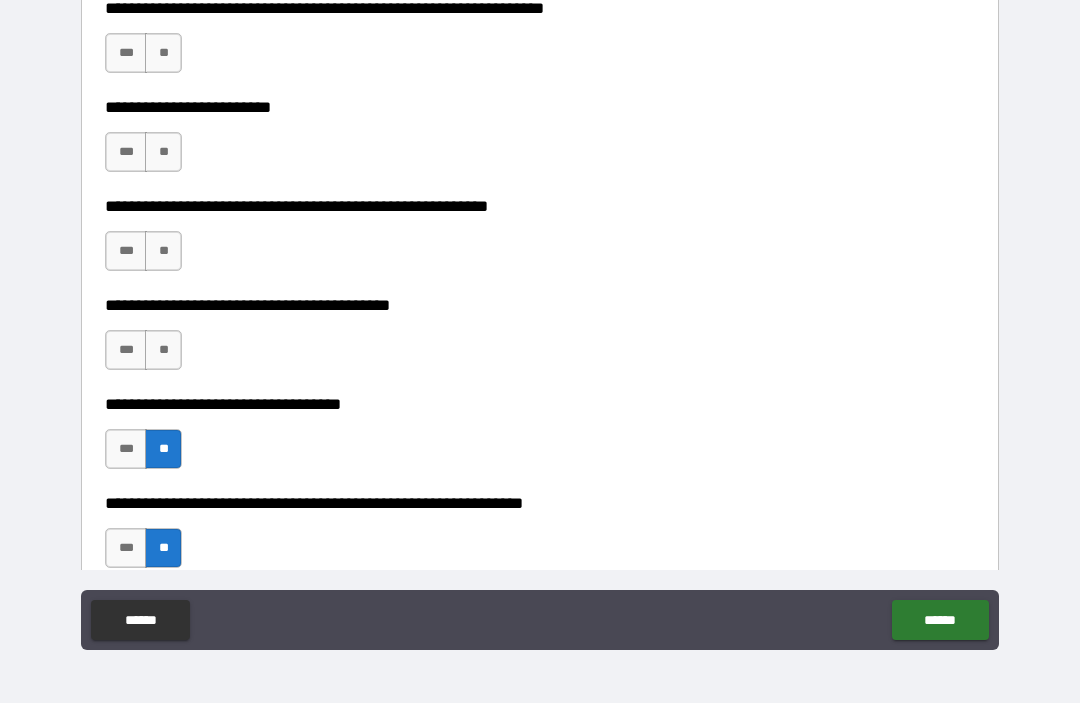scroll, scrollTop: 7871, scrollLeft: 0, axis: vertical 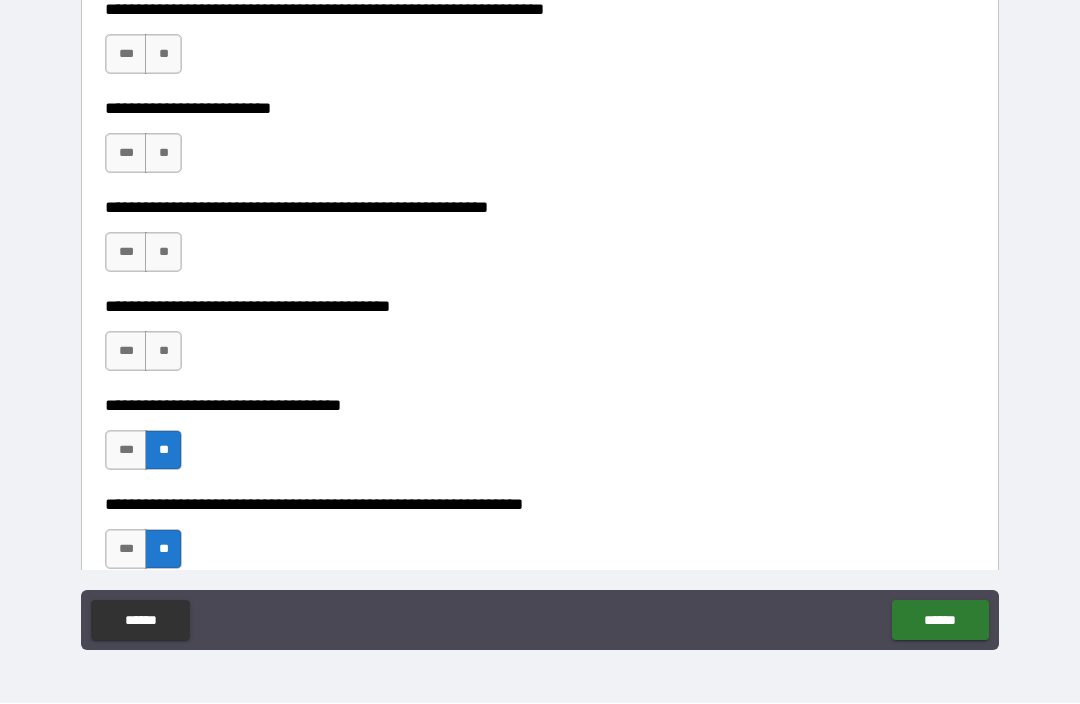 click on "**" at bounding box center [163, 352] 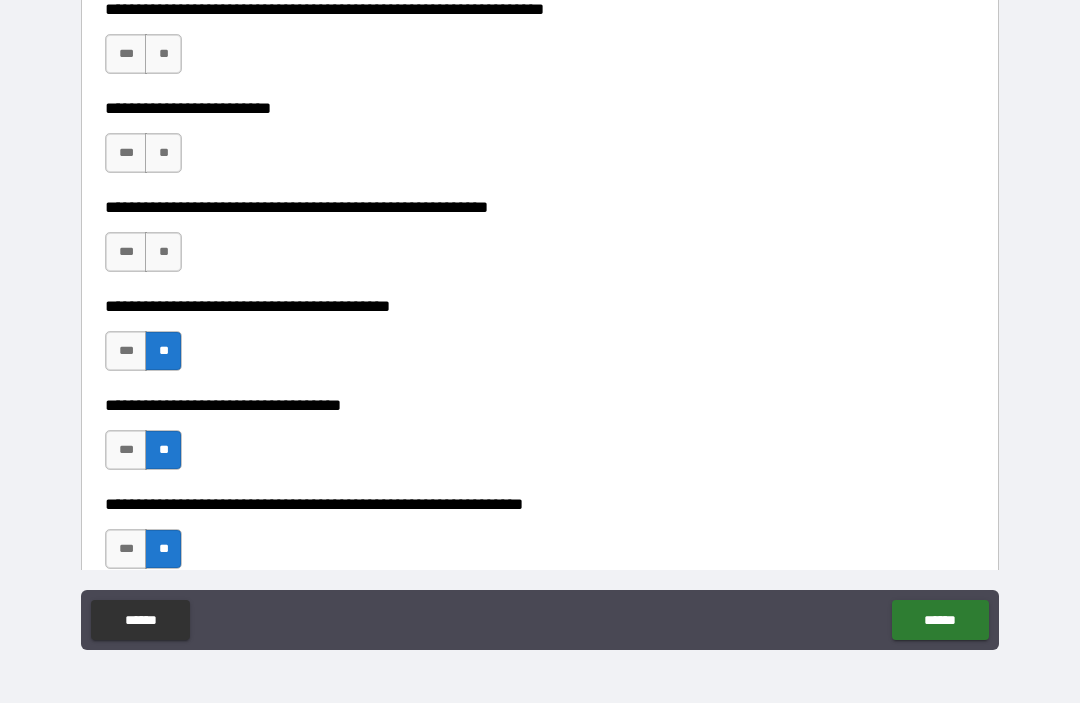 click on "**" at bounding box center (163, 253) 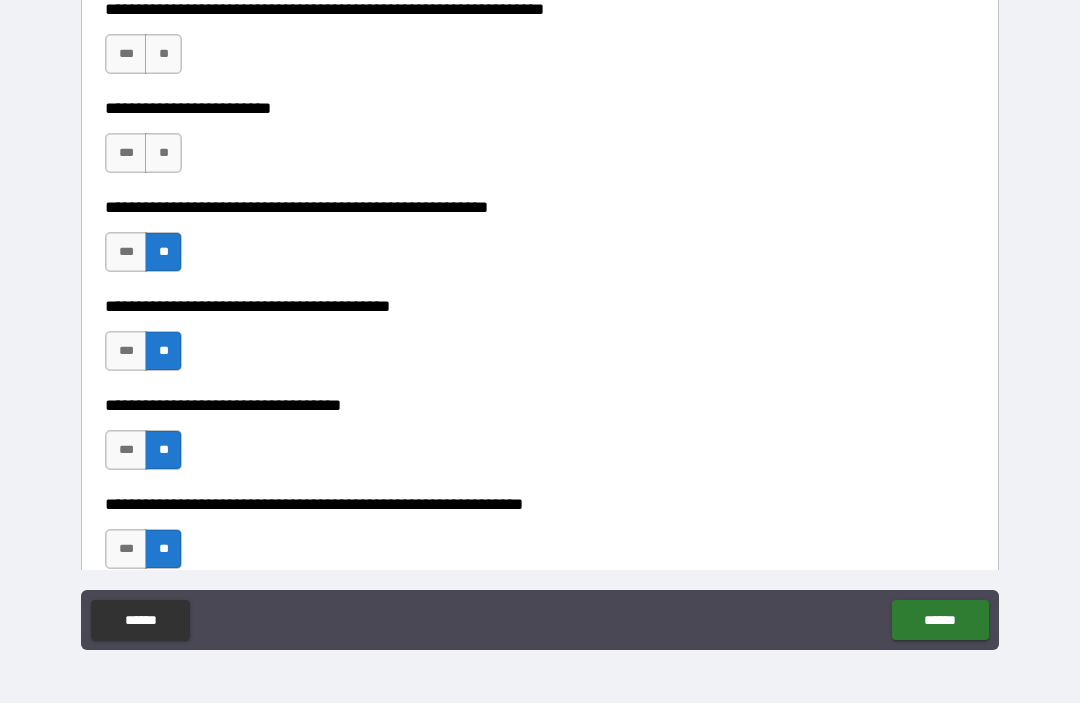 click on "**" at bounding box center [163, 154] 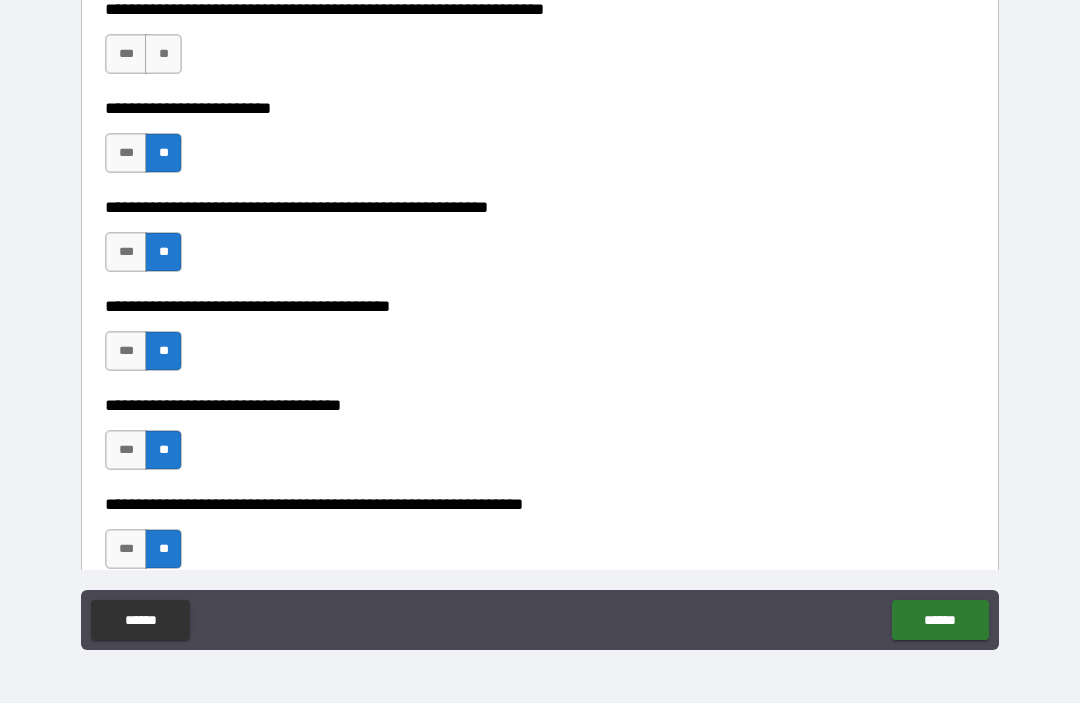 click on "***" at bounding box center [126, 154] 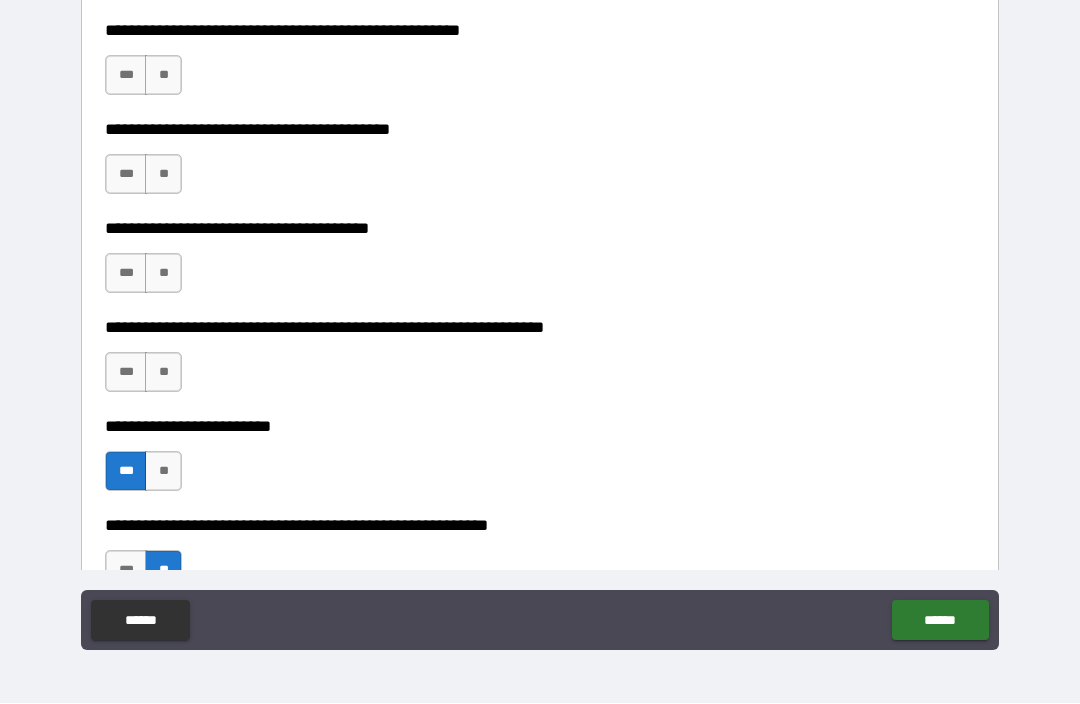 scroll, scrollTop: 7552, scrollLeft: 0, axis: vertical 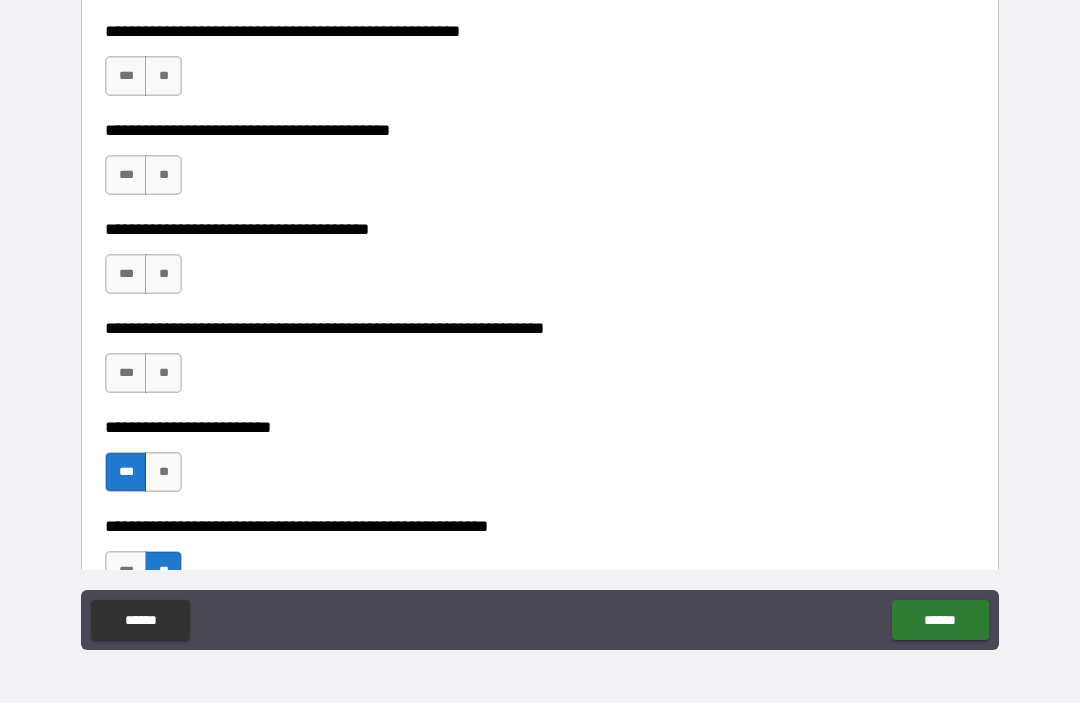 click on "**" at bounding box center (163, 374) 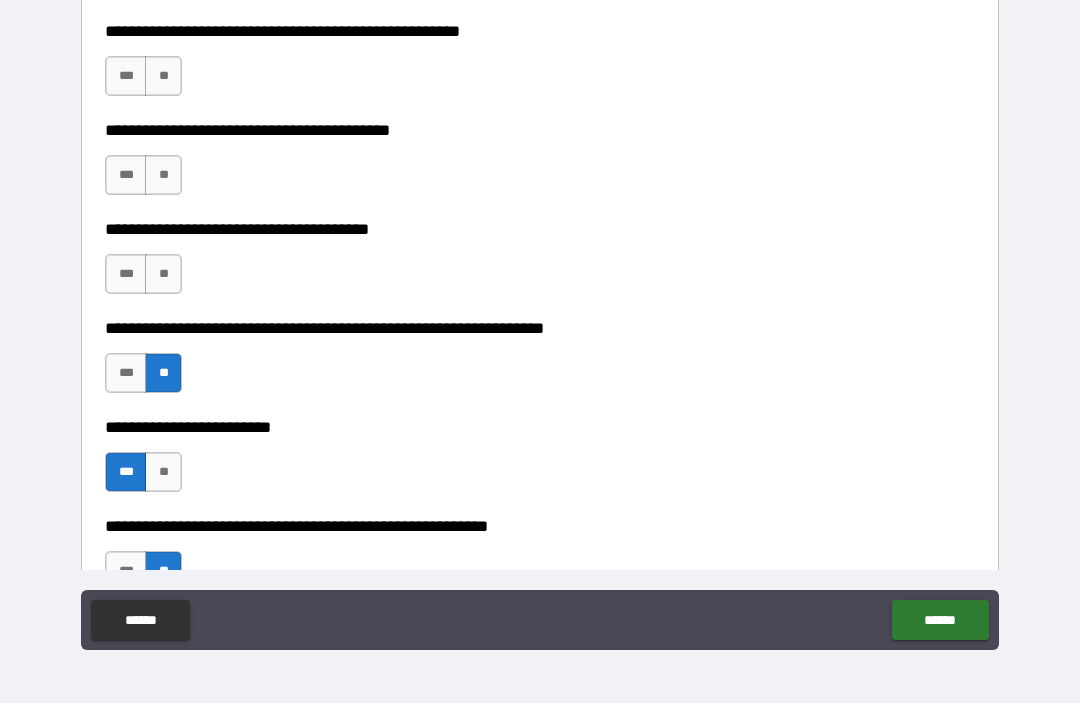 click on "**" at bounding box center (163, 275) 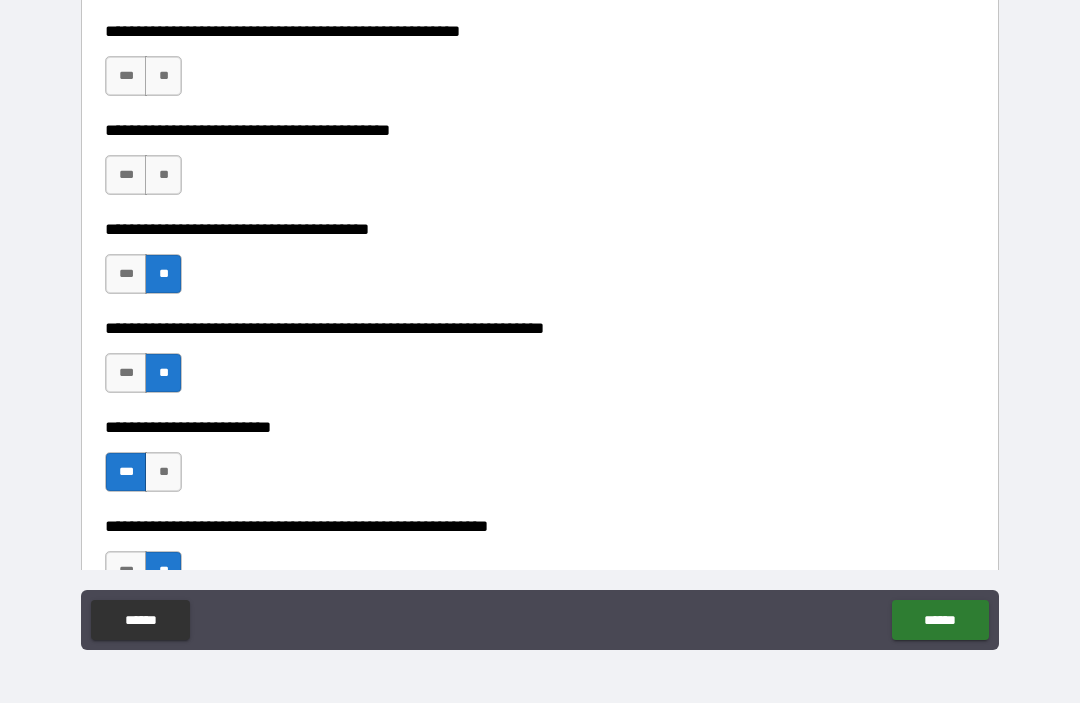 click on "**" at bounding box center (163, 176) 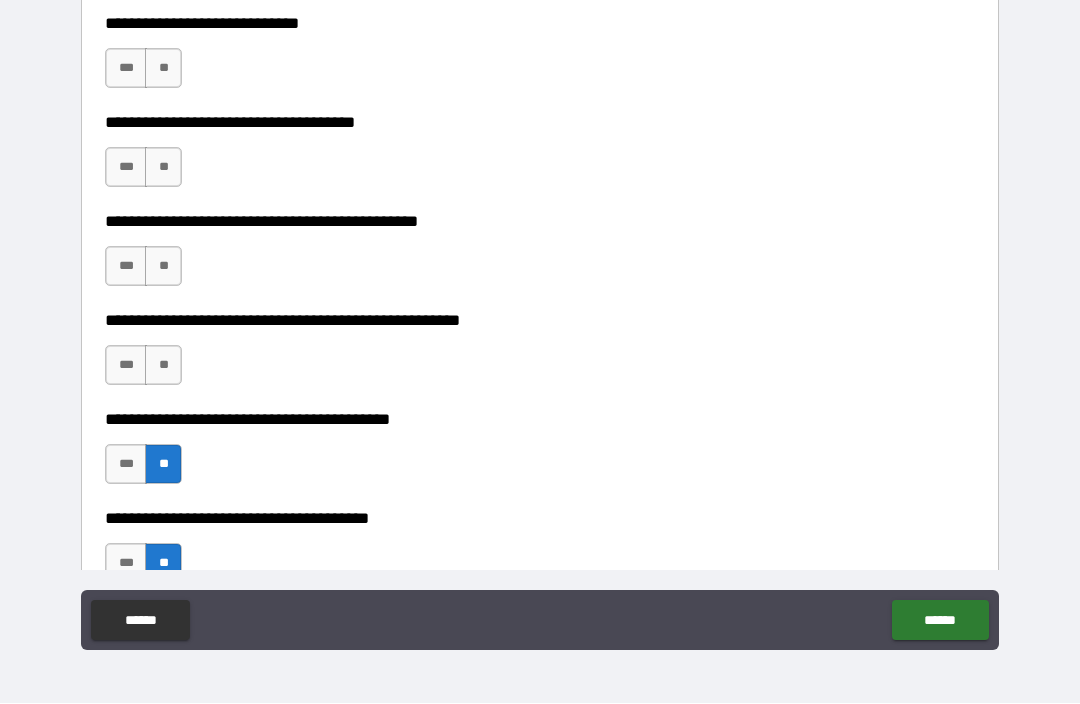 scroll, scrollTop: 7249, scrollLeft: 0, axis: vertical 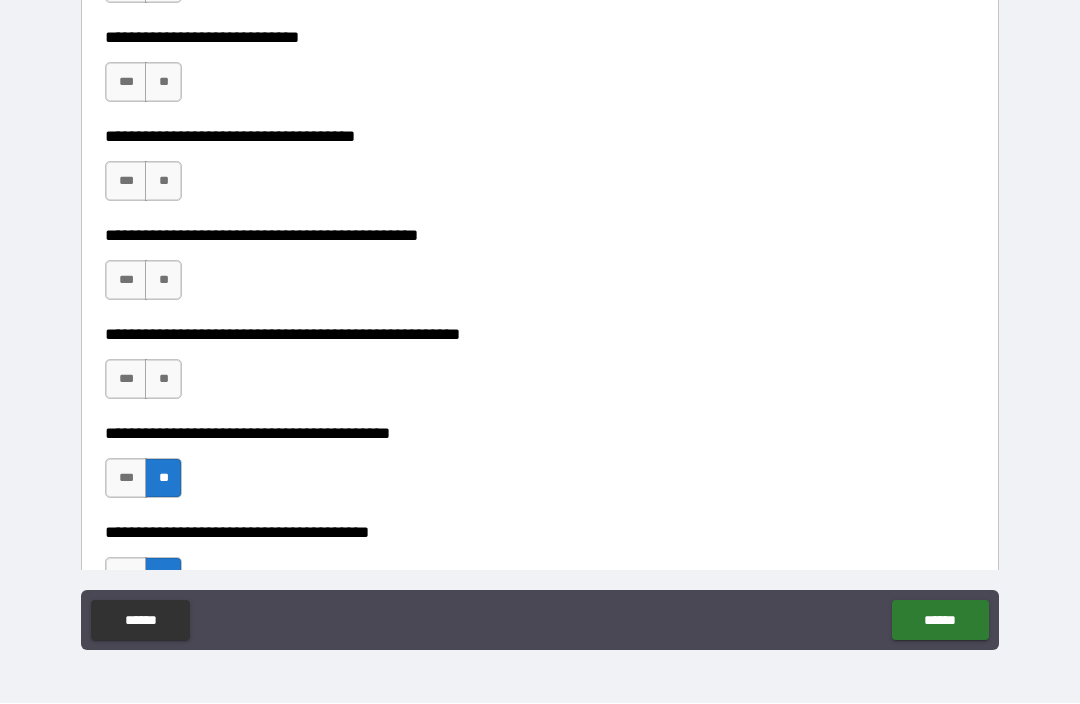 click on "**" at bounding box center (163, 380) 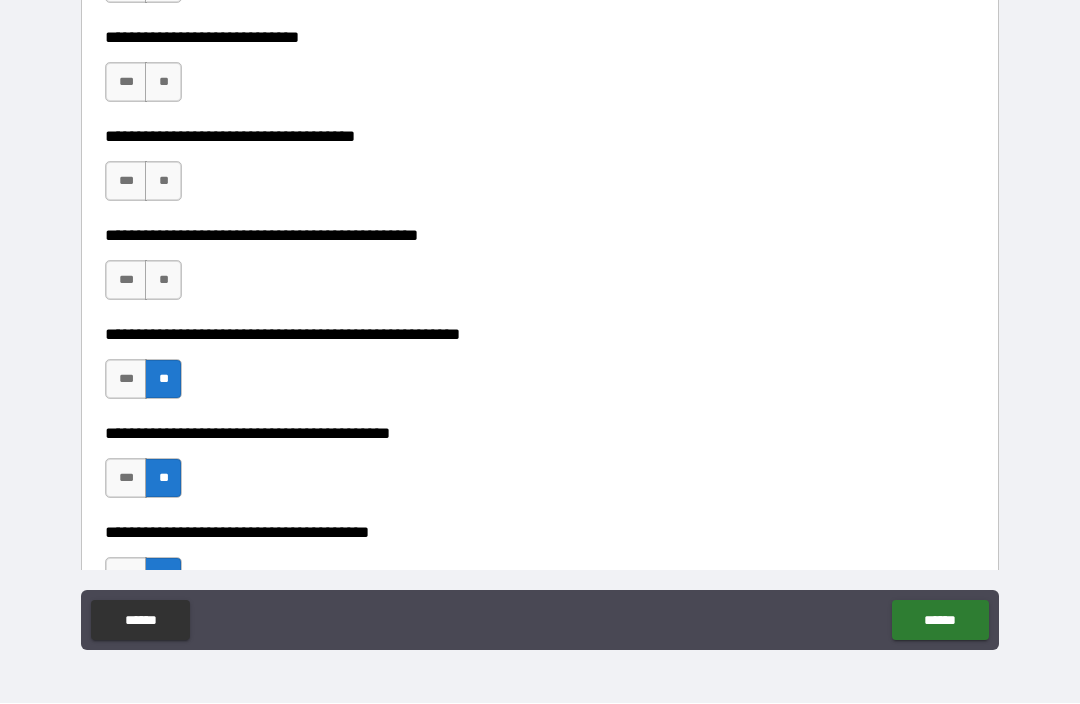 click on "**" at bounding box center [163, 281] 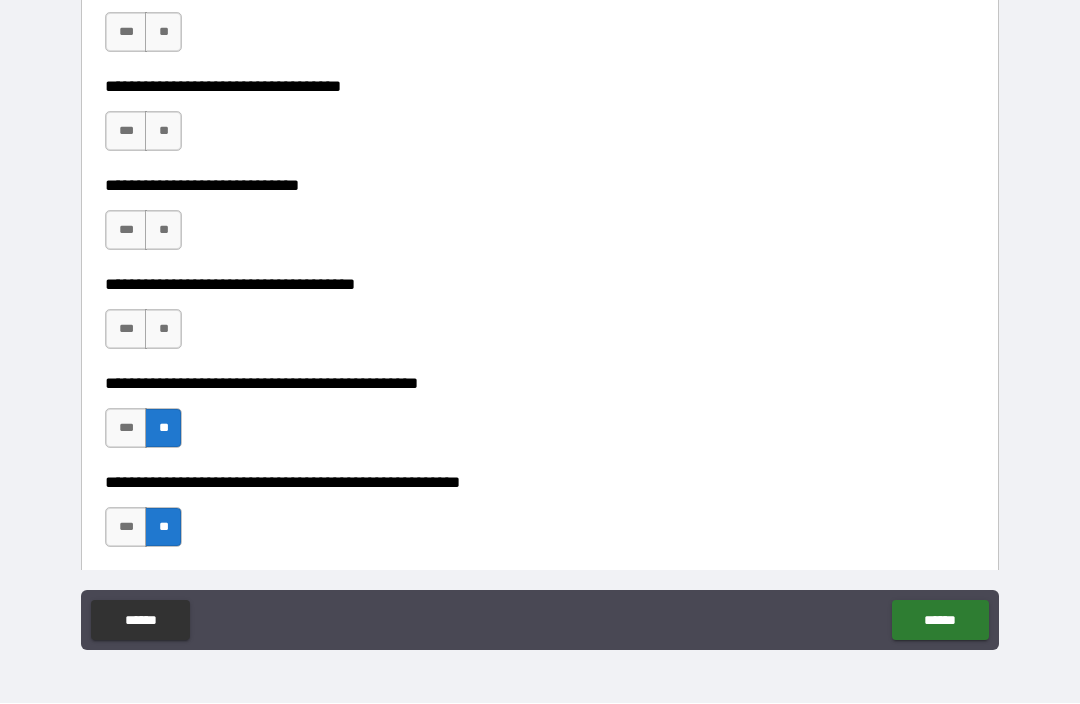 scroll, scrollTop: 7063, scrollLeft: 0, axis: vertical 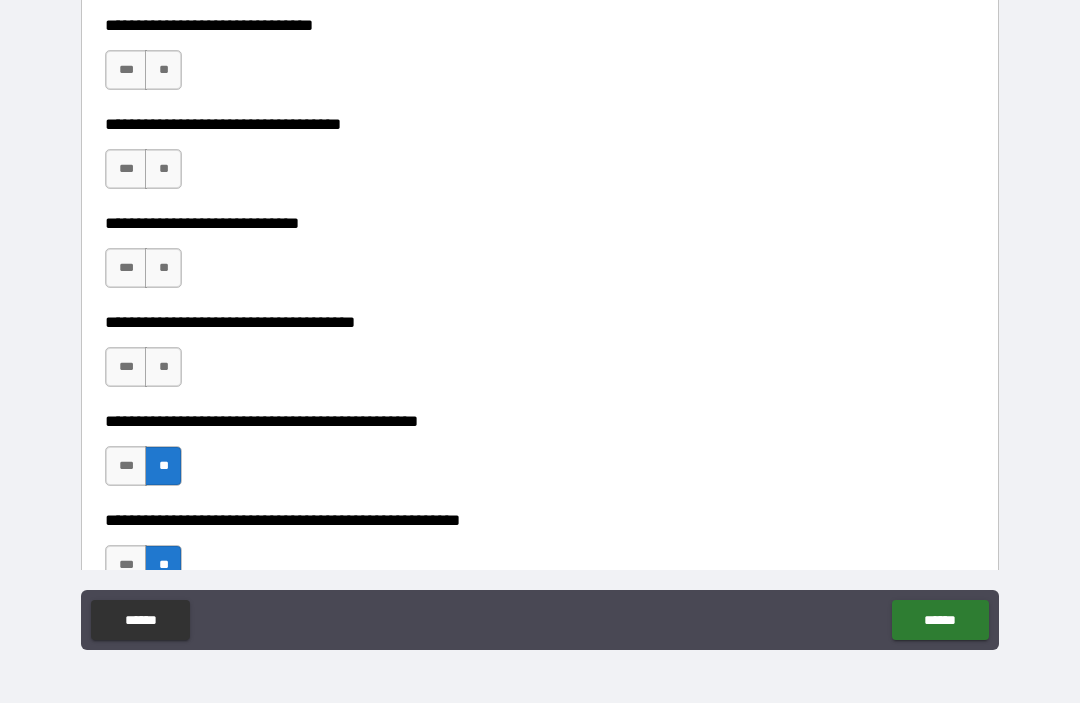 click on "**" at bounding box center [163, 368] 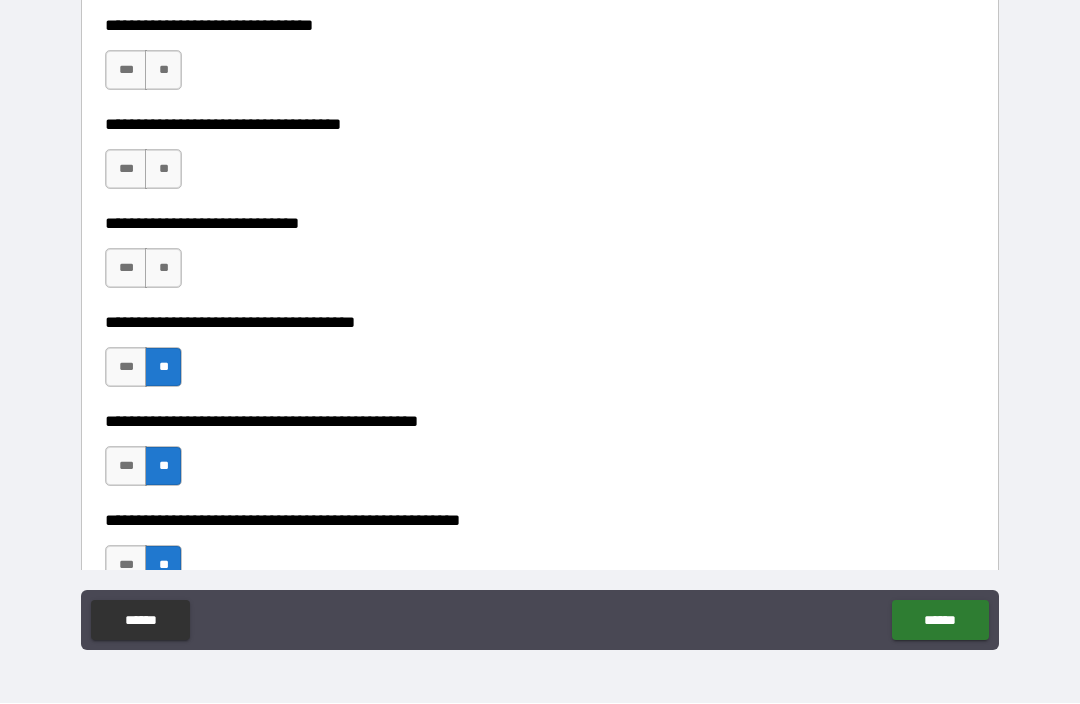 click on "**" at bounding box center [163, 269] 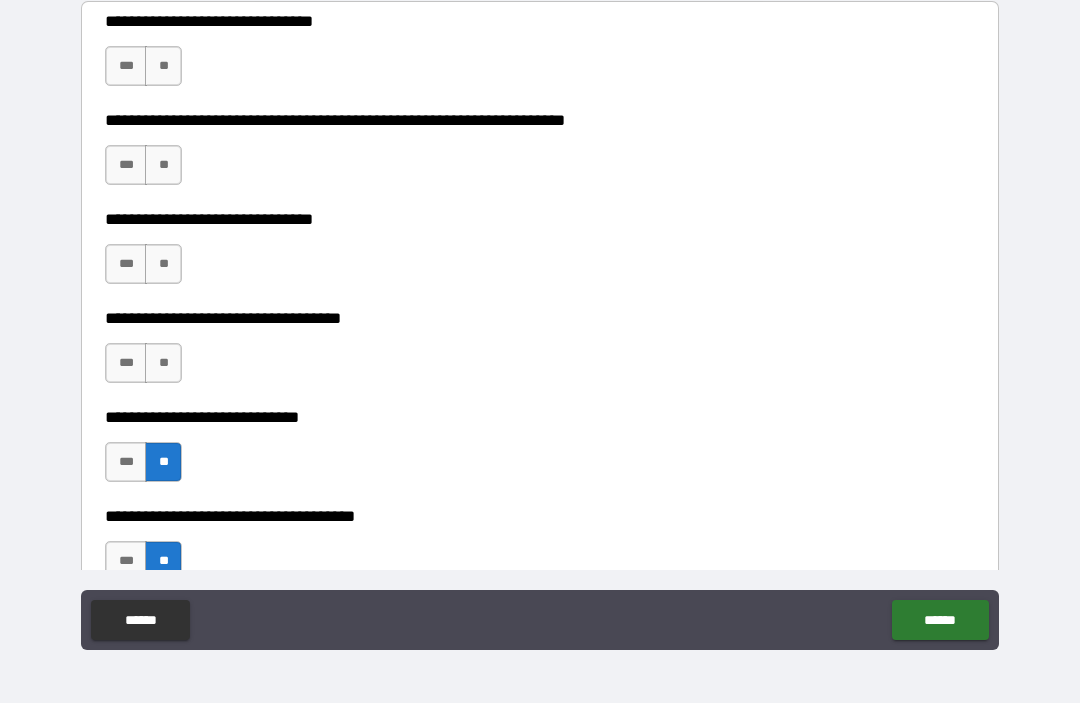 scroll, scrollTop: 6868, scrollLeft: 0, axis: vertical 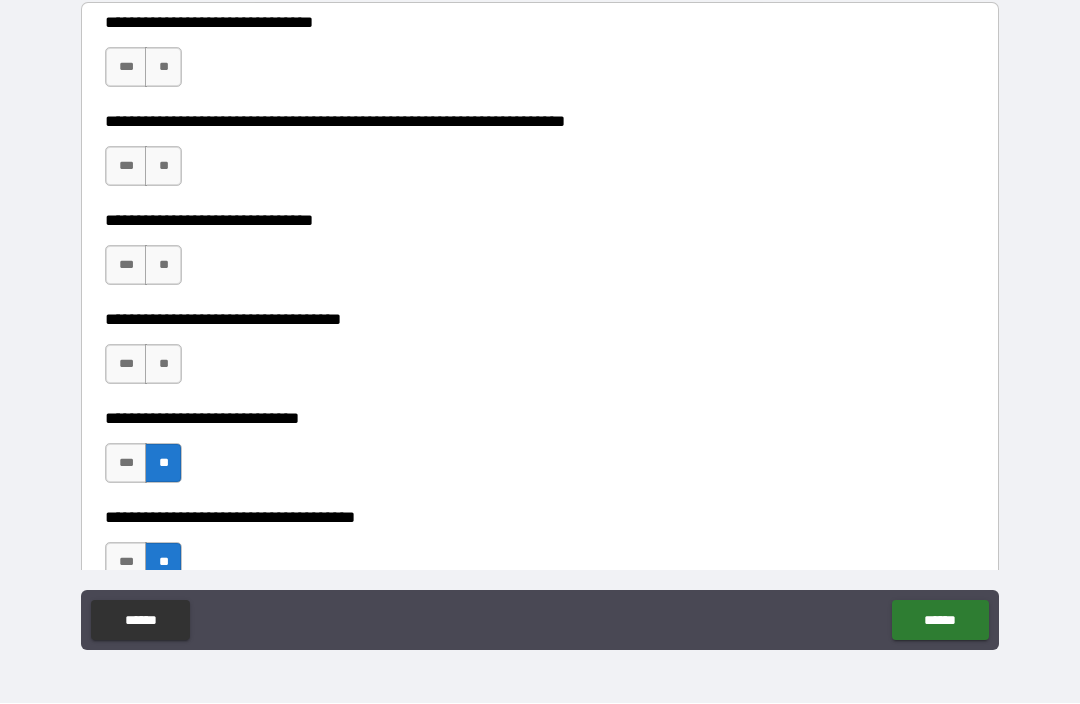 click on "***" at bounding box center [126, 464] 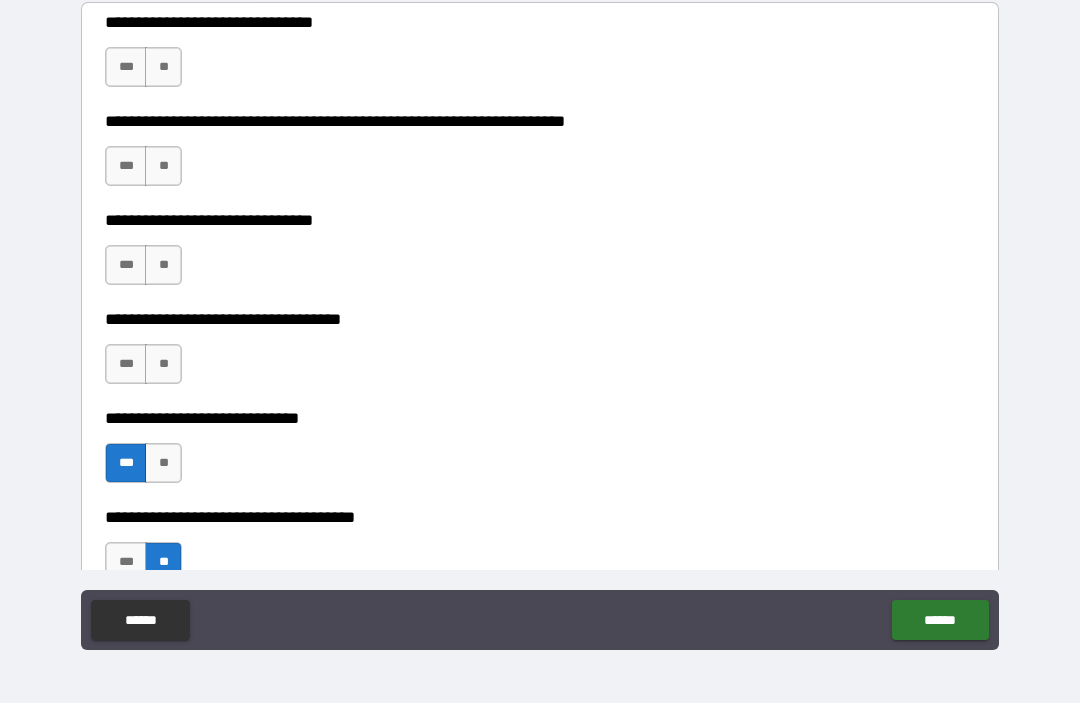click on "**" at bounding box center [163, 464] 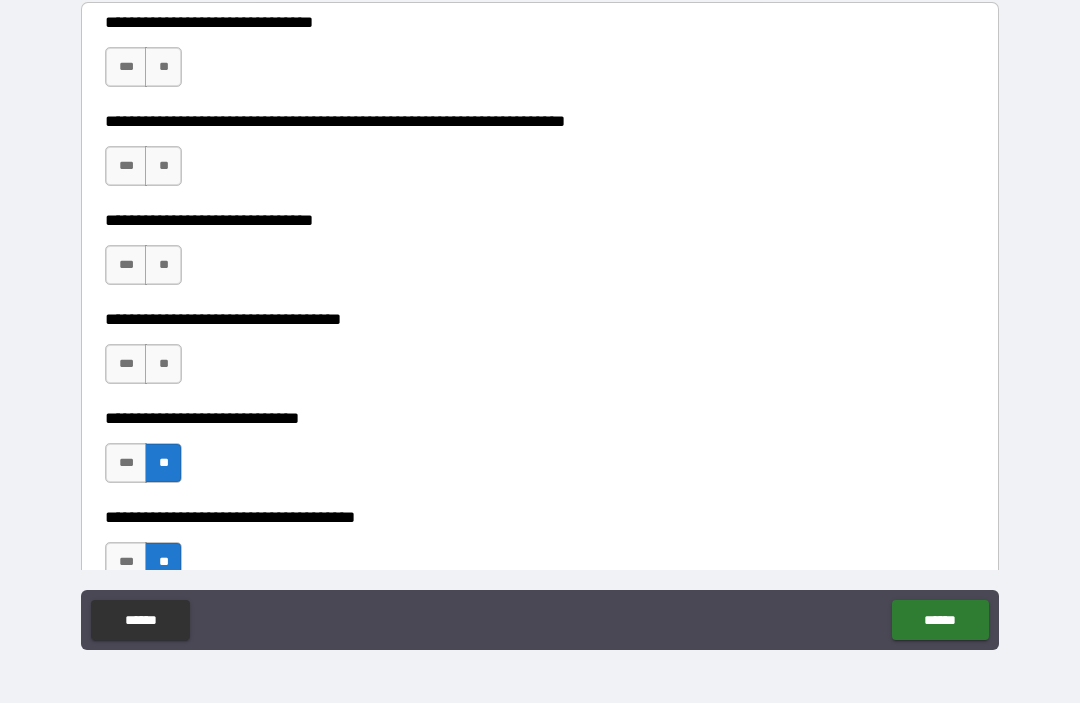 click on "**" at bounding box center [163, 365] 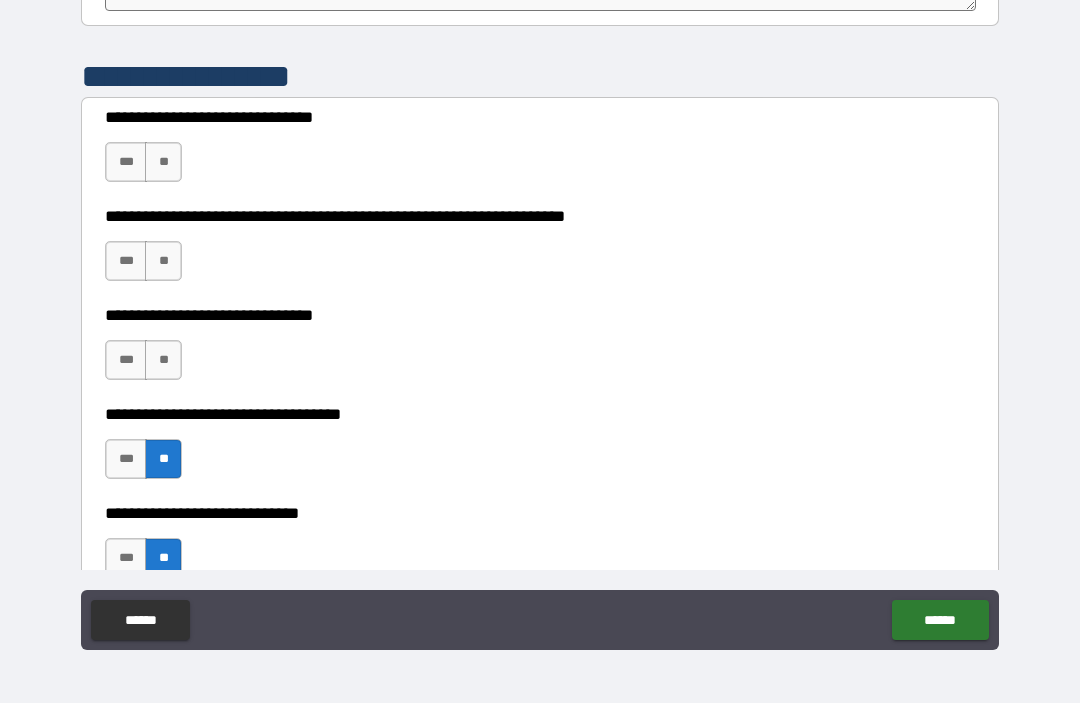 scroll, scrollTop: 6763, scrollLeft: 0, axis: vertical 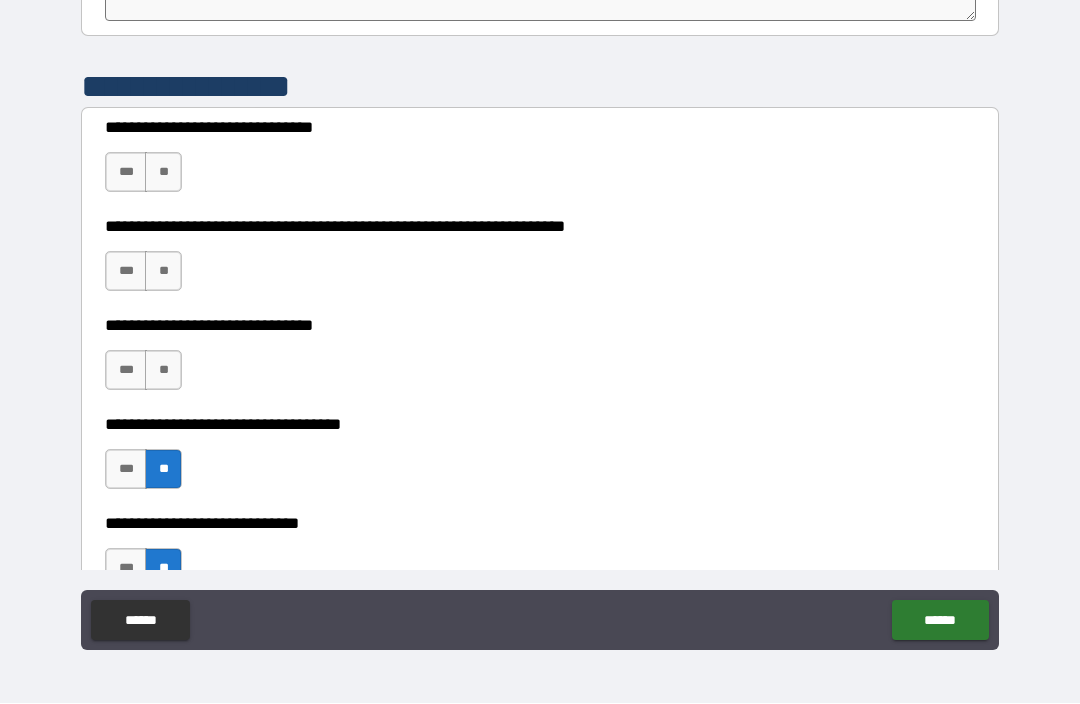 click on "**" at bounding box center (163, 371) 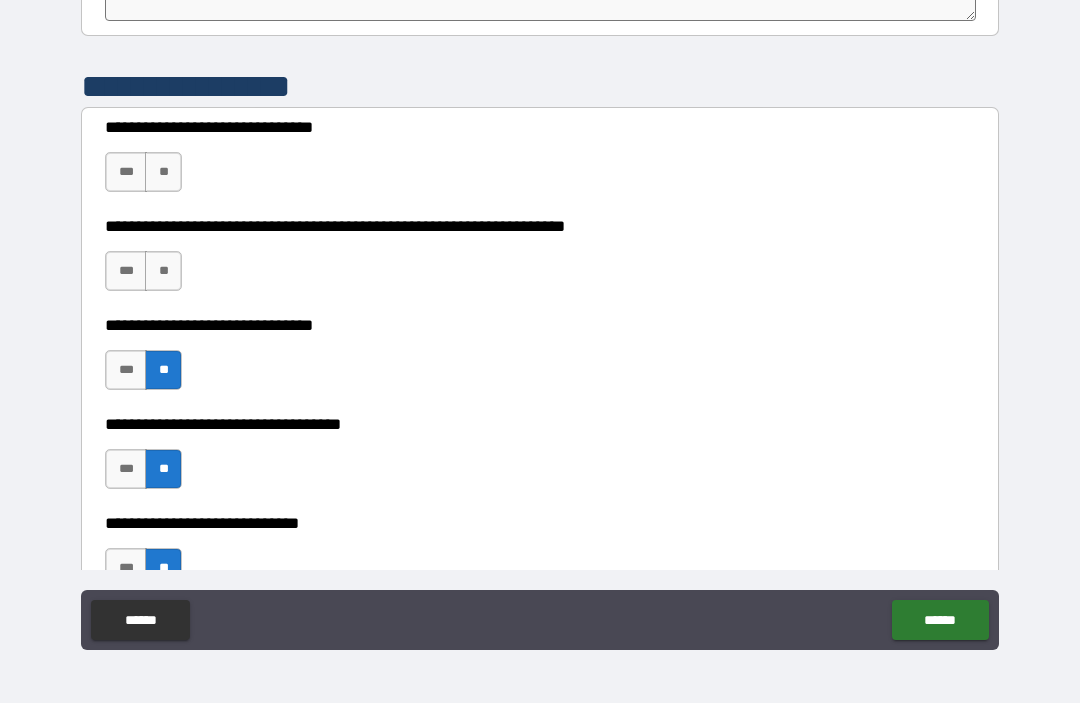 click on "**" at bounding box center [163, 272] 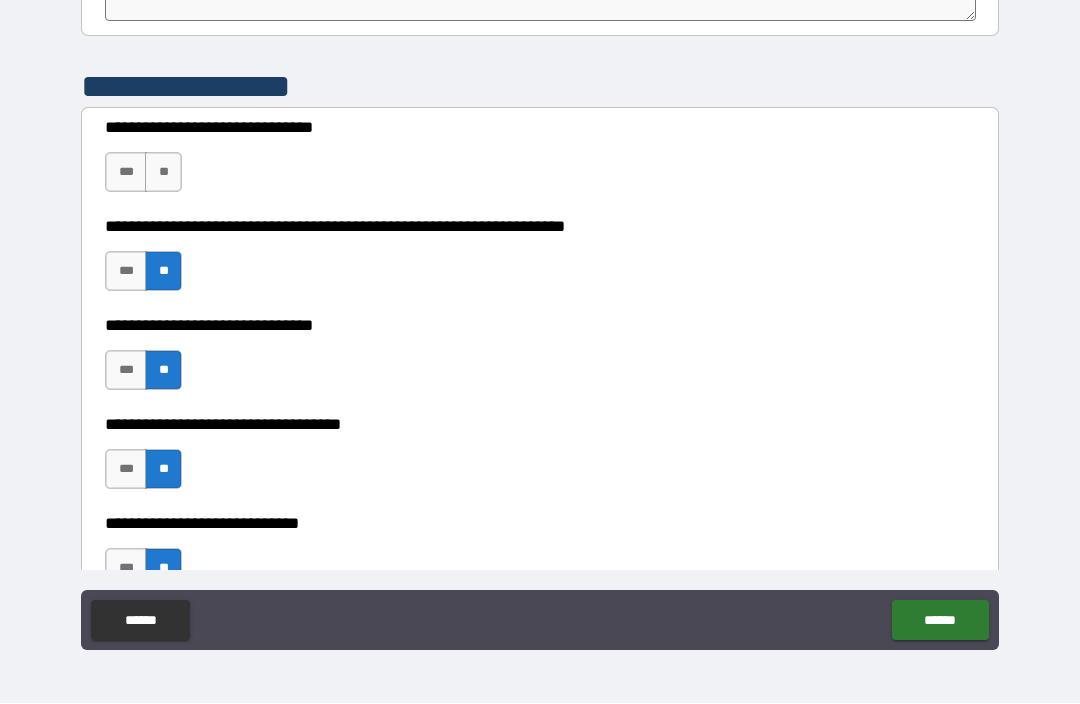 click on "***" at bounding box center [126, 173] 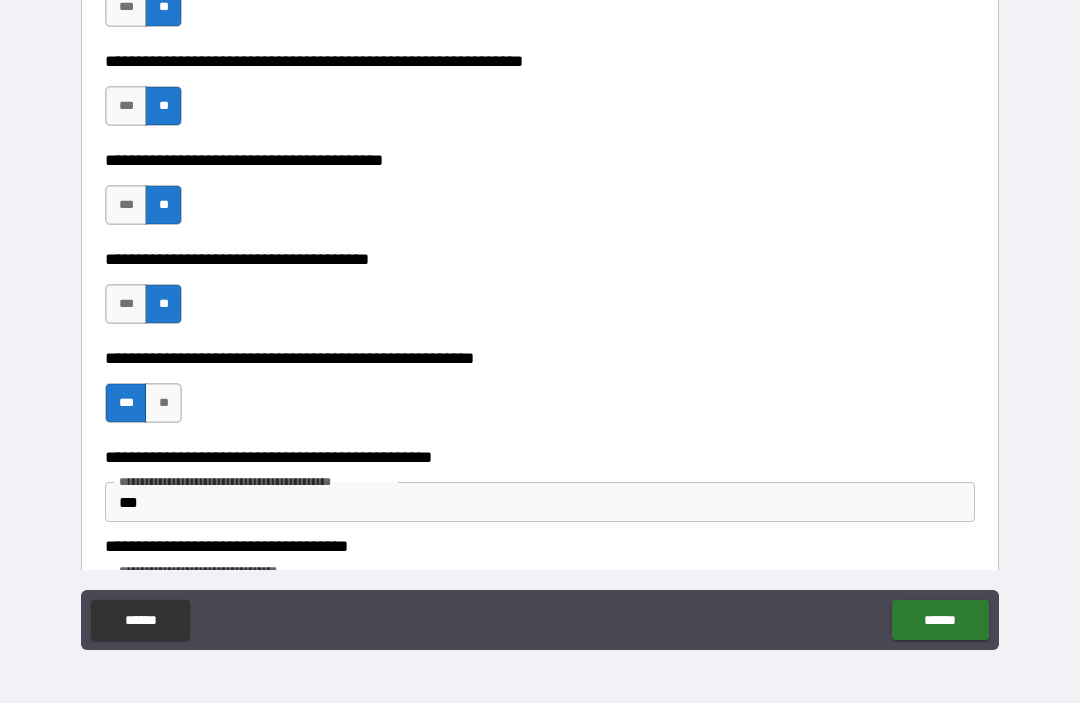 click on "******" at bounding box center [940, 621] 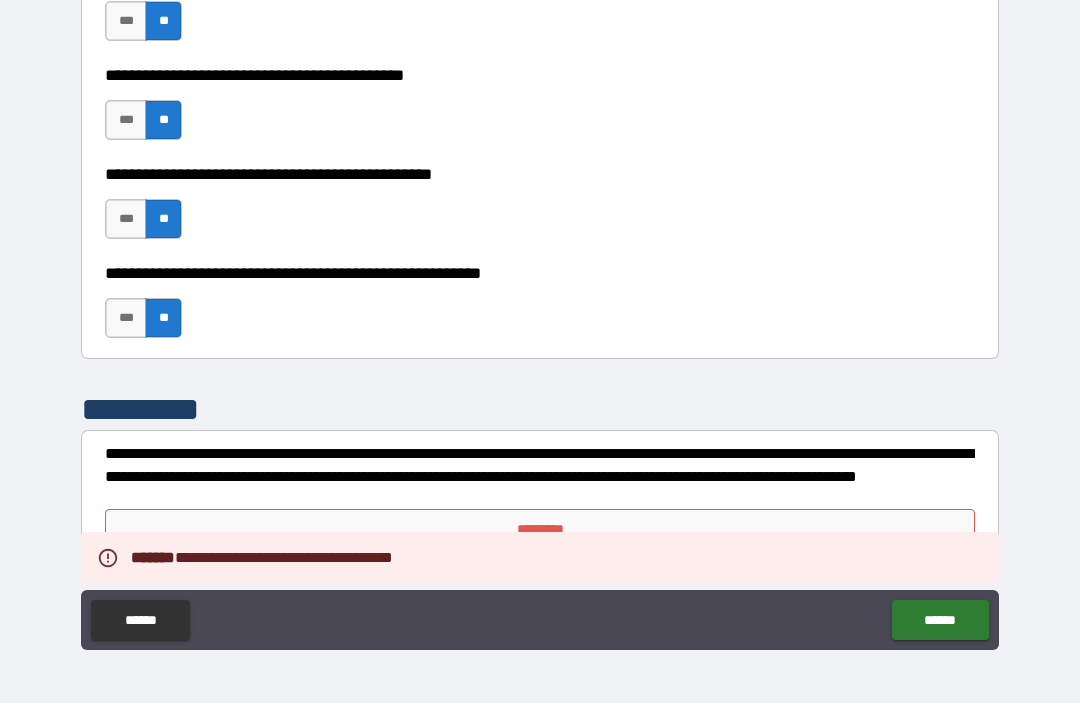 scroll, scrollTop: 9270, scrollLeft: 0, axis: vertical 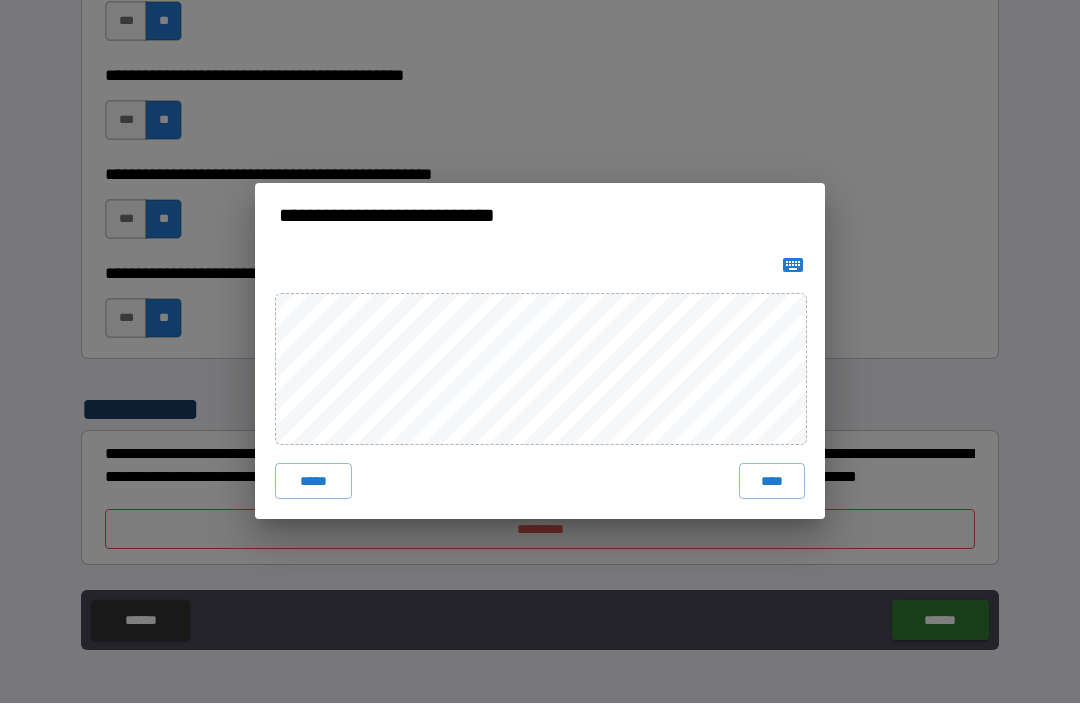 click on "****" at bounding box center [772, 482] 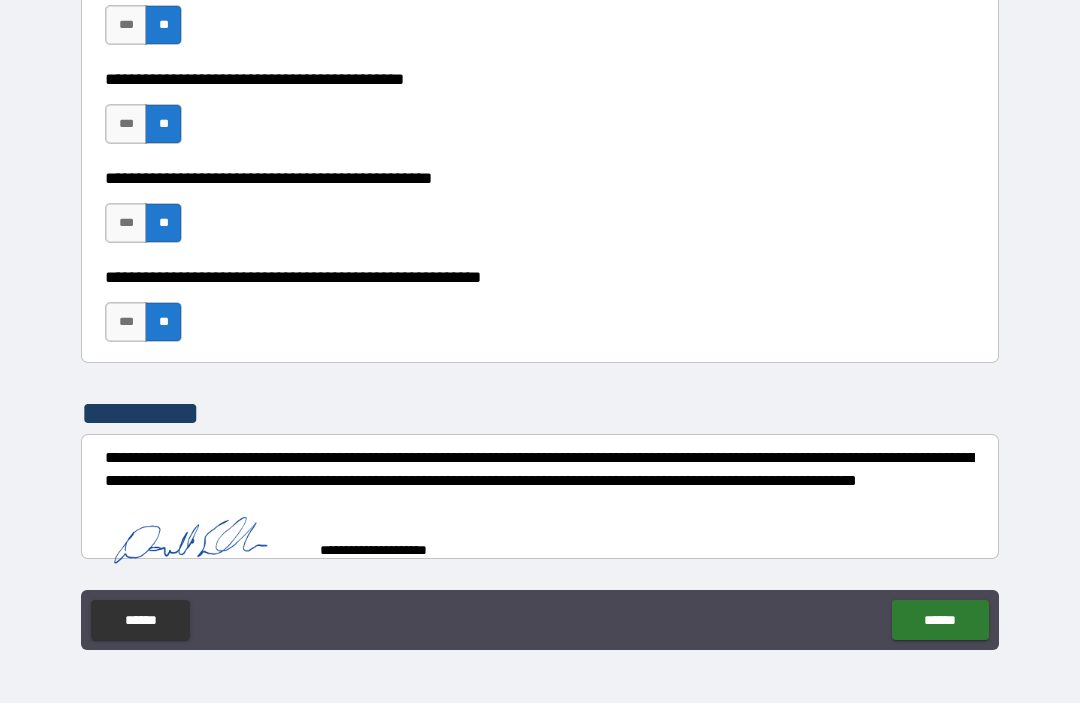 scroll, scrollTop: 9260, scrollLeft: 0, axis: vertical 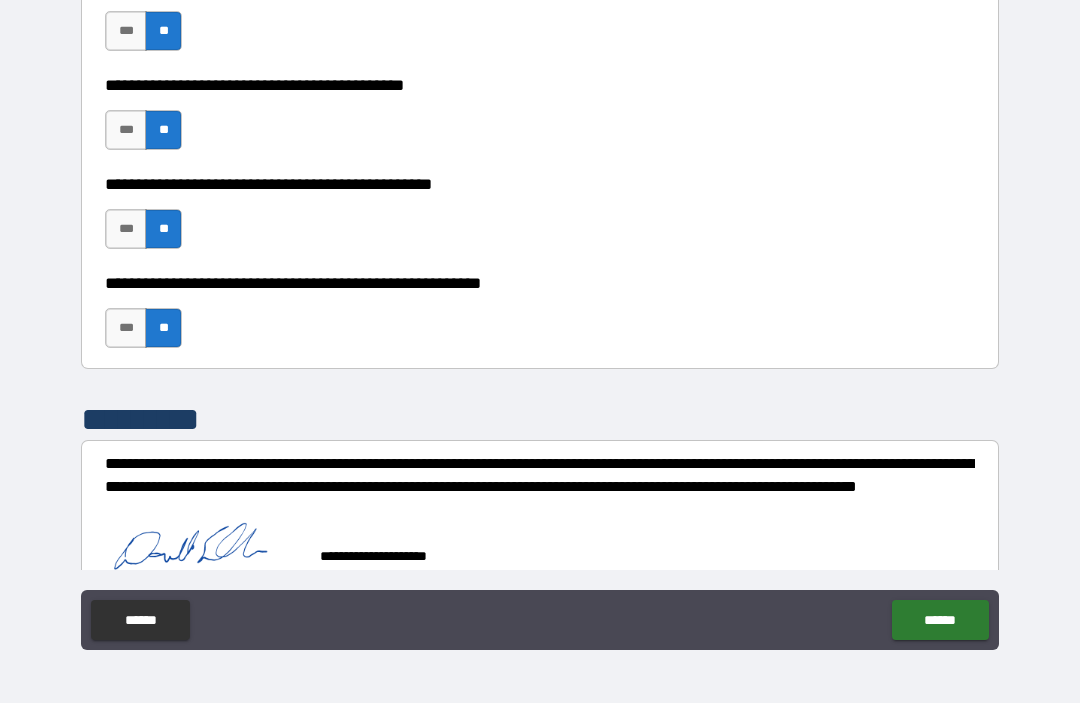 click on "******" at bounding box center [940, 621] 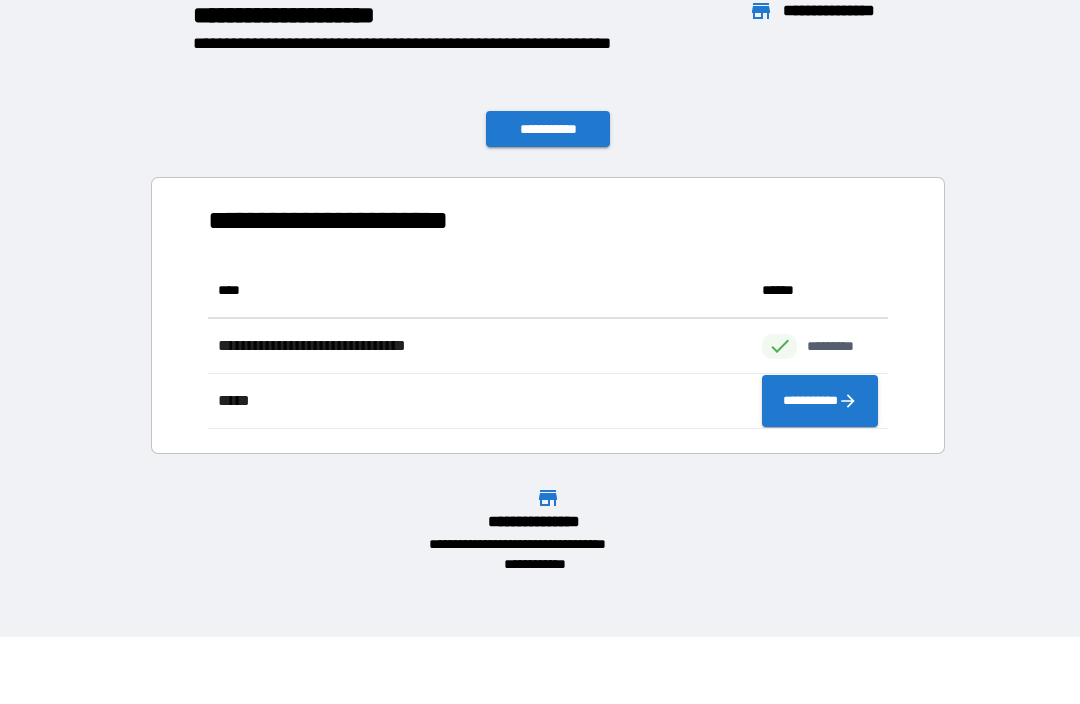 scroll, scrollTop: 1, scrollLeft: 1, axis: both 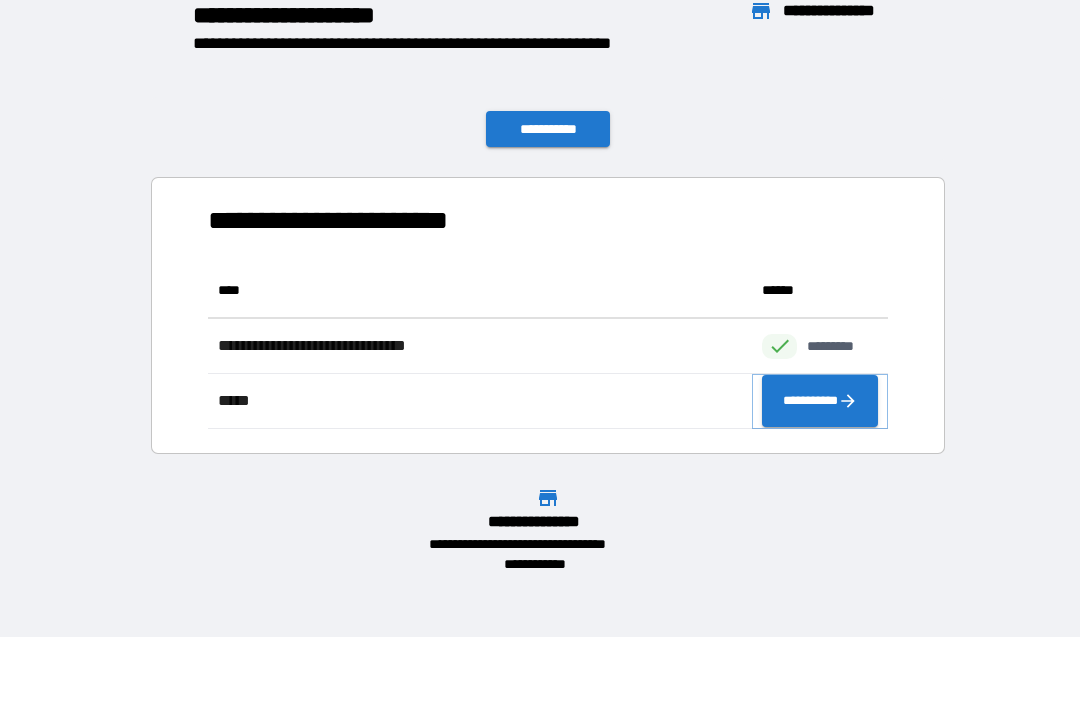 click on "**********" at bounding box center [820, 402] 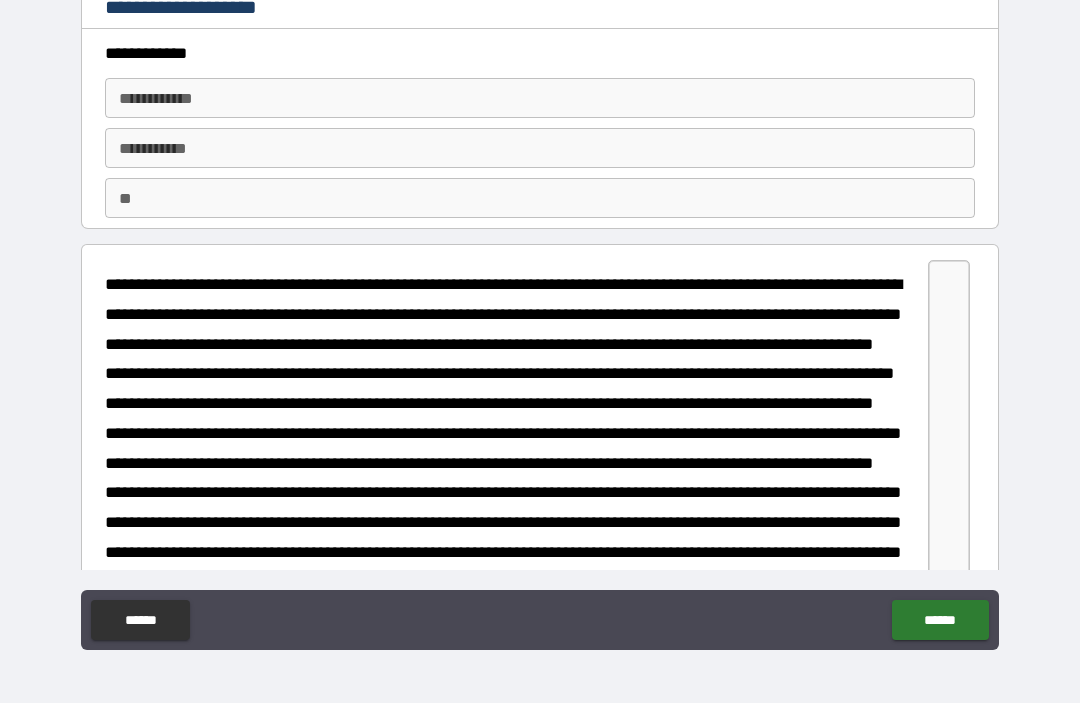 click on "**********" at bounding box center [540, 99] 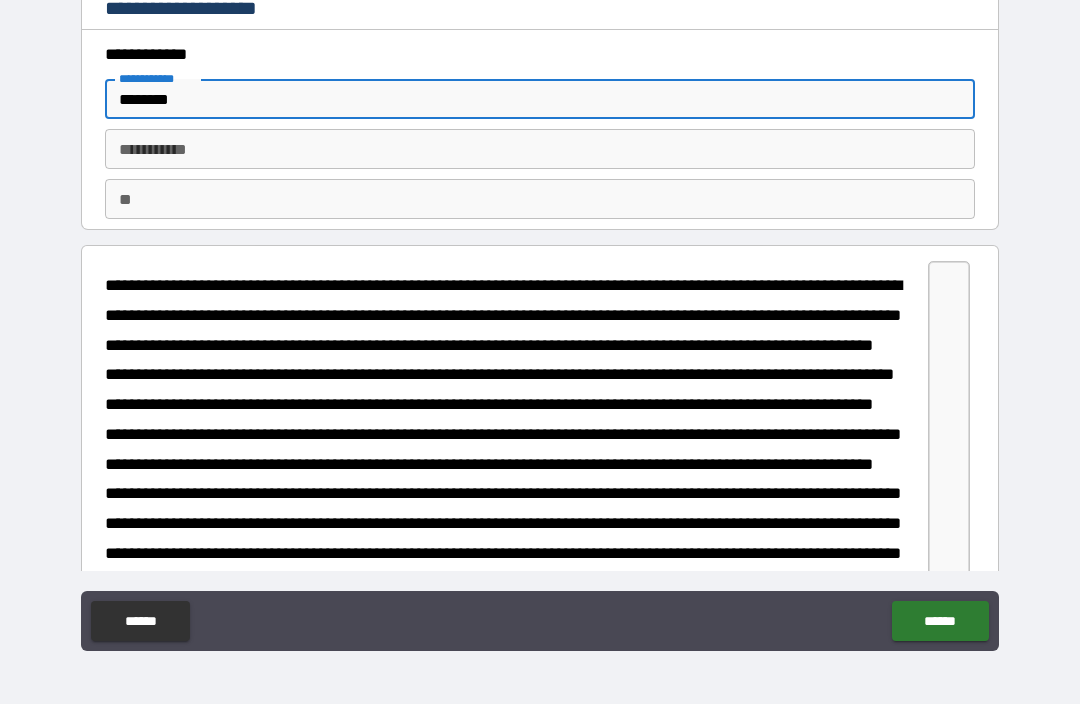 type on "********" 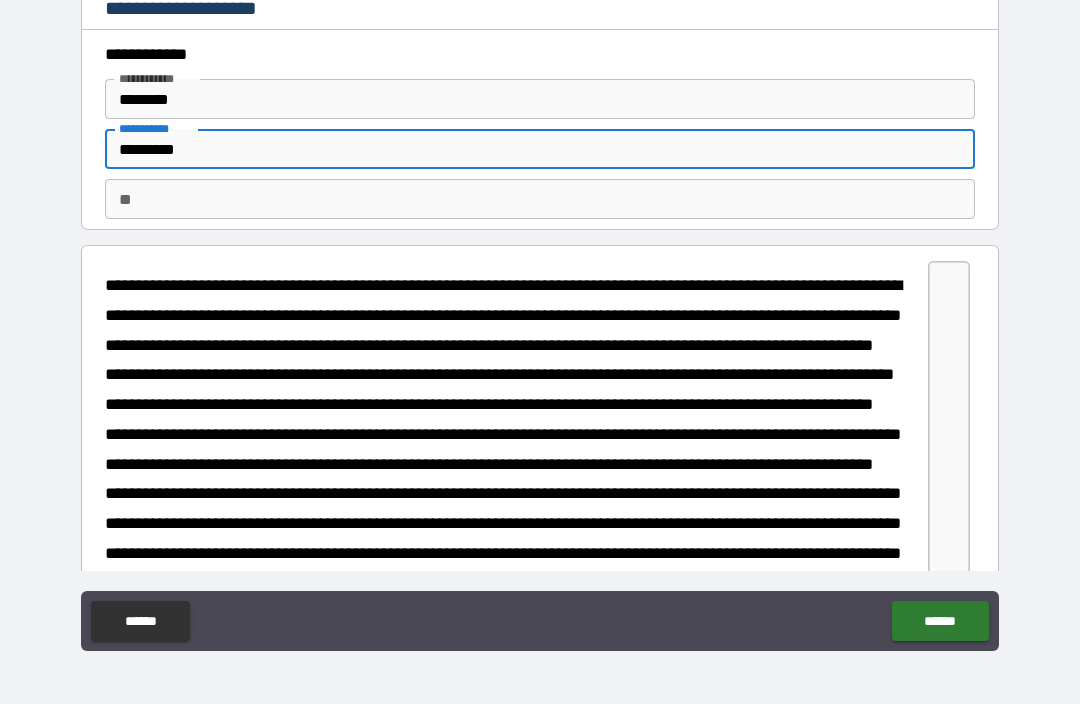 type on "*********" 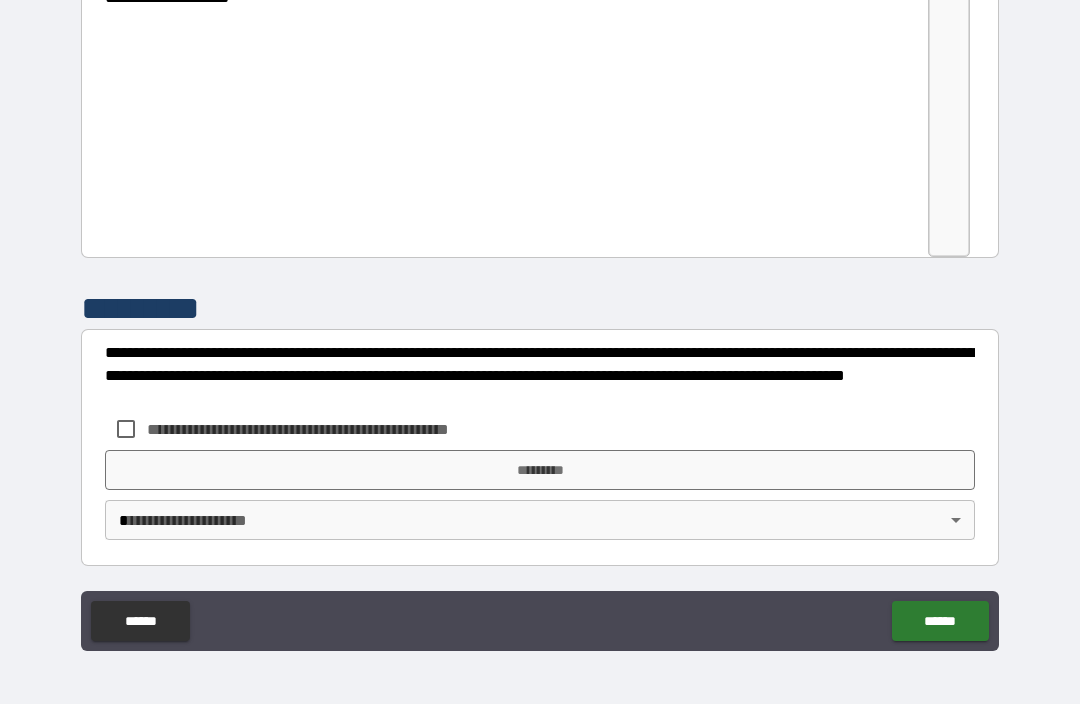 scroll, scrollTop: 3233, scrollLeft: 0, axis: vertical 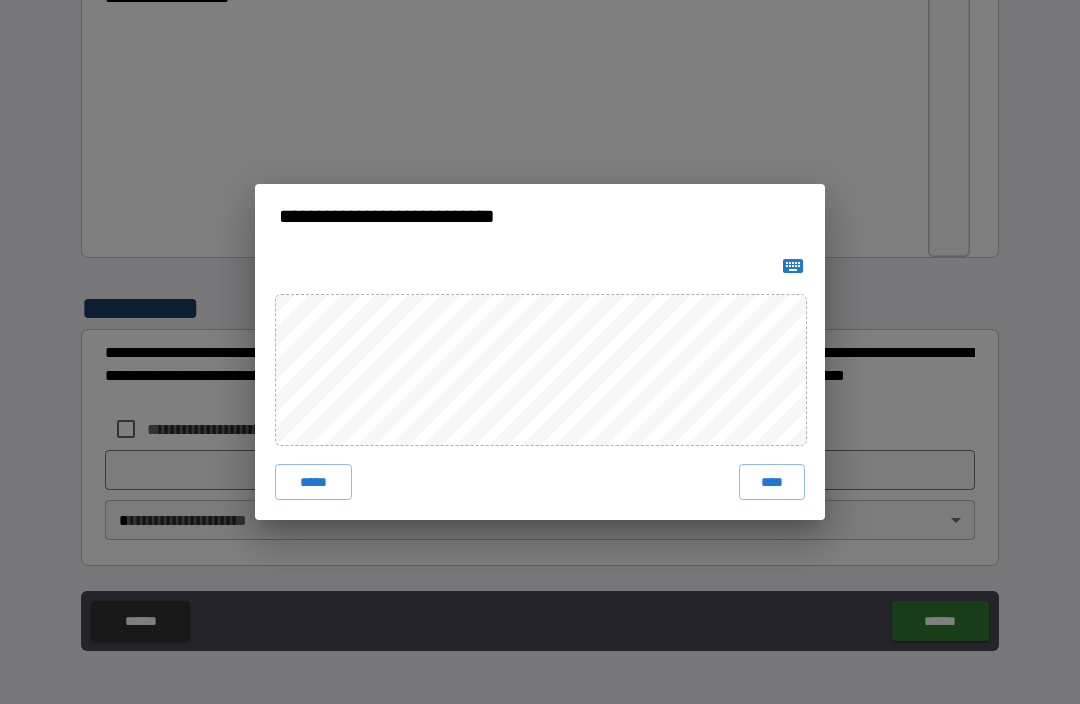 click on "****" at bounding box center (772, 482) 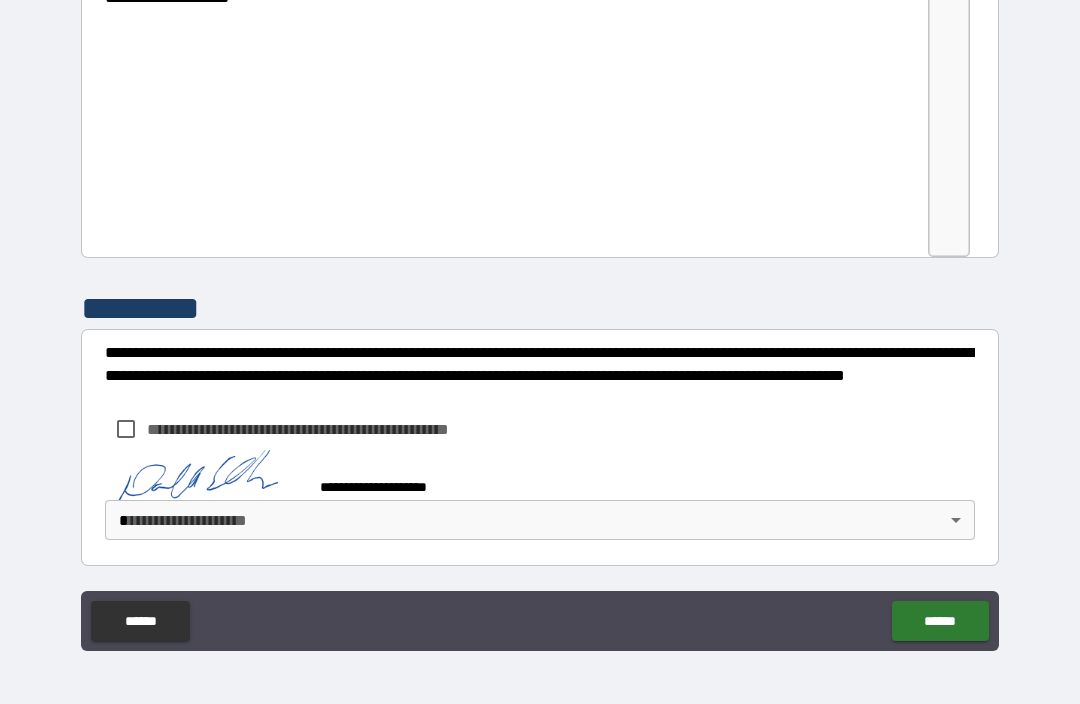 scroll, scrollTop: 3223, scrollLeft: 0, axis: vertical 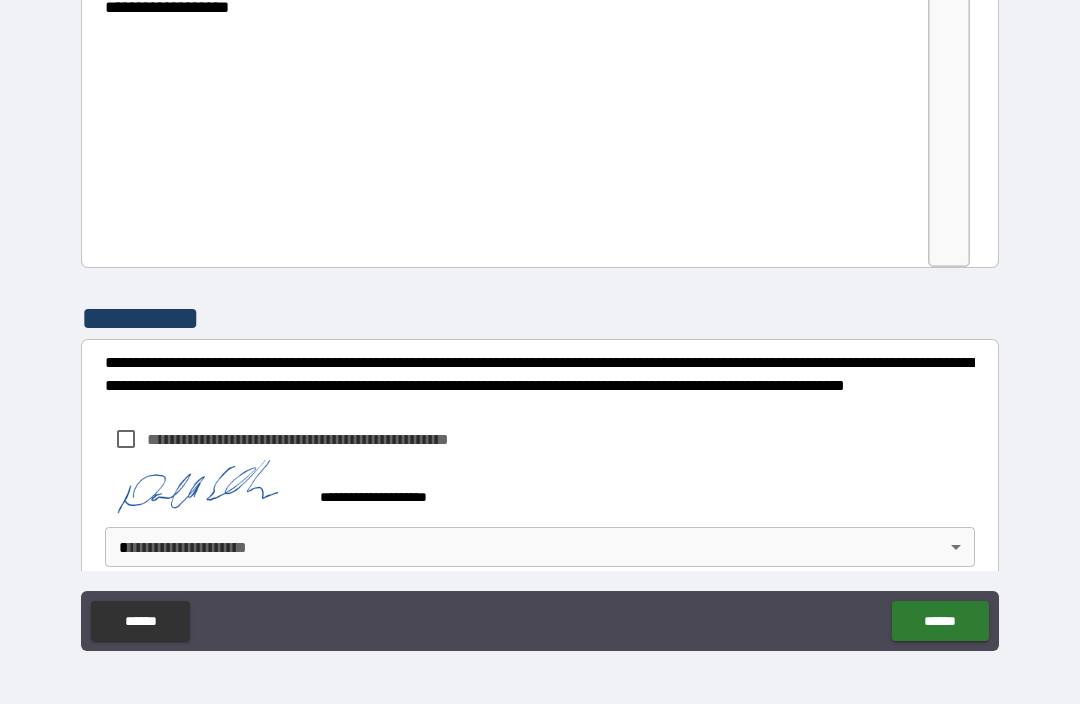 click on "******" at bounding box center [940, 621] 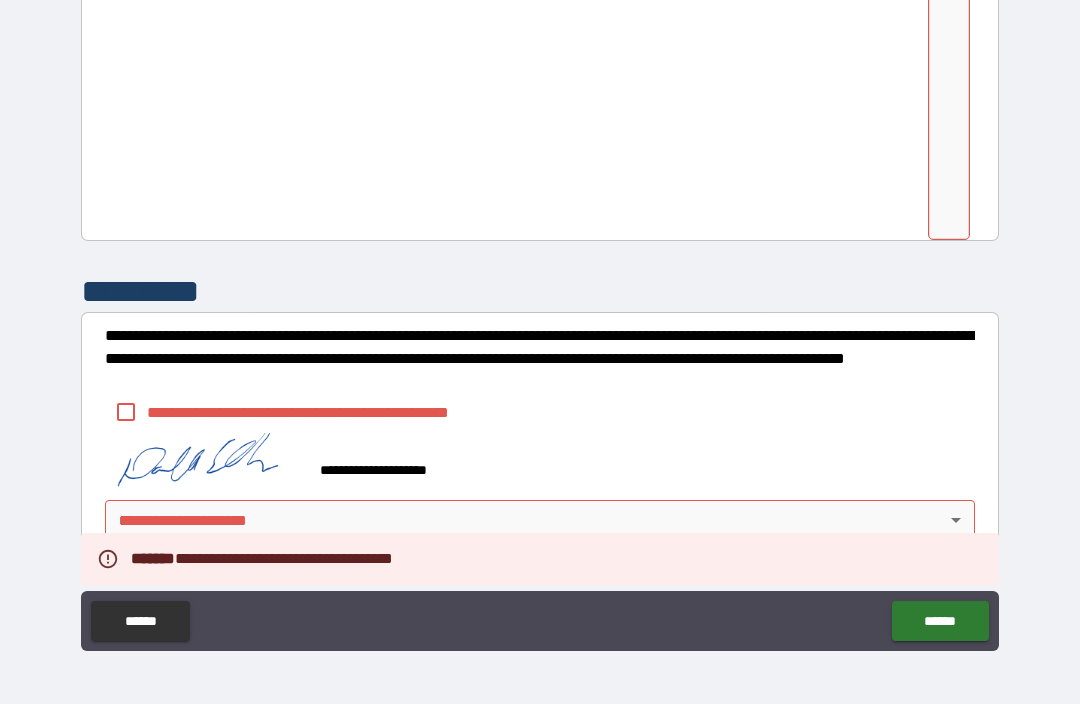 scroll, scrollTop: 3250, scrollLeft: 0, axis: vertical 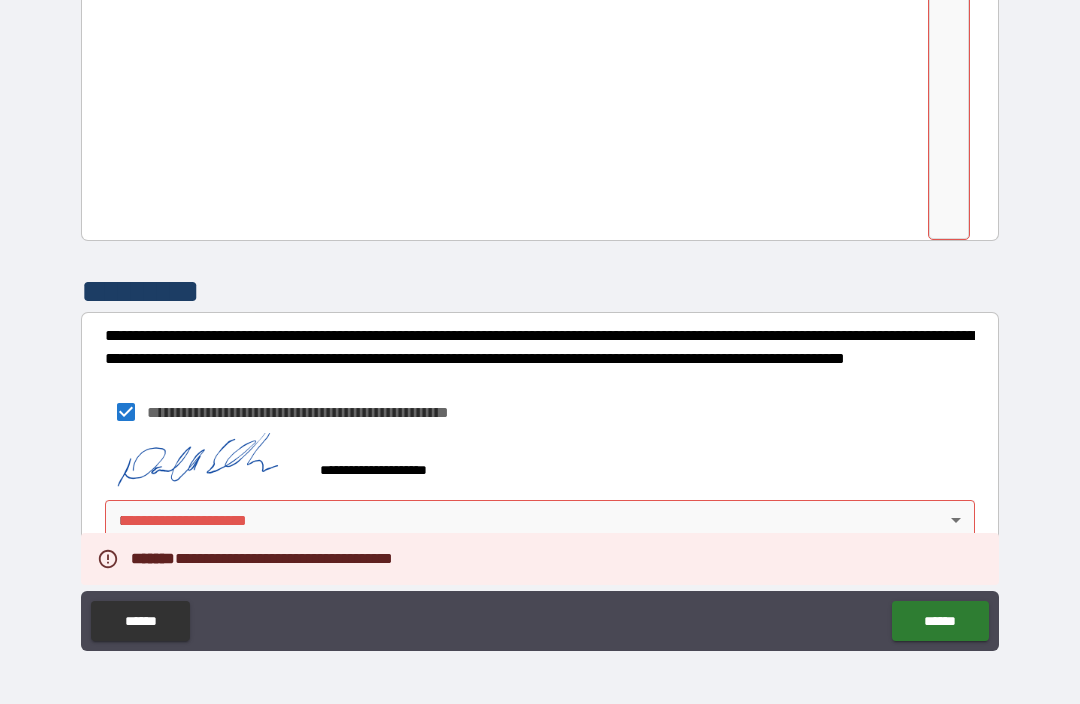 click on "******" at bounding box center [940, 621] 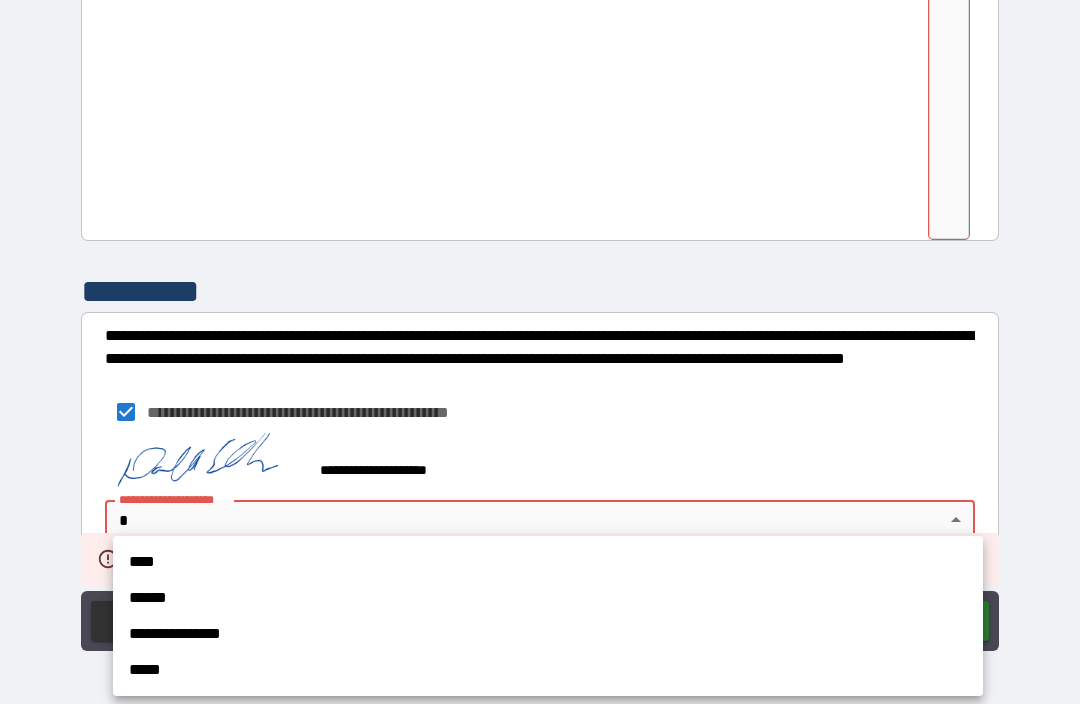 click on "****" at bounding box center [548, 562] 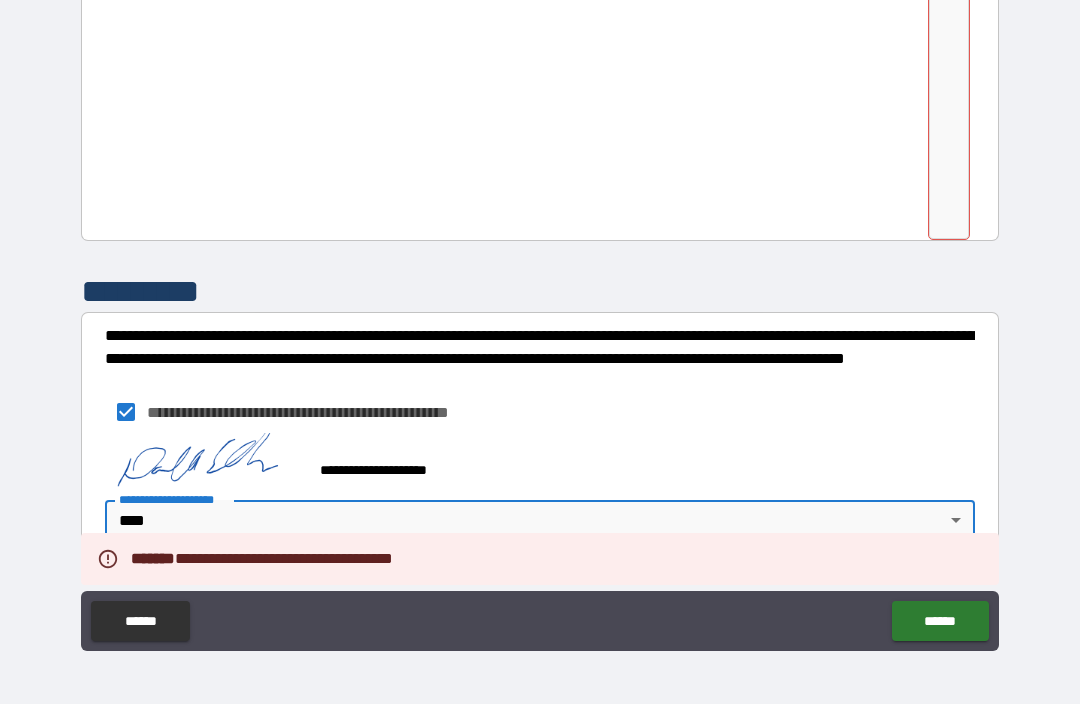 click on "******" at bounding box center (940, 621) 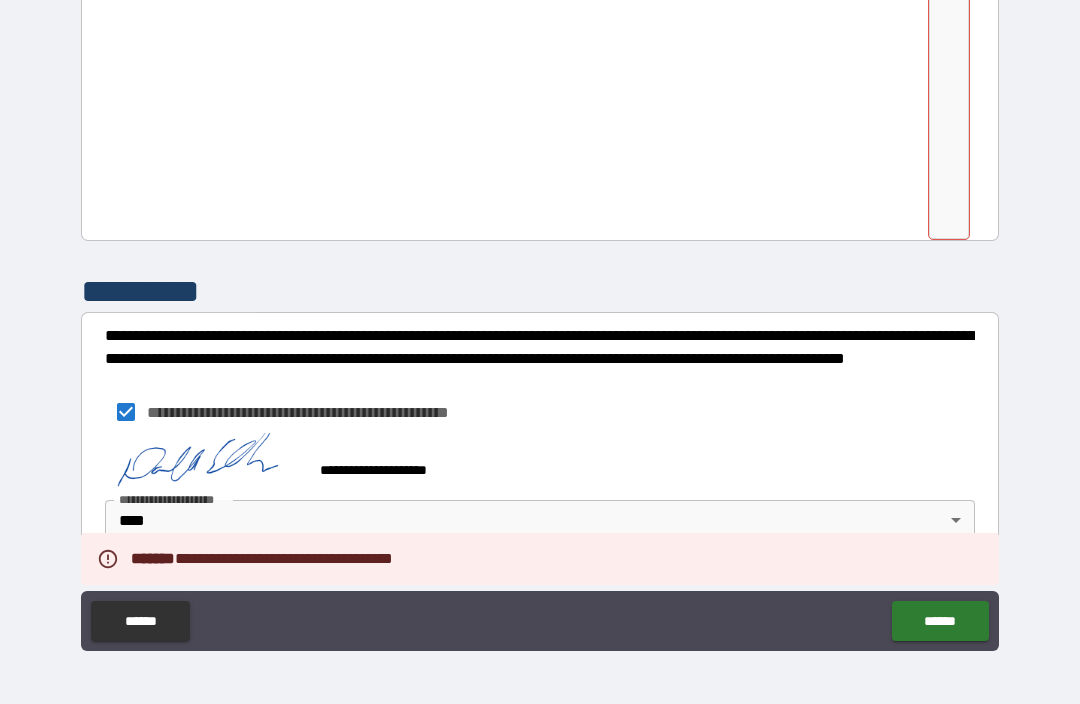 click on "******" at bounding box center [940, 621] 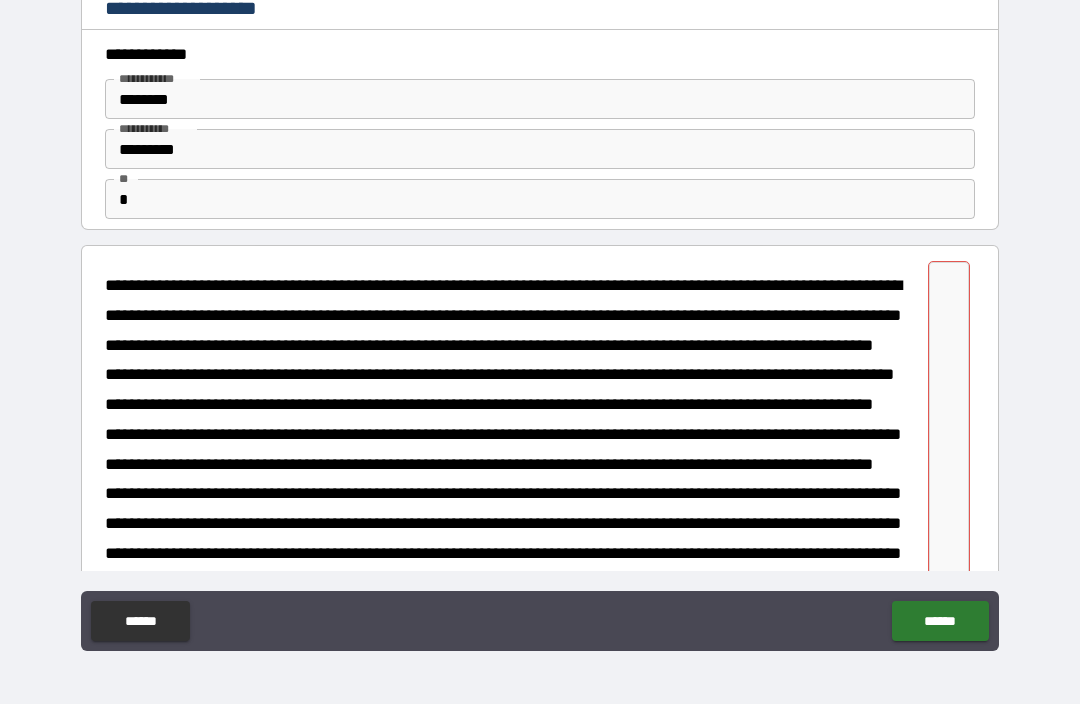 scroll, scrollTop: 0, scrollLeft: 0, axis: both 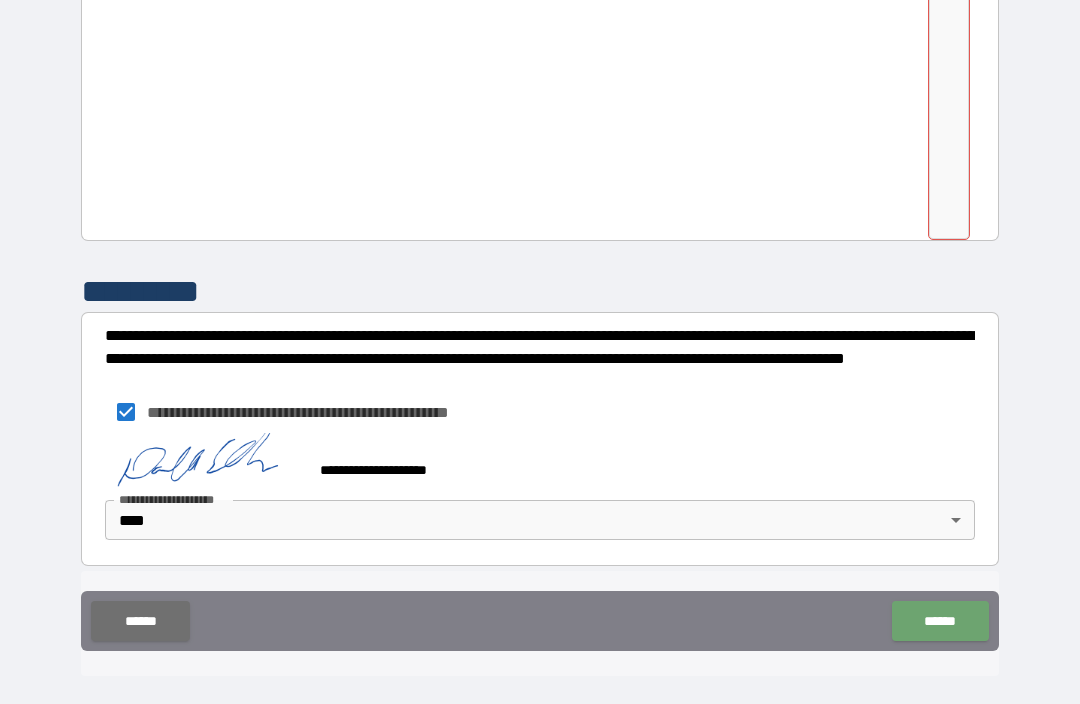 click on "******" at bounding box center (940, 621) 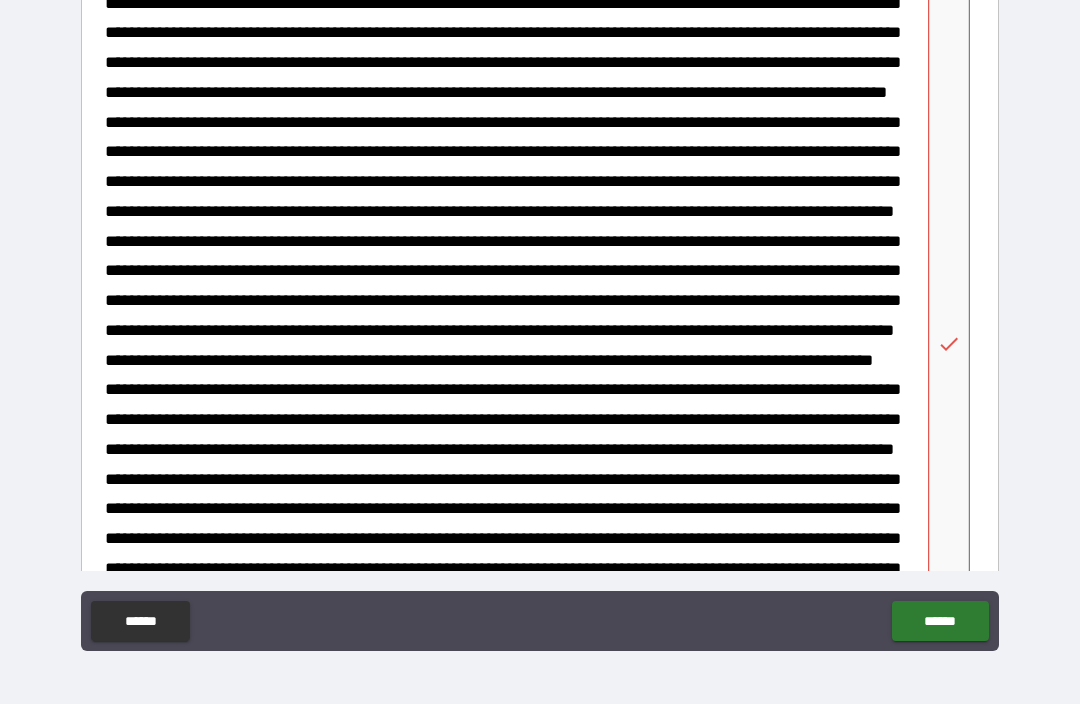 scroll, scrollTop: 1533, scrollLeft: 0, axis: vertical 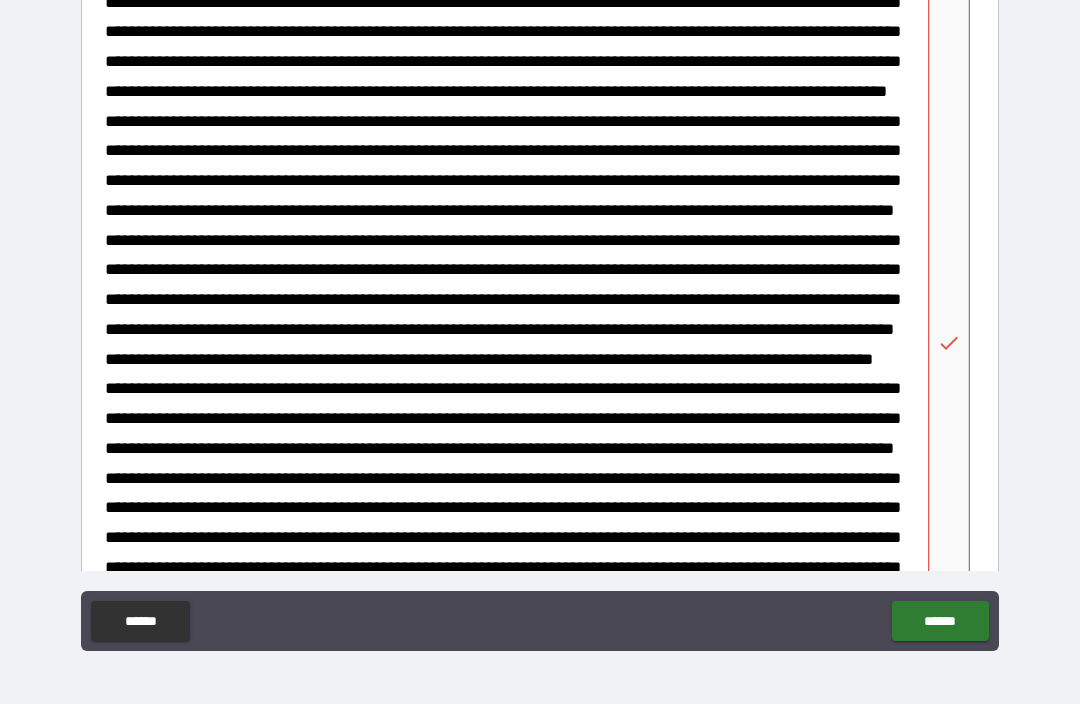 click 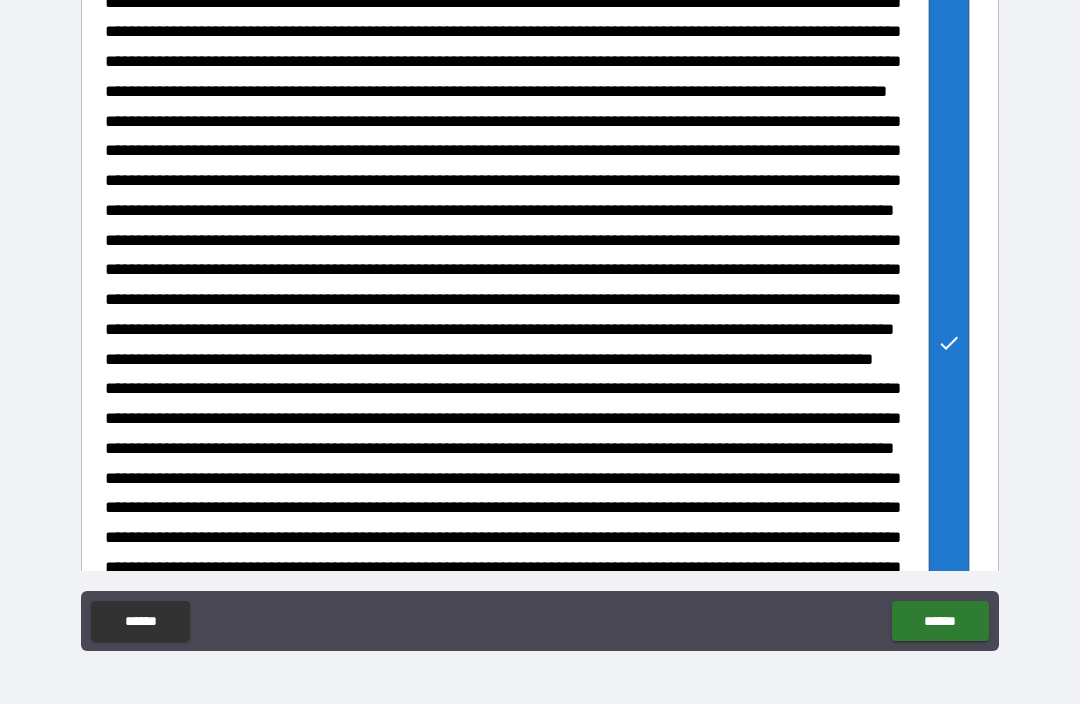 click on "******" at bounding box center (940, 621) 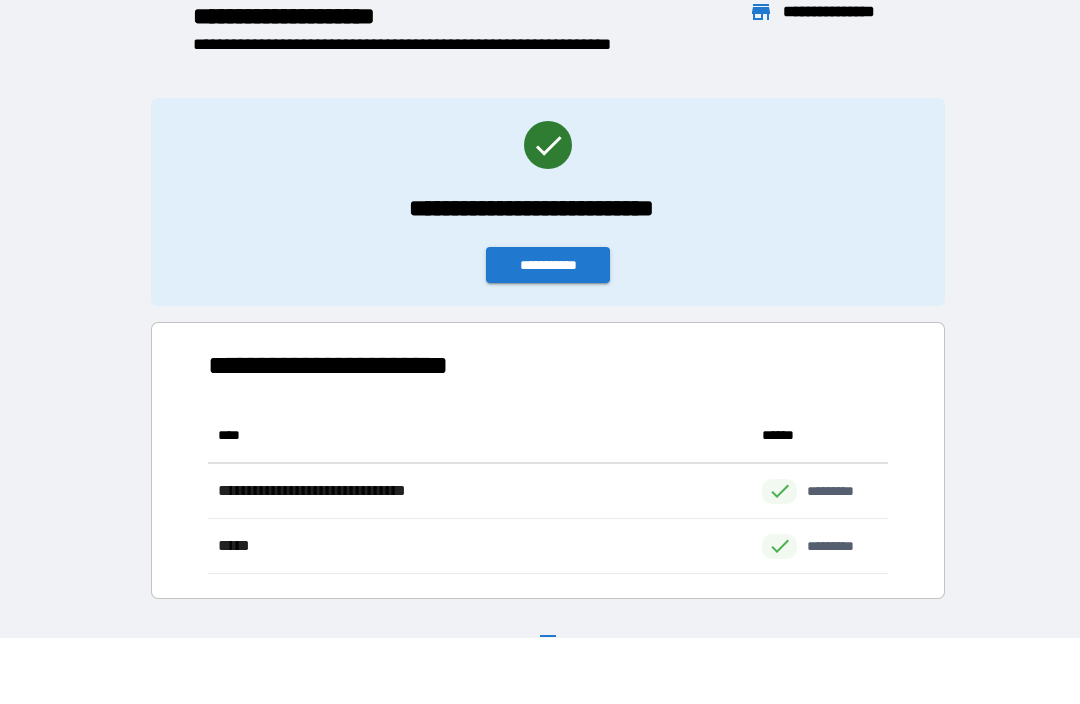 scroll, scrollTop: 1, scrollLeft: 1, axis: both 